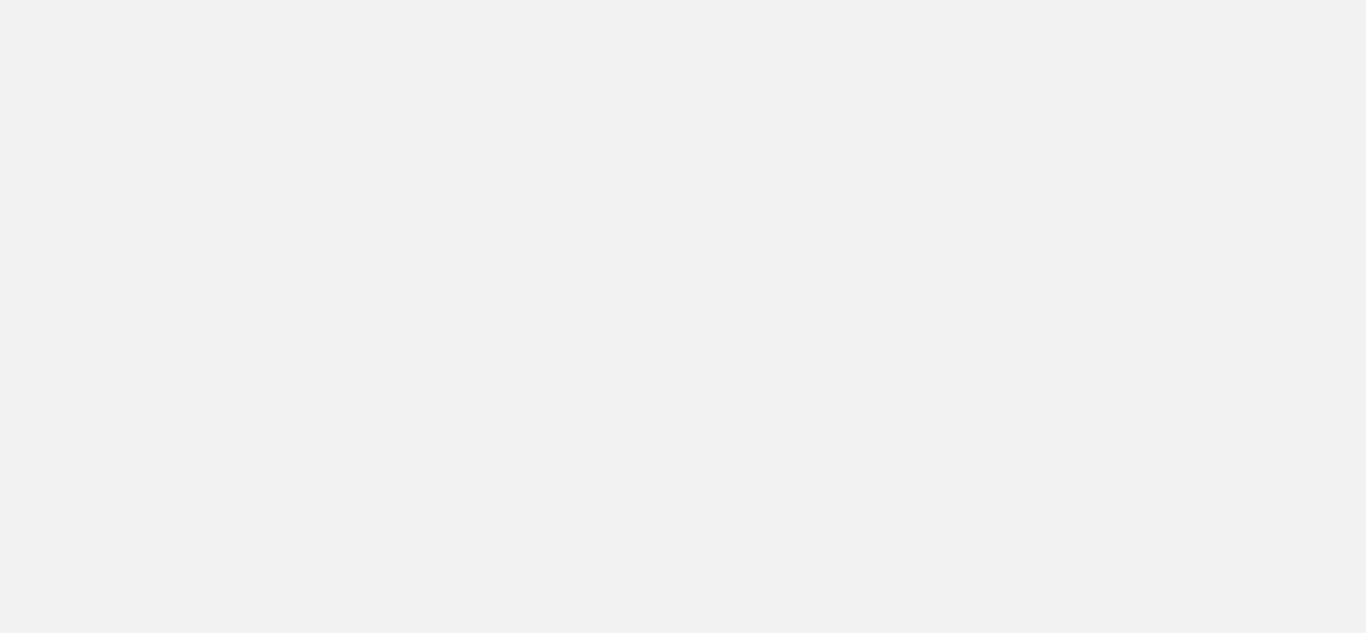 scroll, scrollTop: 0, scrollLeft: 0, axis: both 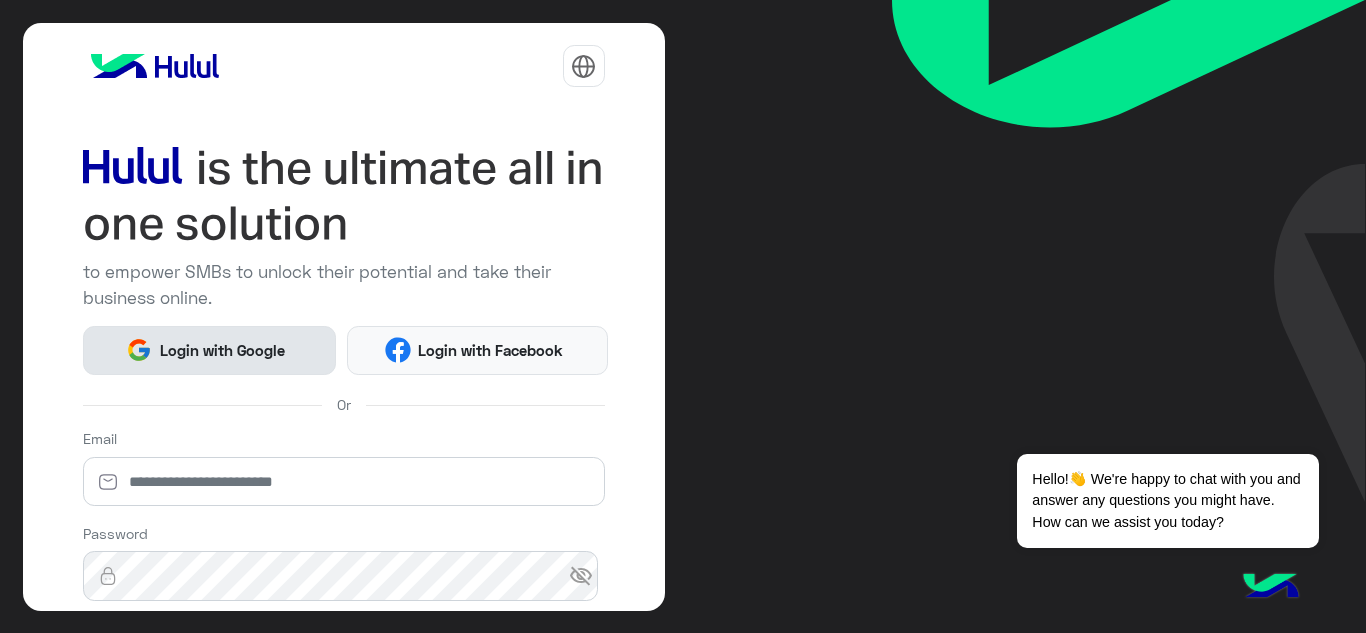 click on "Login with Google" 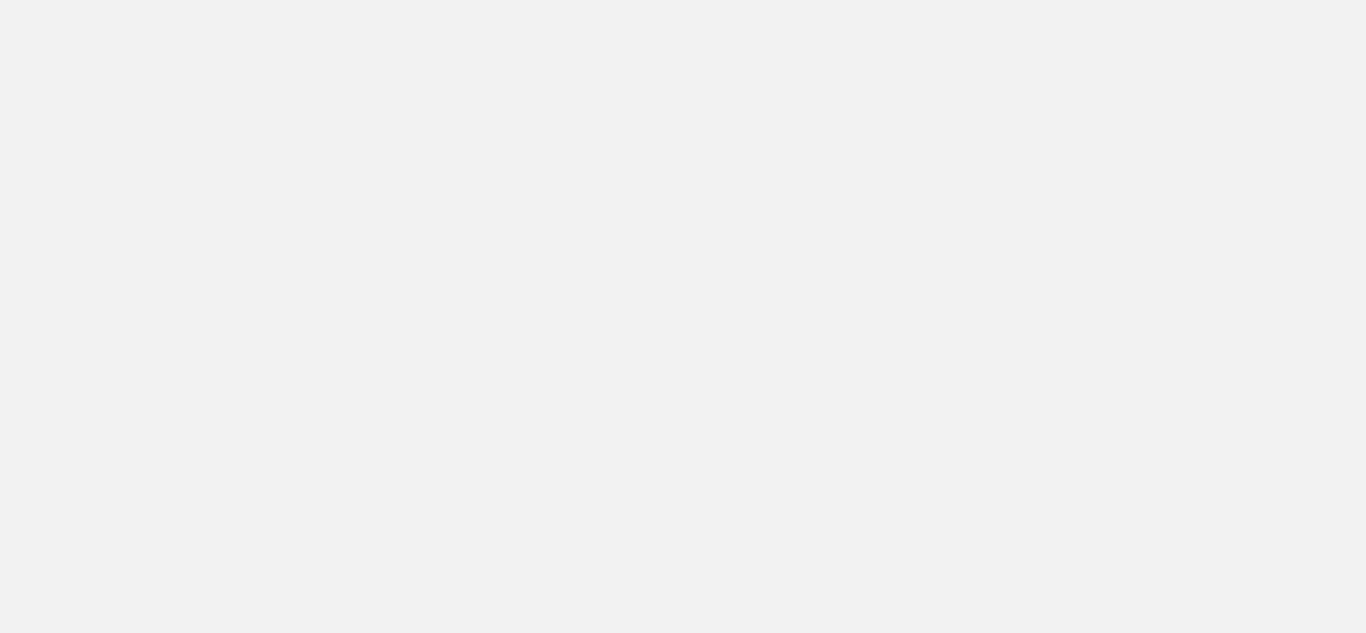 scroll, scrollTop: 0, scrollLeft: 0, axis: both 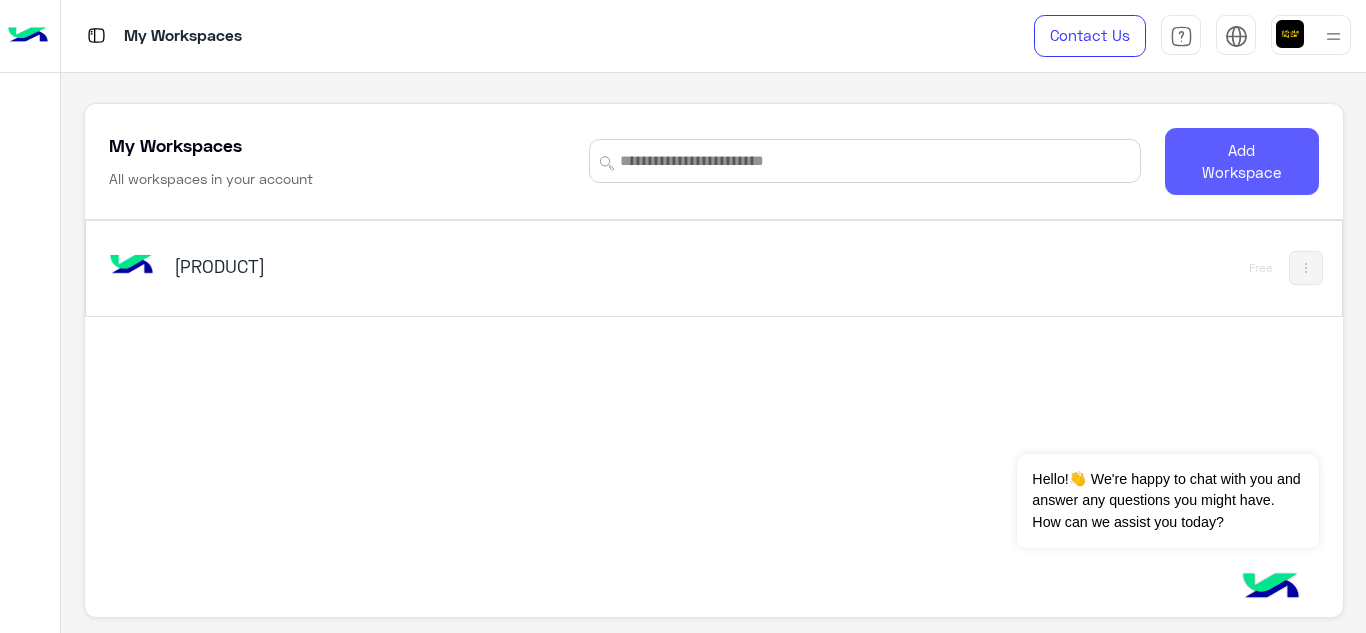 click on "Add Workspace" 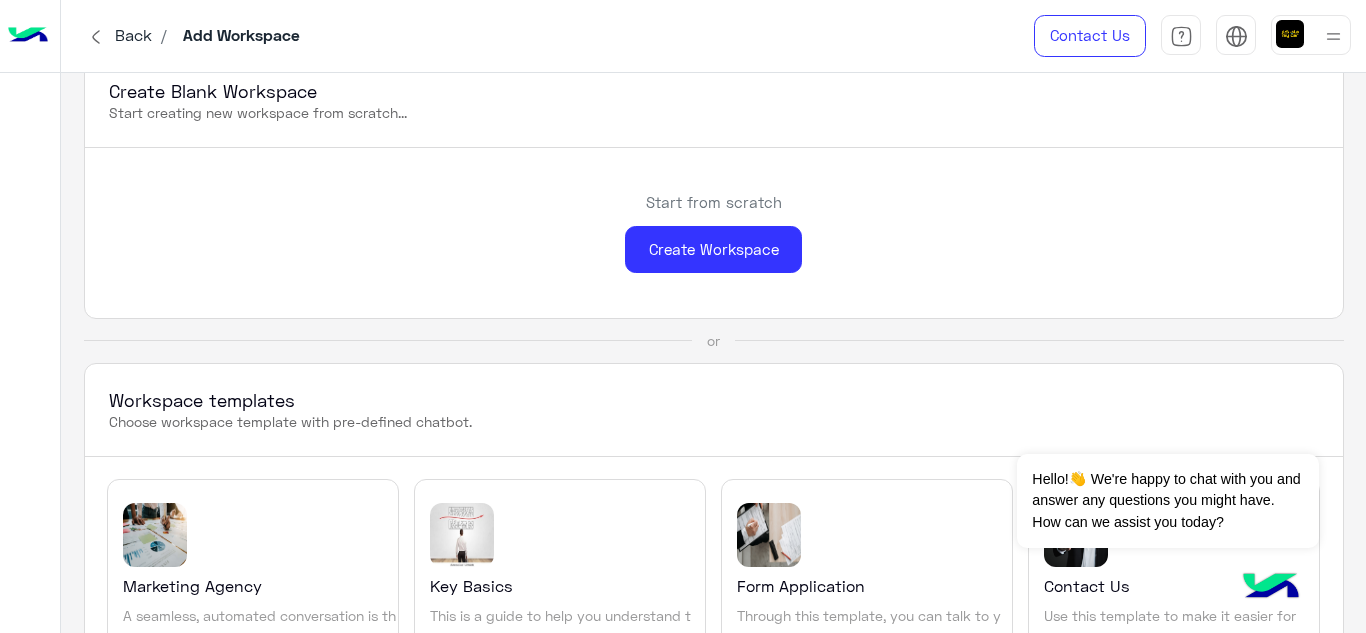 scroll, scrollTop: 0, scrollLeft: 0, axis: both 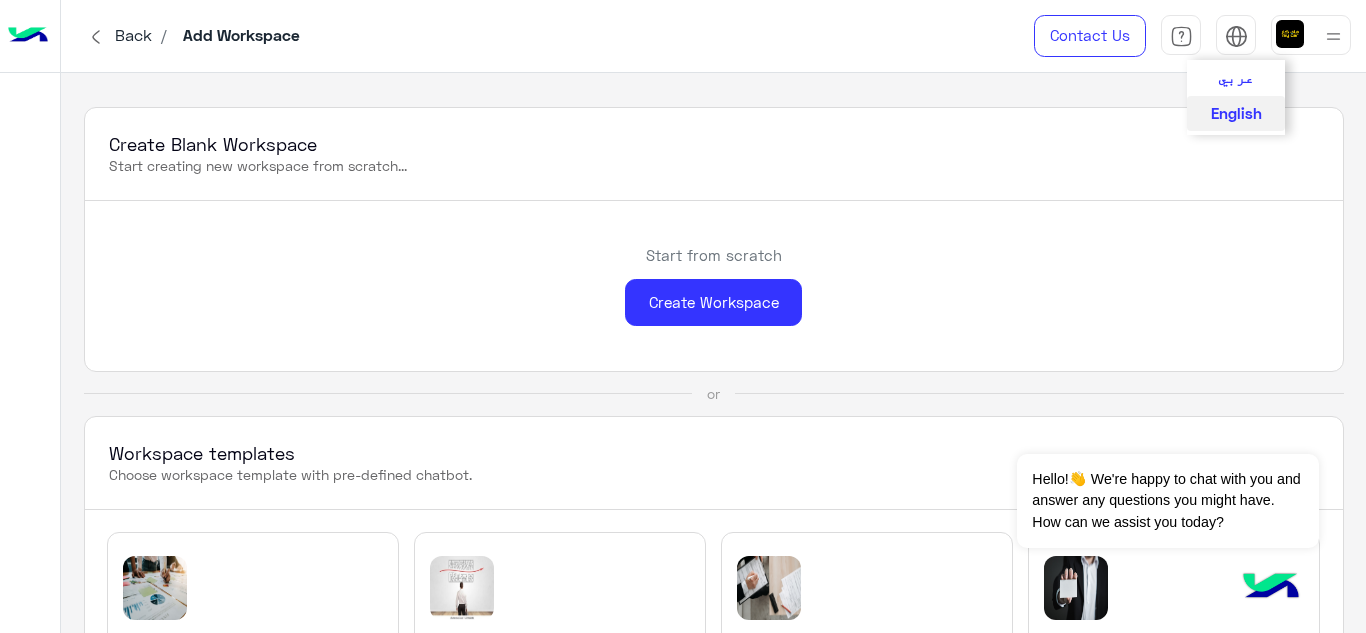 click at bounding box center [1236, 36] 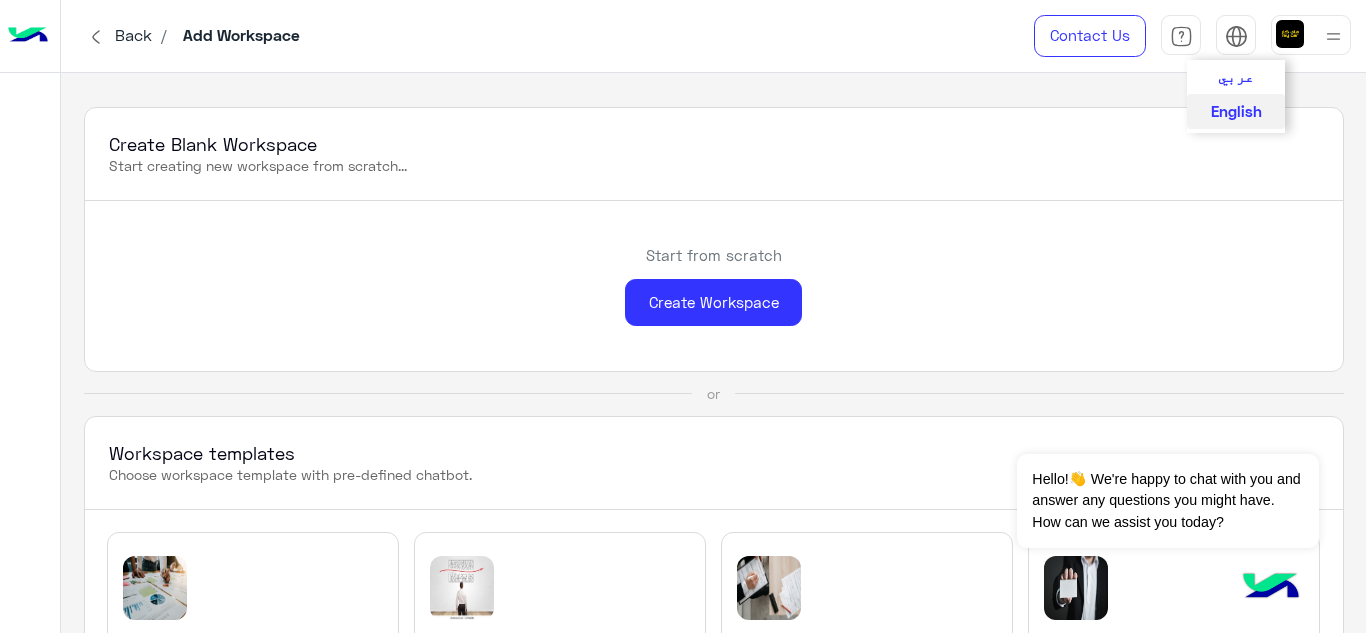 click on "عربي" at bounding box center (1236, 76) 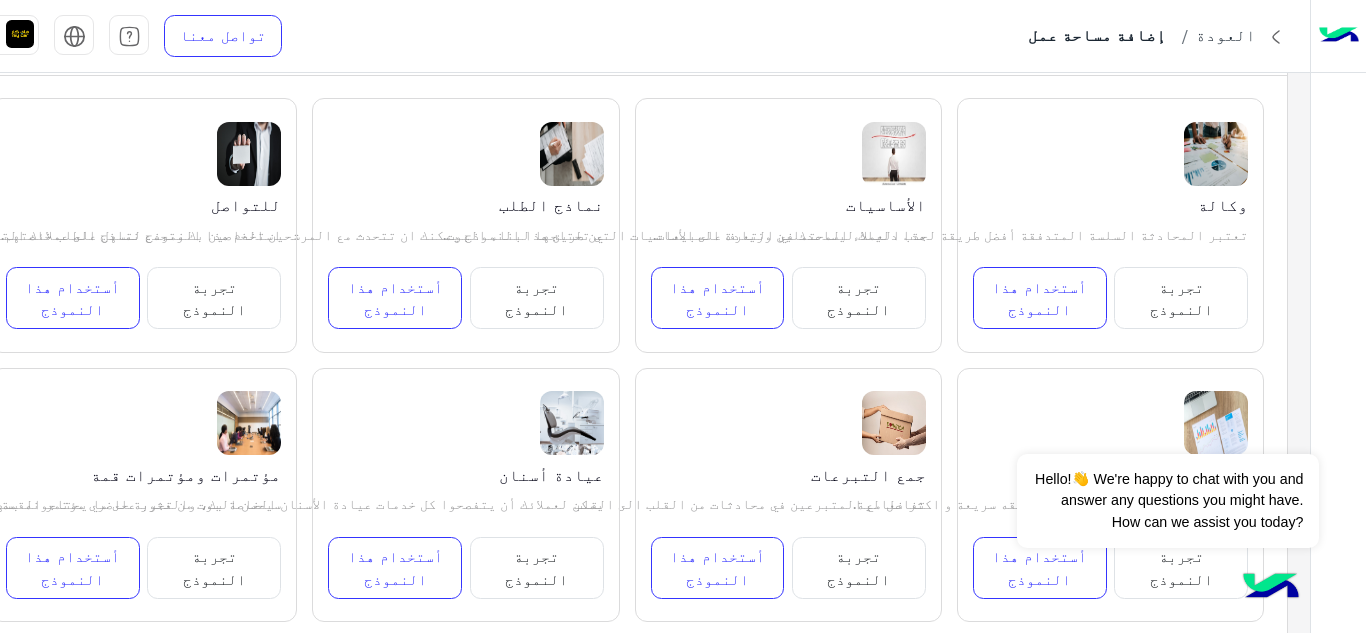 scroll, scrollTop: 400, scrollLeft: 0, axis: vertical 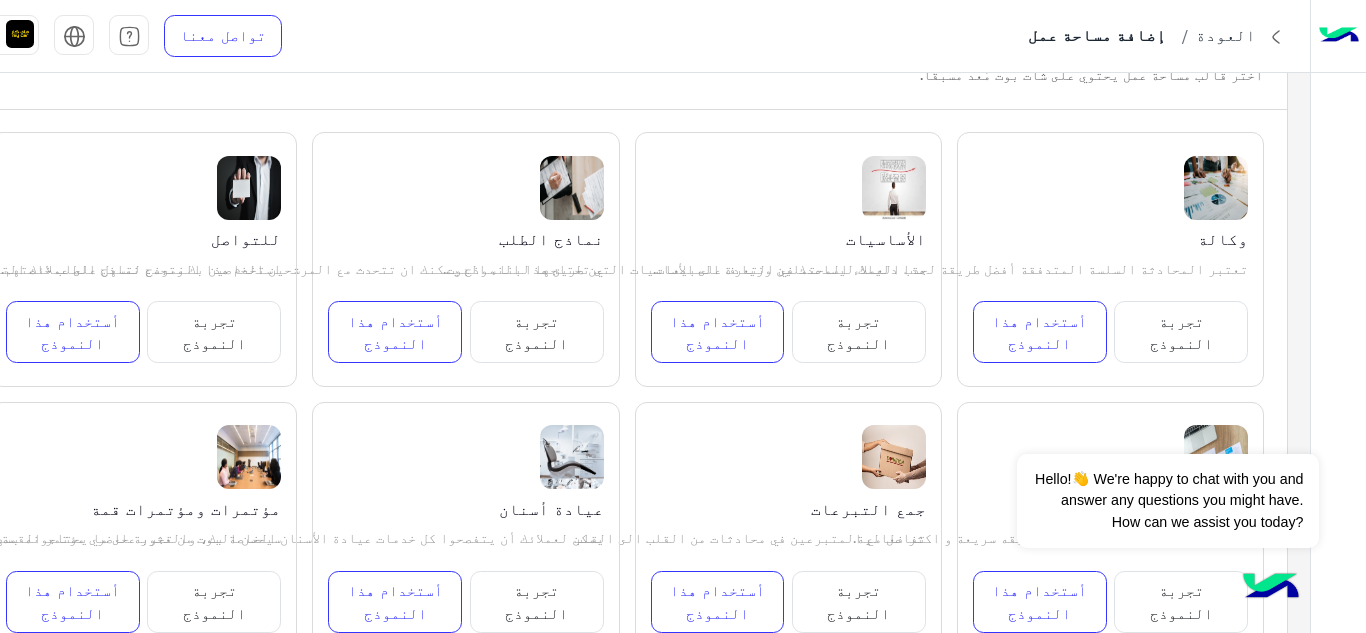 click on "تجربة النموذج" at bounding box center [1181, 332] 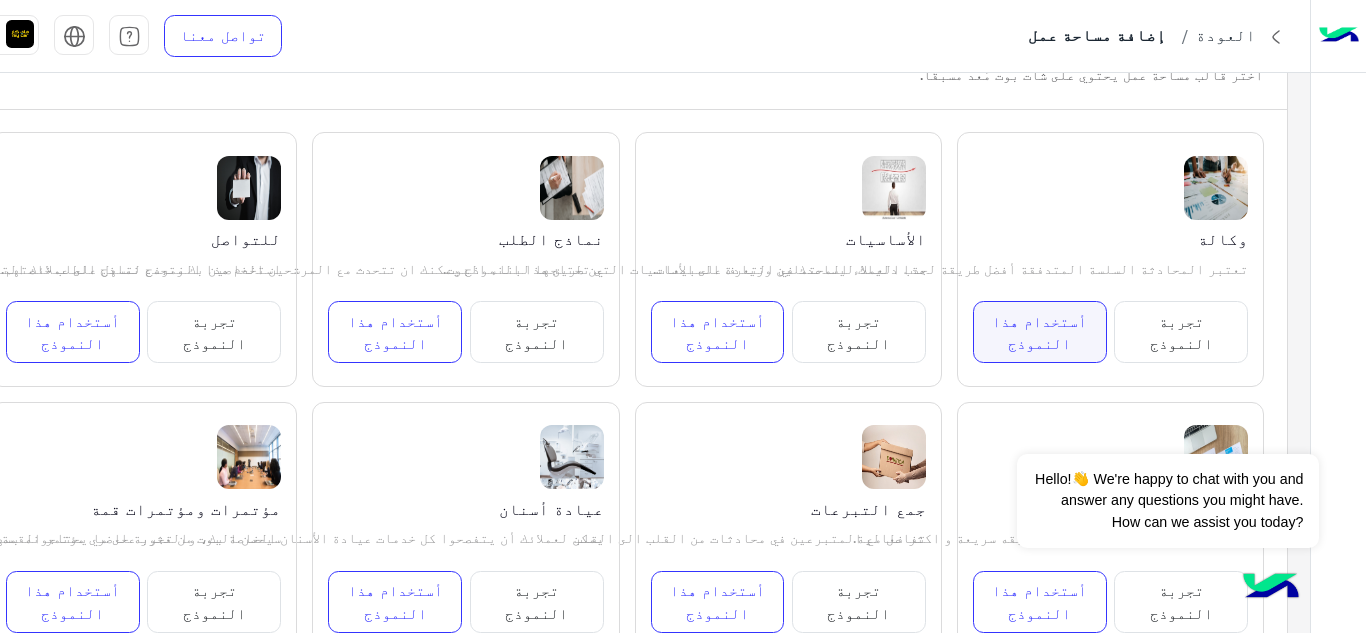 click on "أستخدام هذا النموذج" at bounding box center (1040, 332) 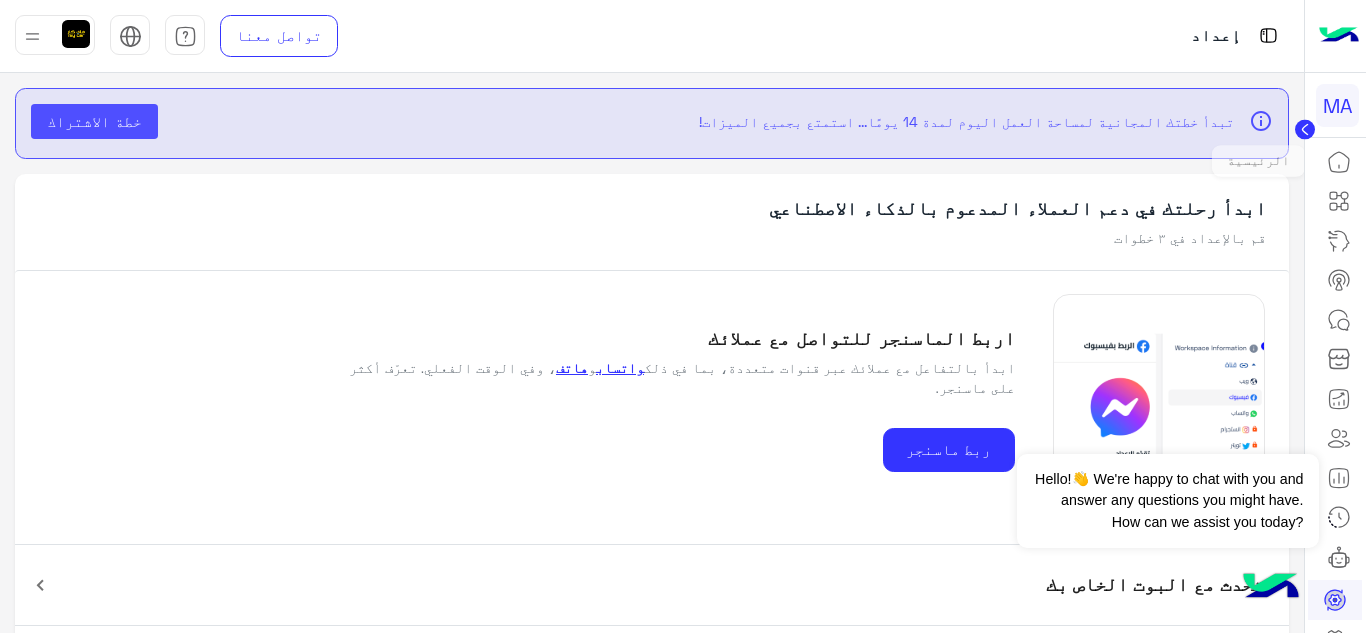 click 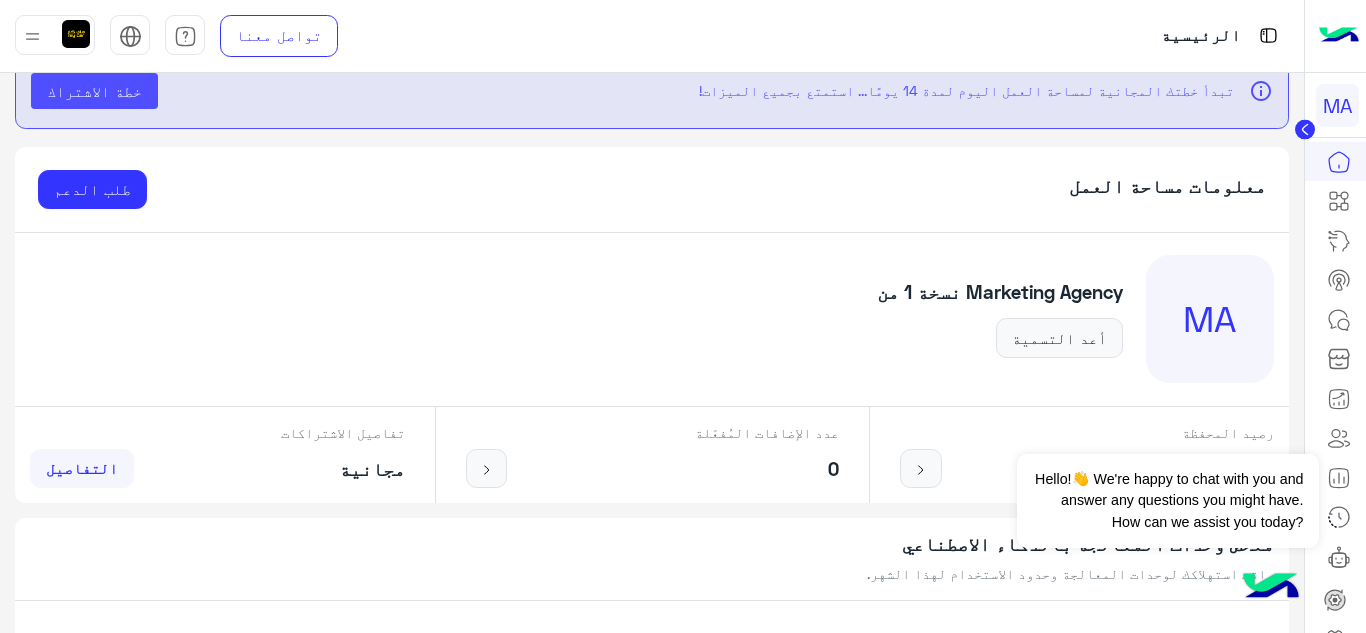 scroll, scrollTop: 0, scrollLeft: 0, axis: both 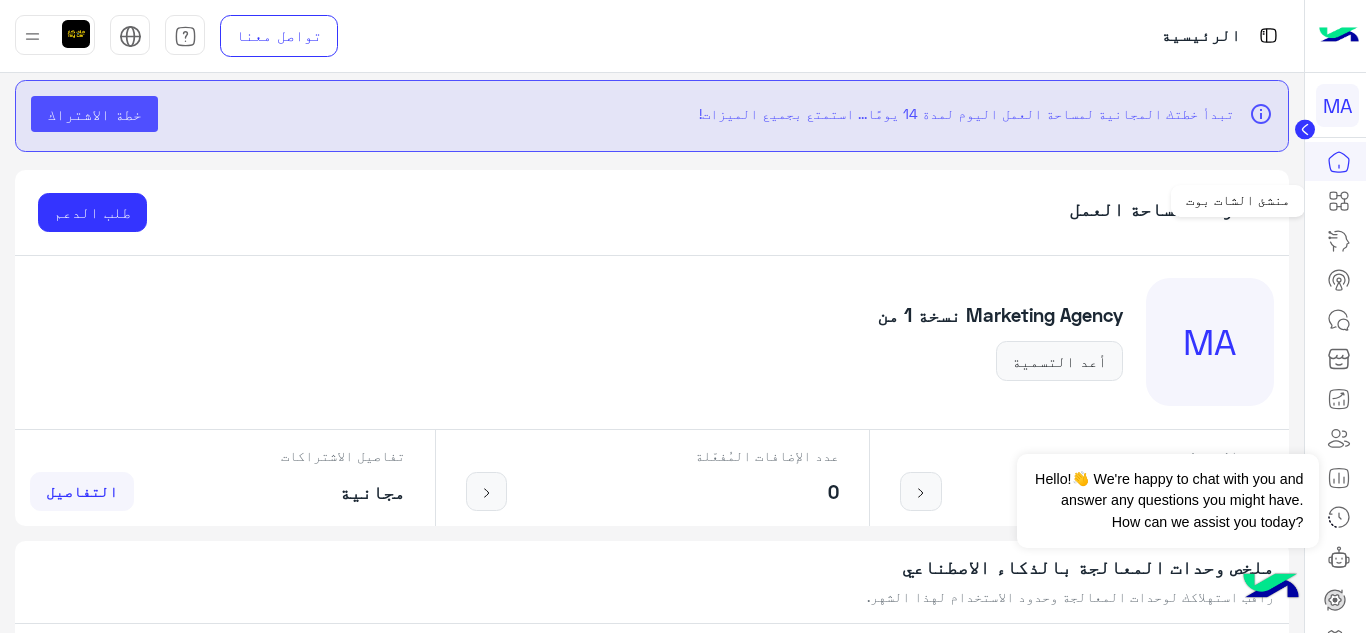 click 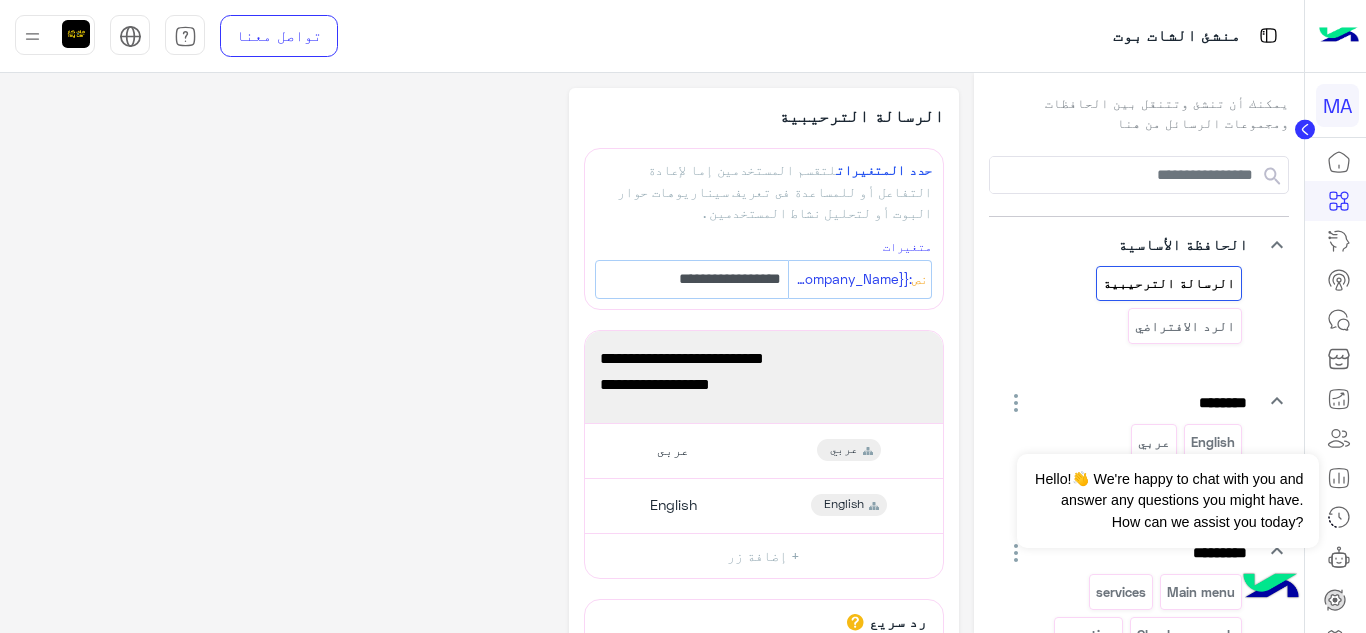 scroll, scrollTop: 0, scrollLeft: 0, axis: both 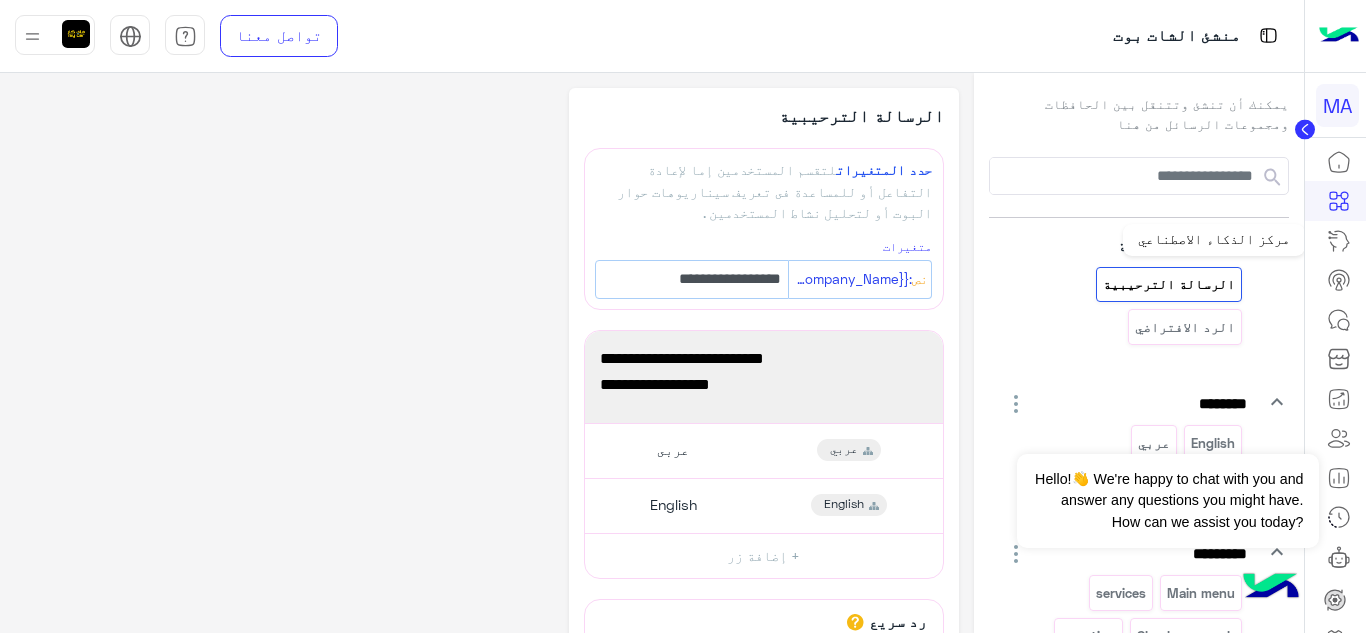 click 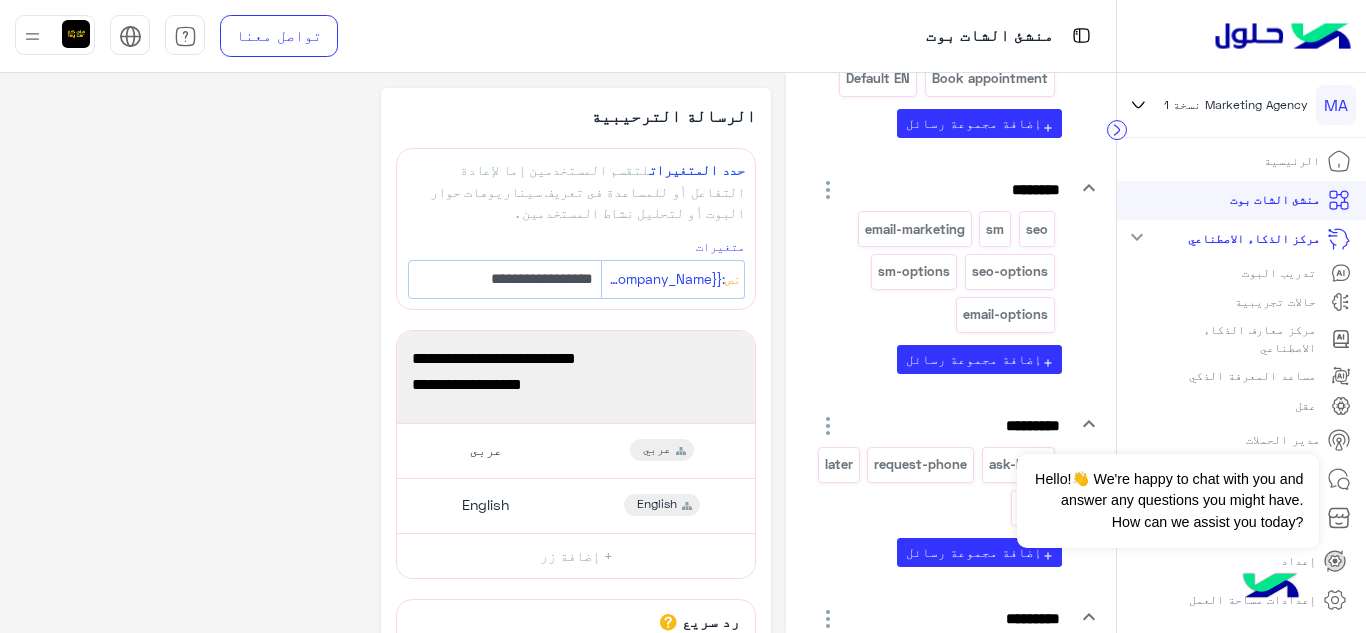 scroll, scrollTop: 0, scrollLeft: 0, axis: both 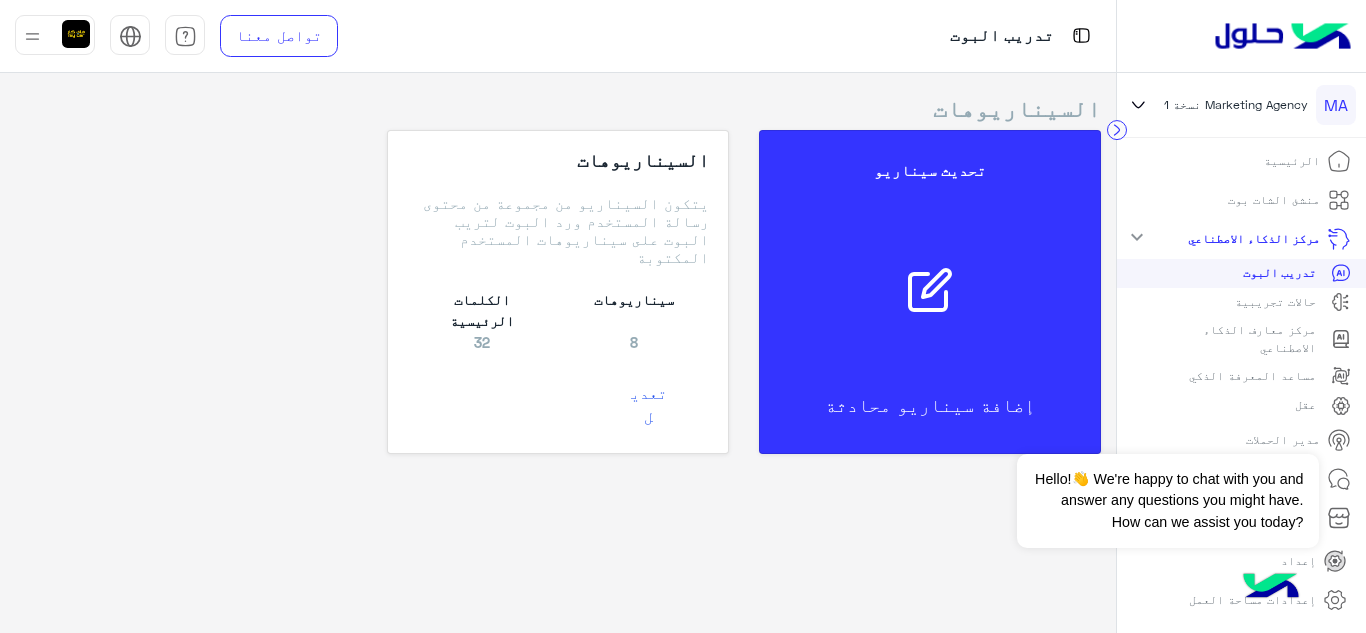 click on "حالات تجريبية" 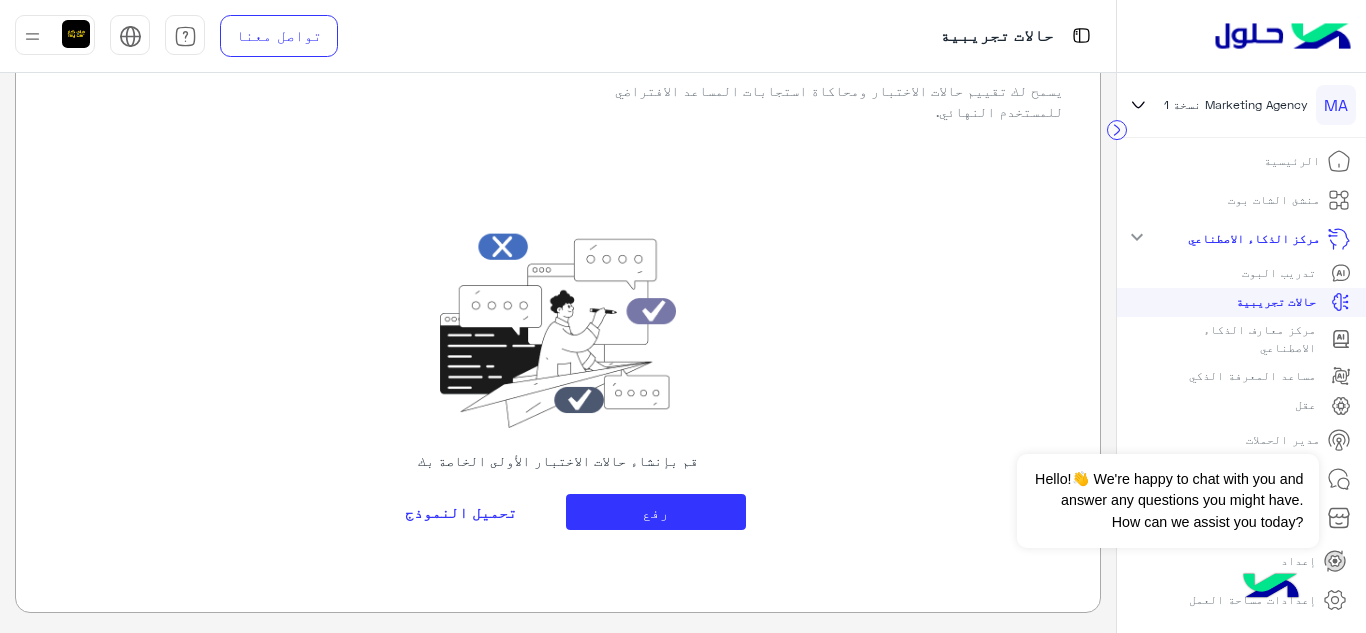 scroll, scrollTop: 0, scrollLeft: 0, axis: both 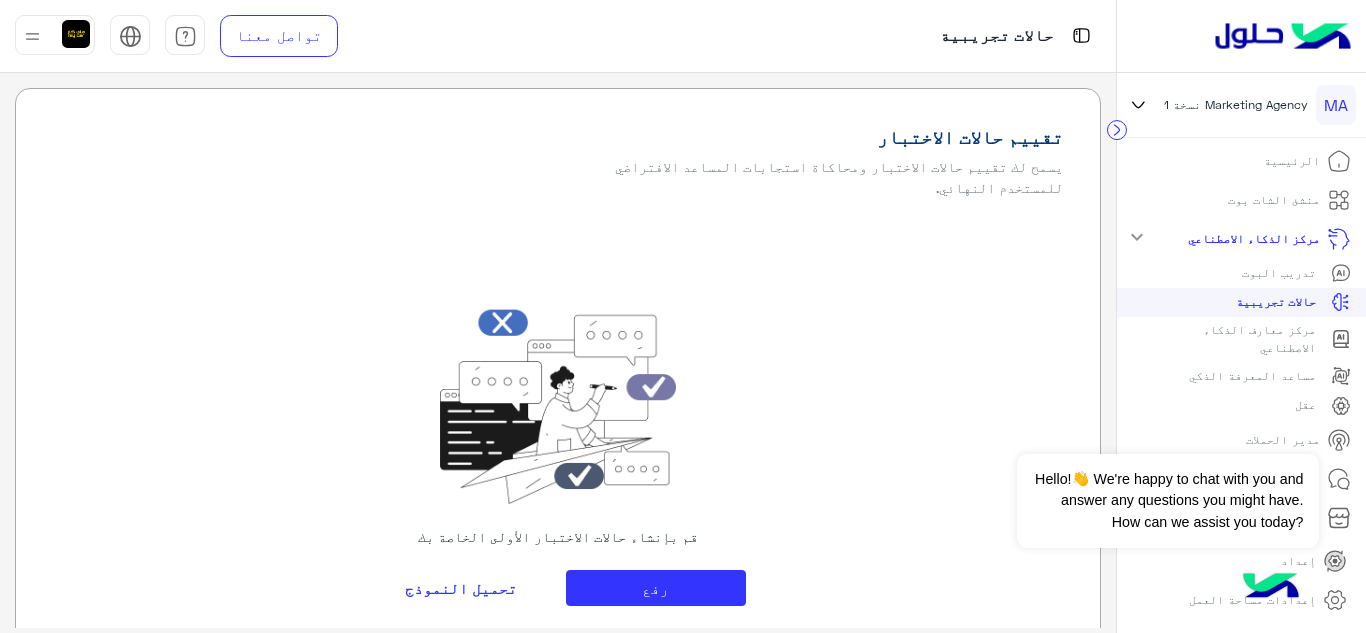 click on "الرئيسية" at bounding box center (1292, 161) 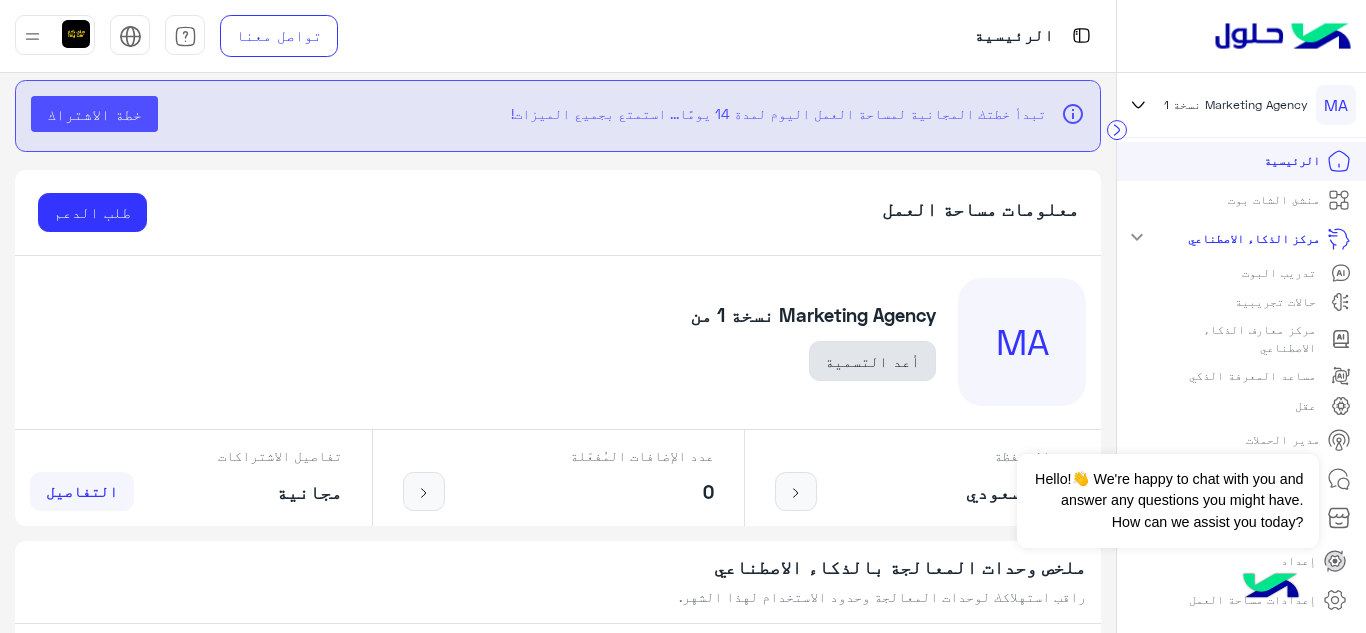 click on "أعد التسمية" 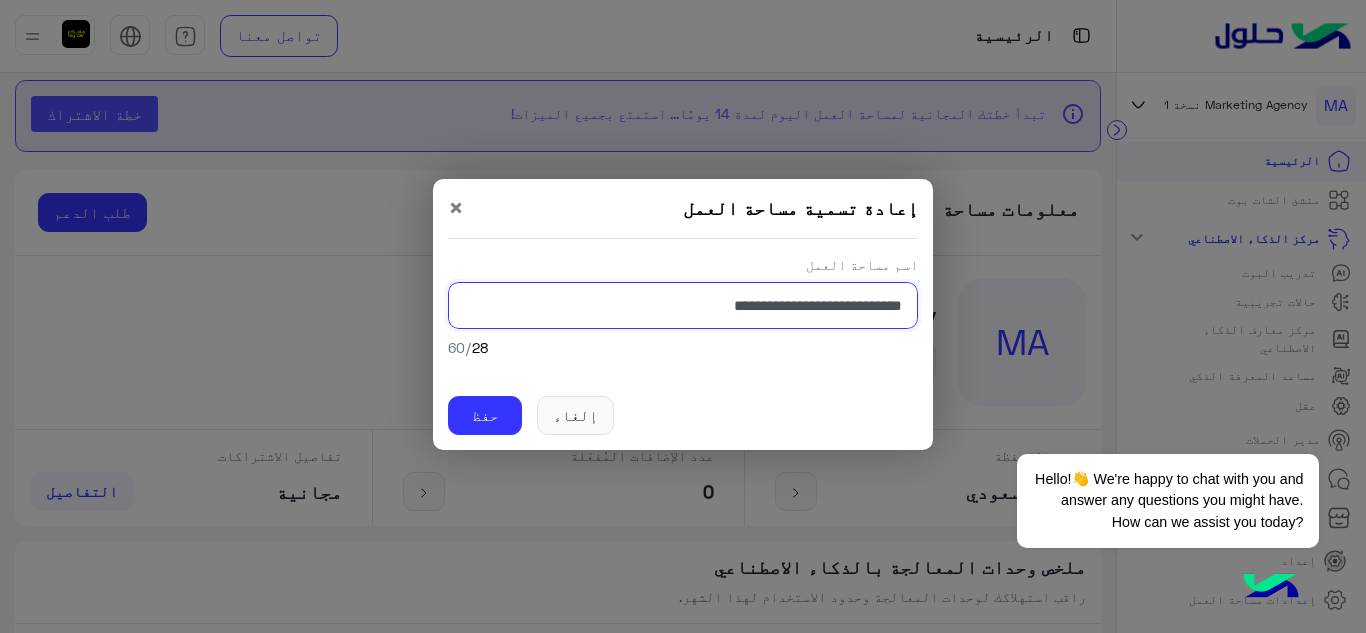 click on "**********" at bounding box center [683, 305] 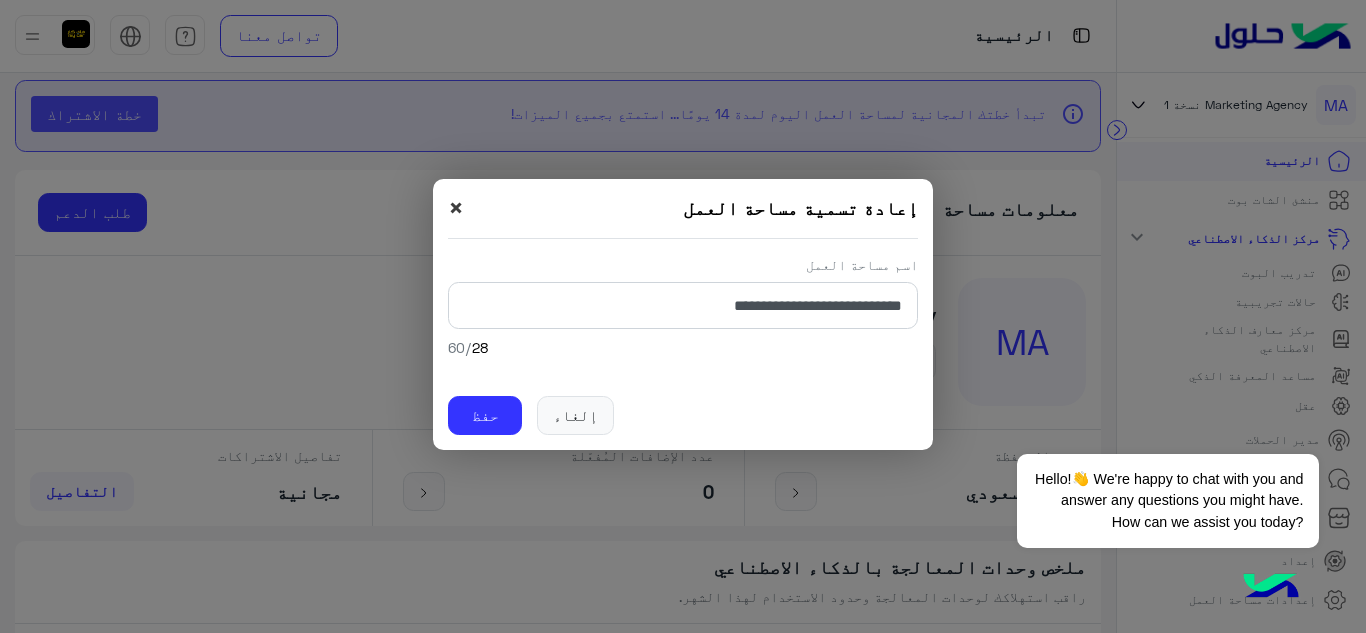 click on "×" 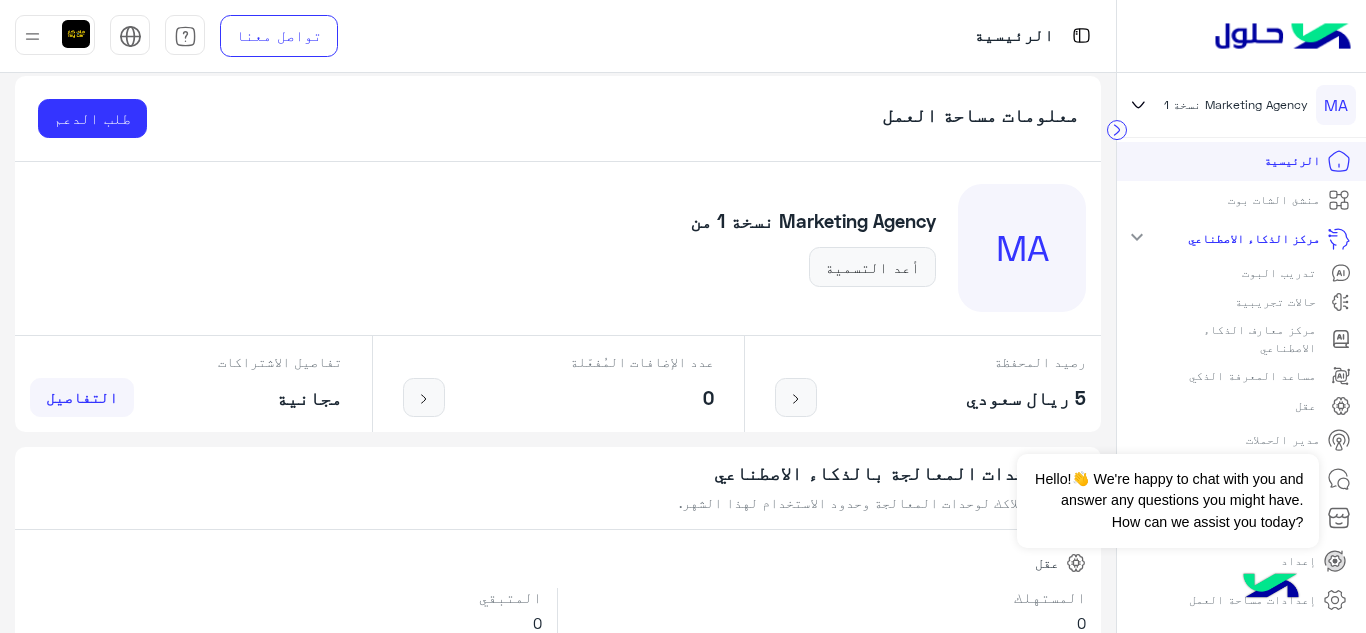 scroll, scrollTop: 0, scrollLeft: 0, axis: both 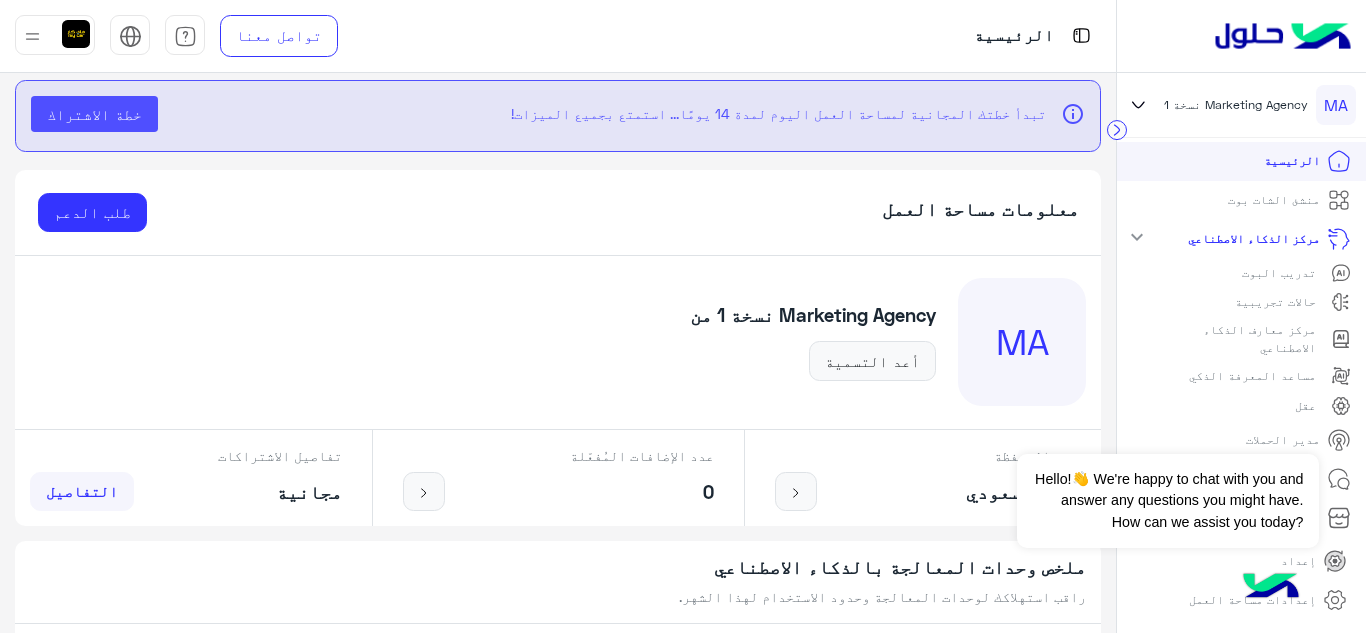 click on "خطة الاشتراك" at bounding box center [94, 114] 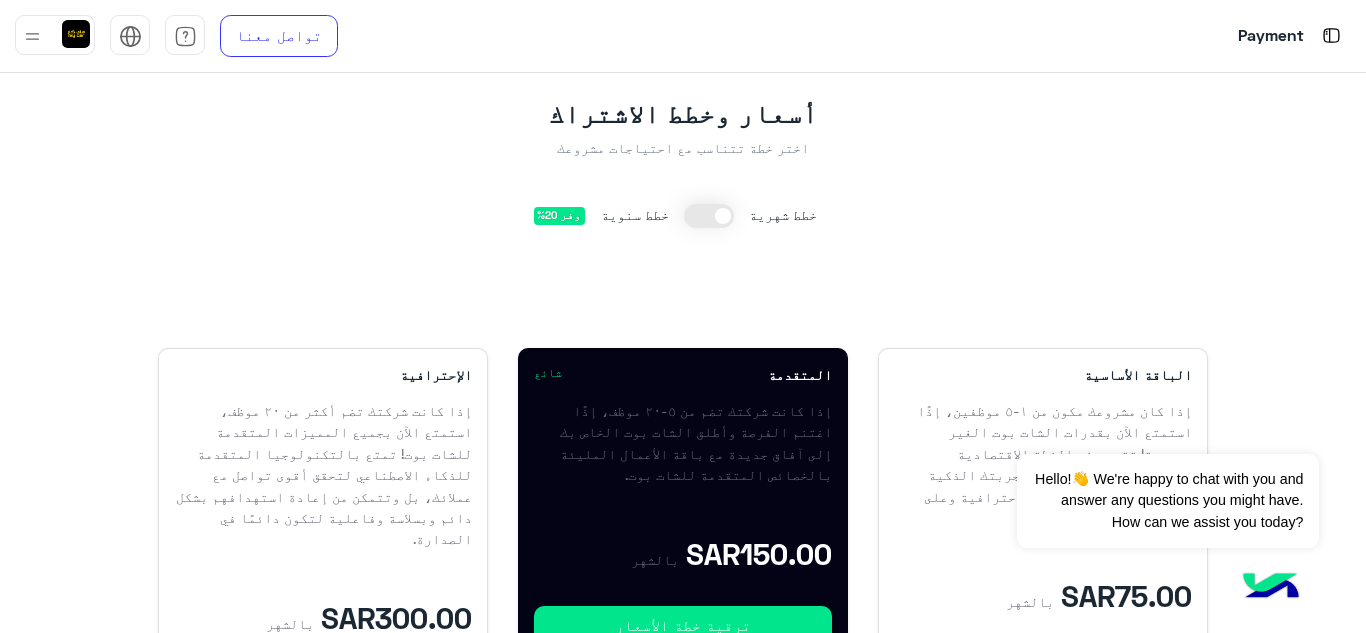 scroll, scrollTop: 0, scrollLeft: 0, axis: both 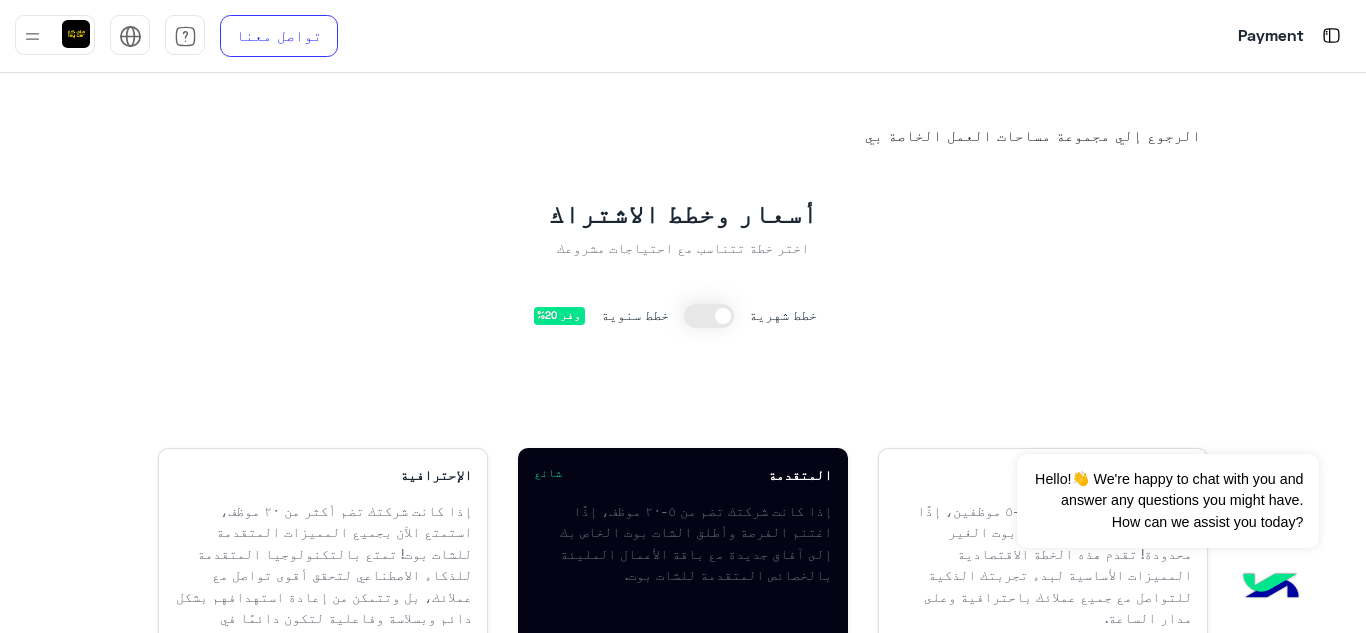 click 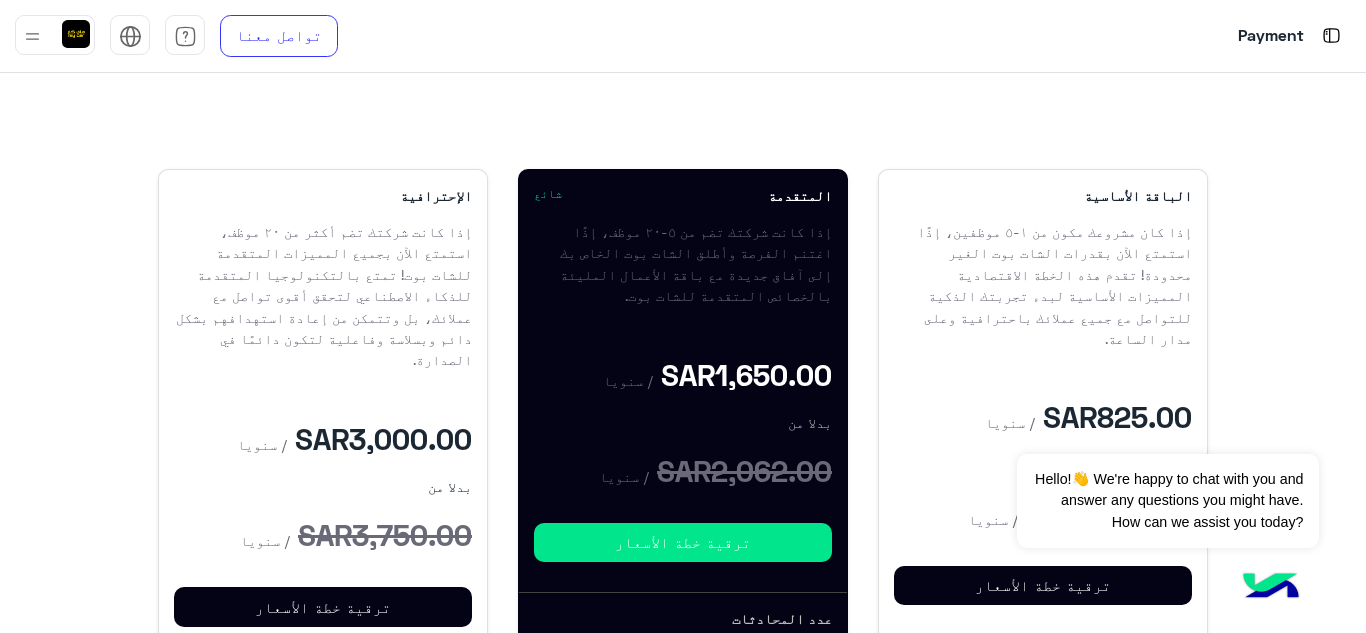 scroll, scrollTop: 200, scrollLeft: 0, axis: vertical 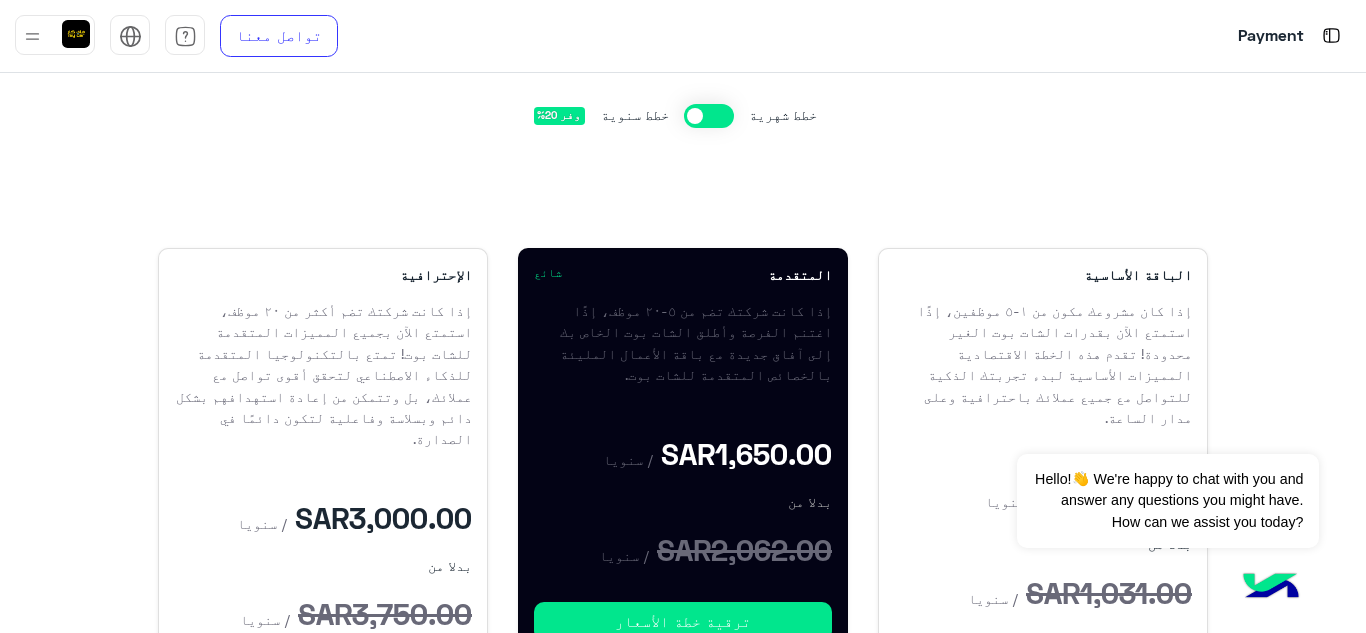 click 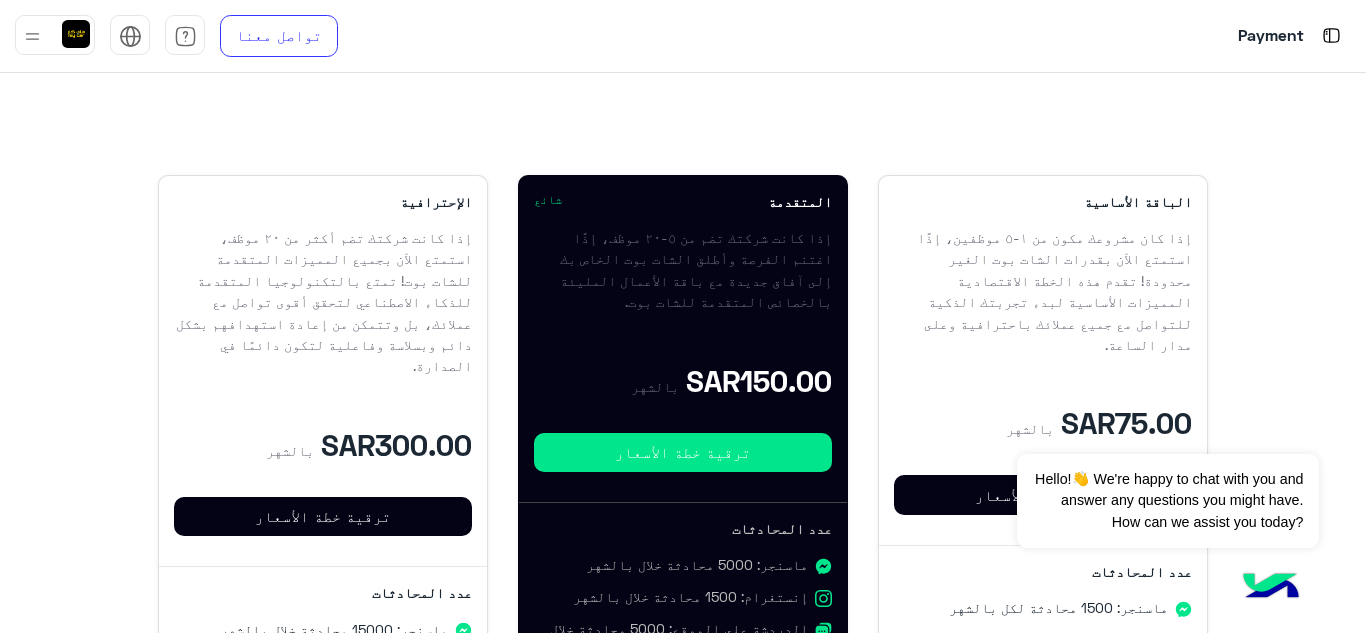 scroll, scrollTop: 0, scrollLeft: 0, axis: both 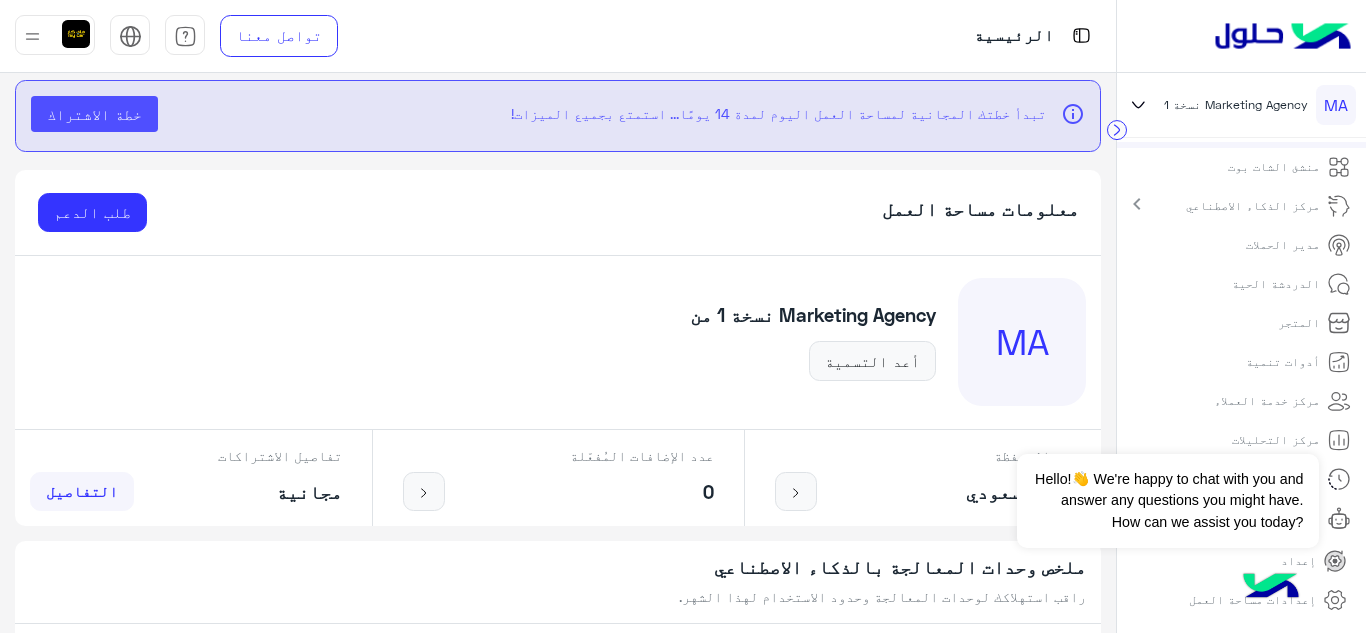 click on "خطة الاشتراك" at bounding box center [94, 114] 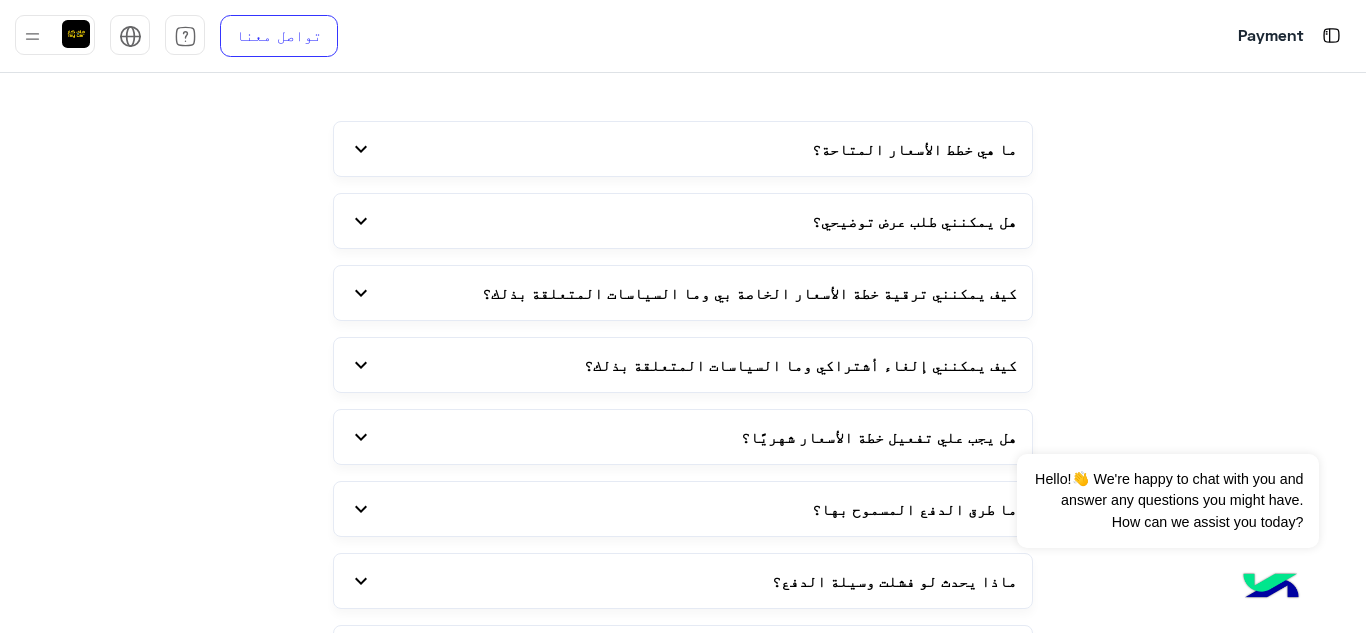 scroll, scrollTop: 3800, scrollLeft: 0, axis: vertical 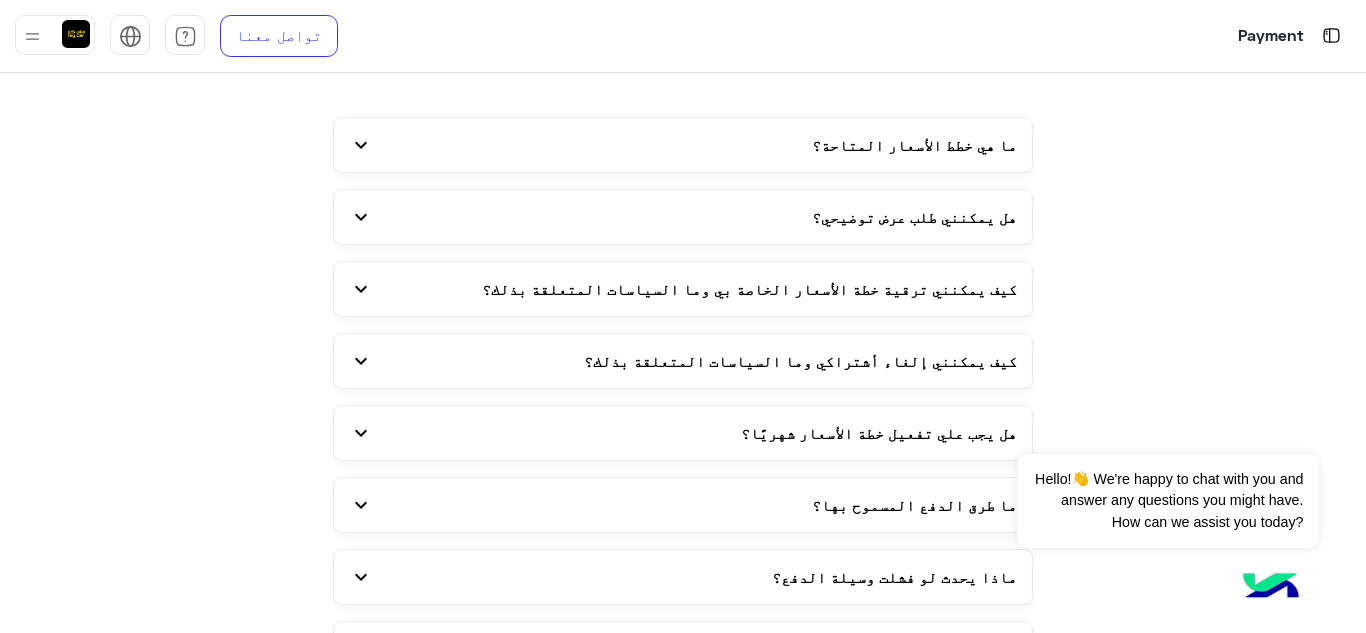 click on "expand_more" 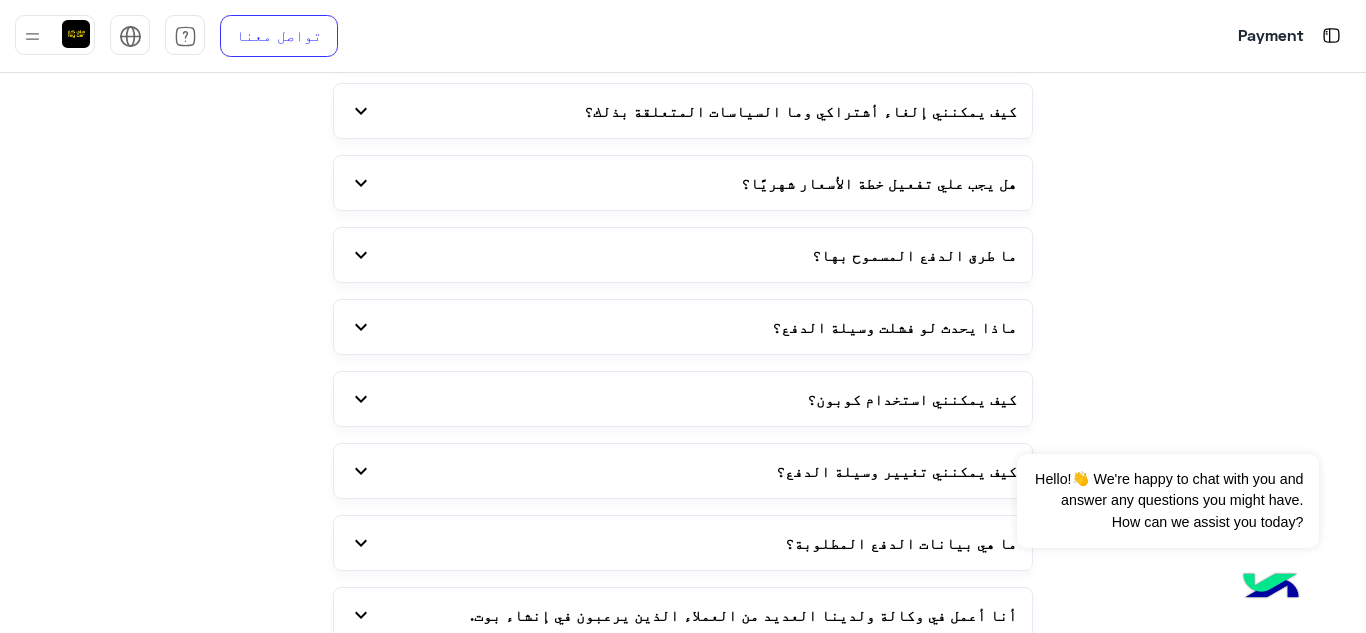 scroll, scrollTop: 4100, scrollLeft: 0, axis: vertical 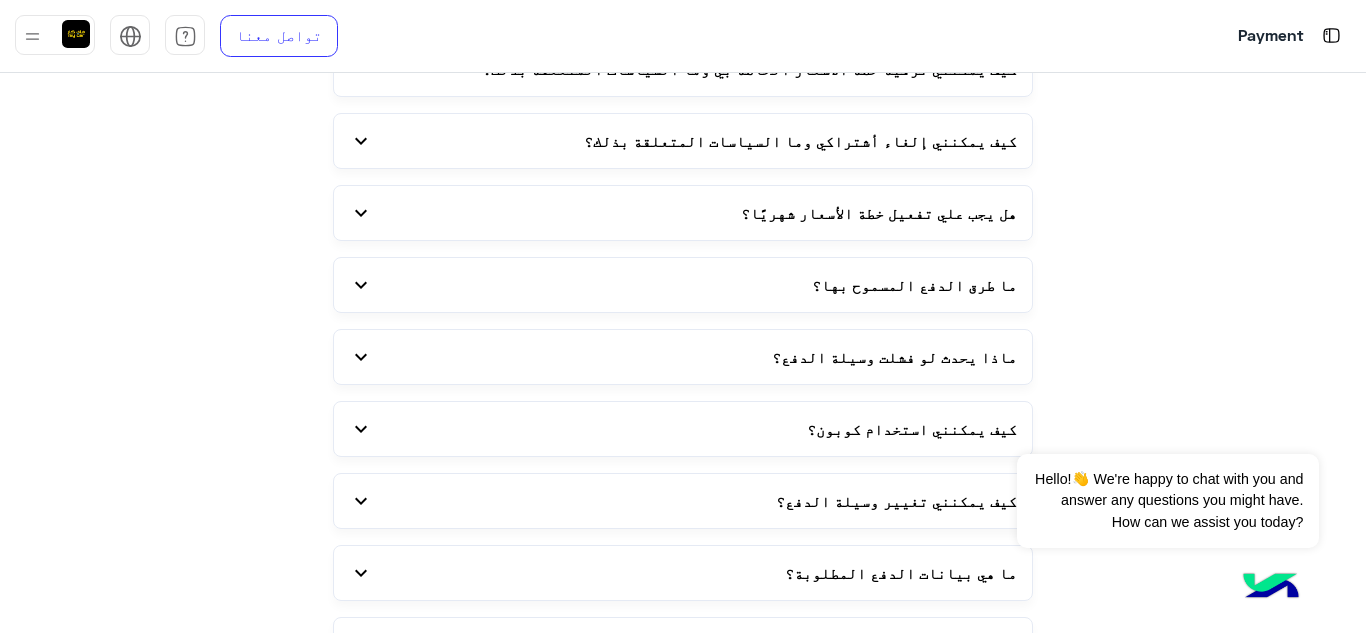 click on "expand_more" 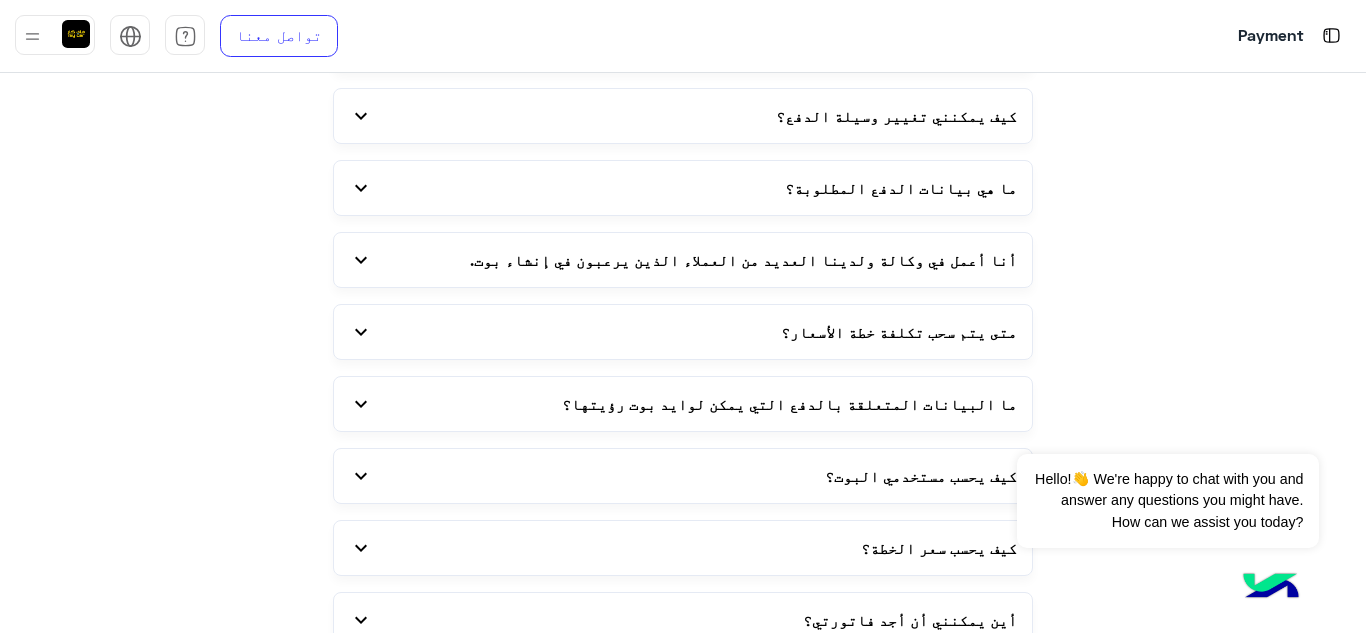 scroll, scrollTop: 4600, scrollLeft: 0, axis: vertical 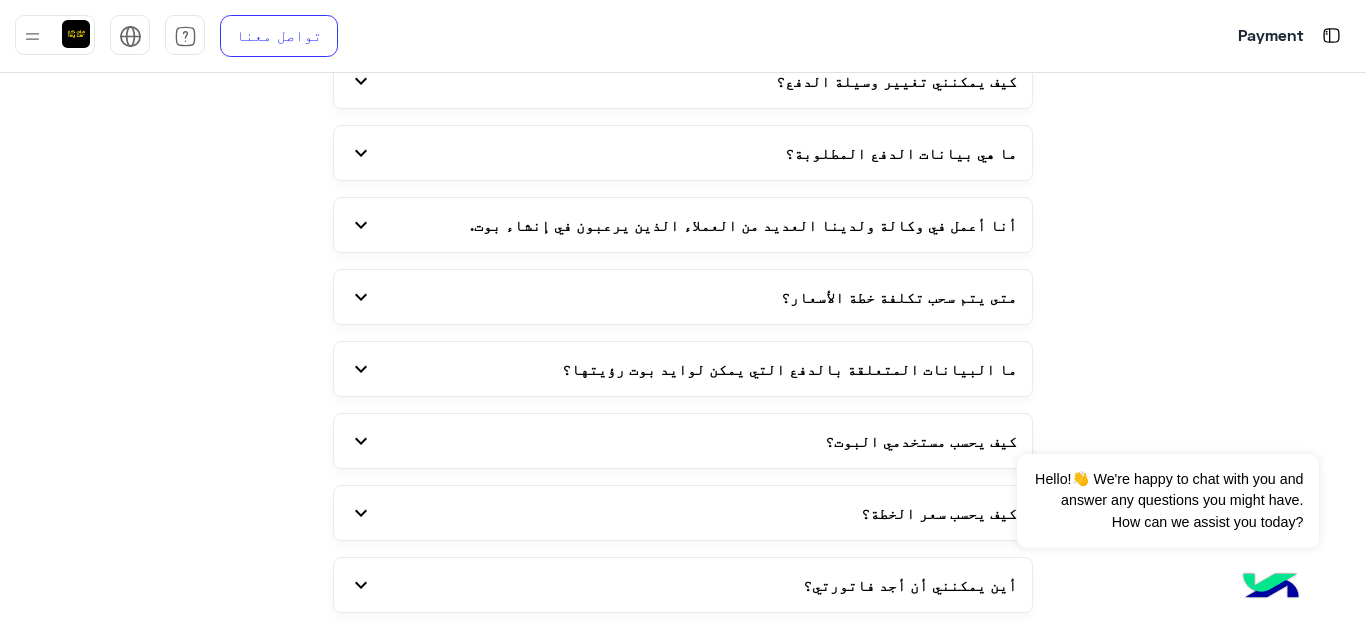 click on "expand_more" 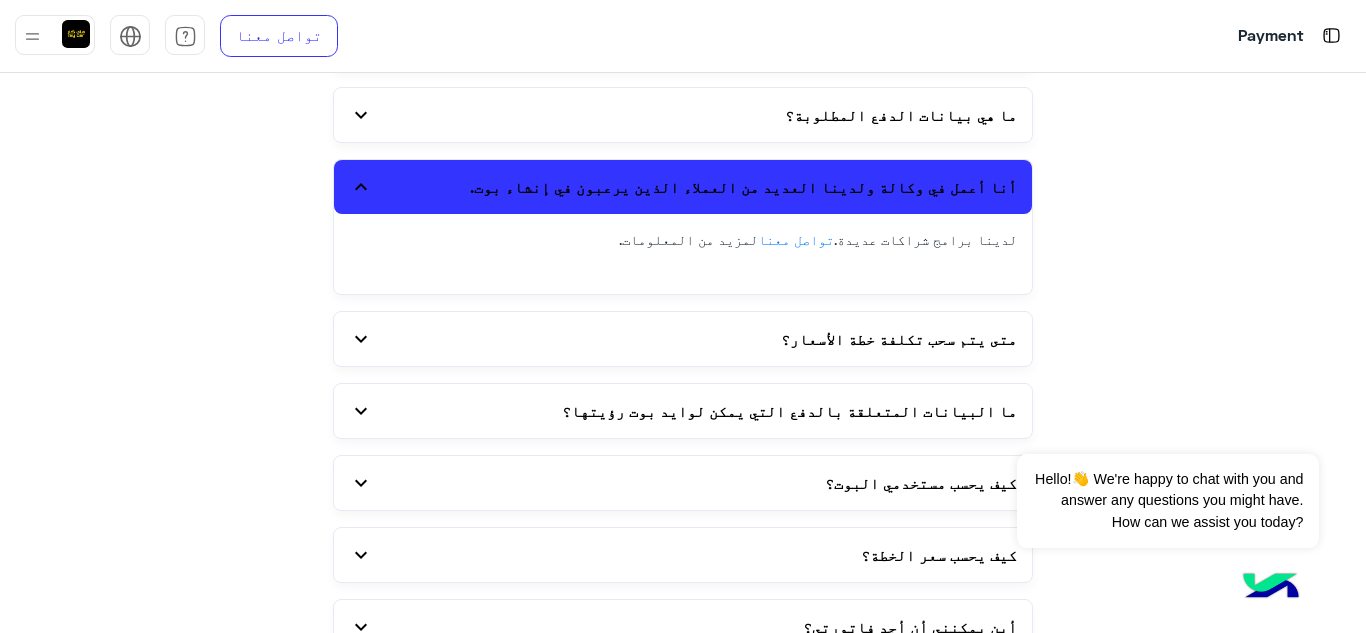scroll, scrollTop: 4685, scrollLeft: 0, axis: vertical 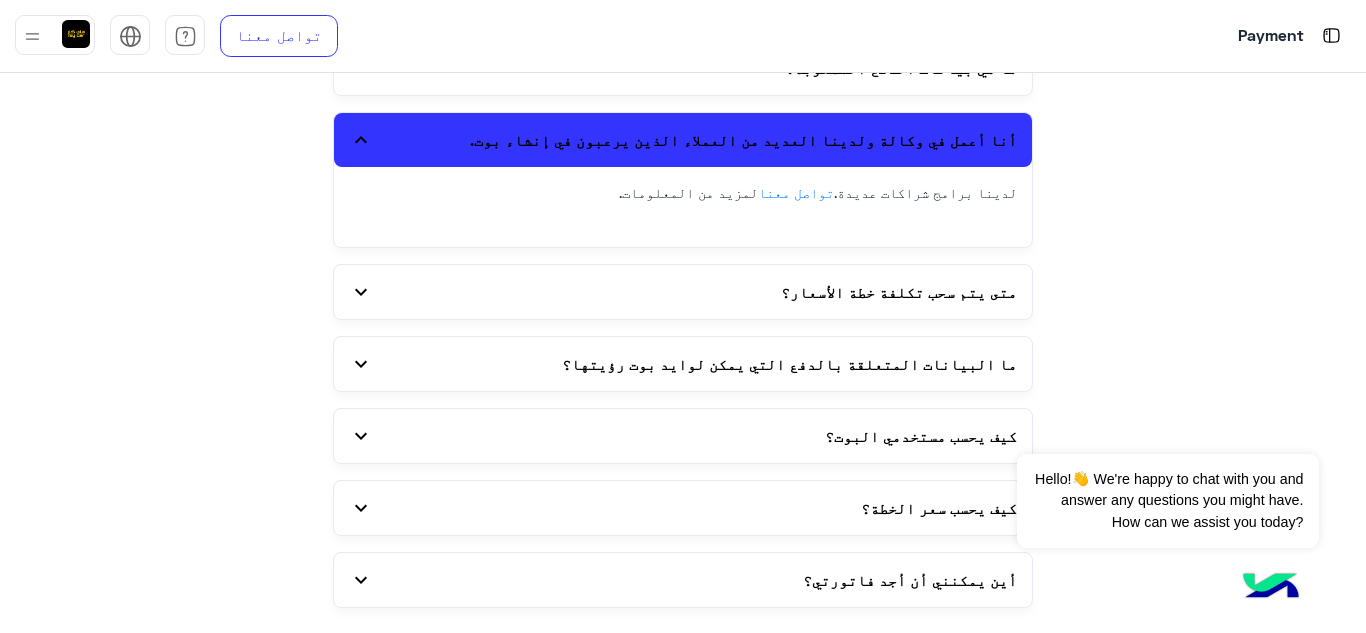 click on "expand_more" 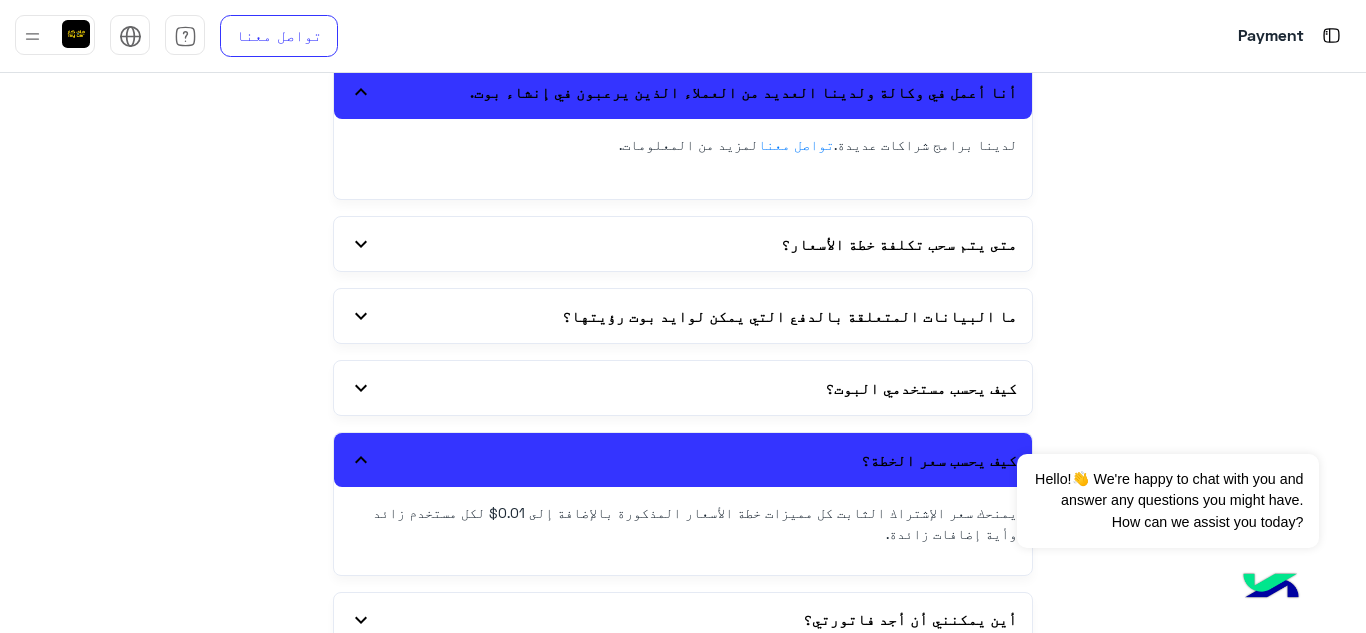 scroll, scrollTop: 4772, scrollLeft: 0, axis: vertical 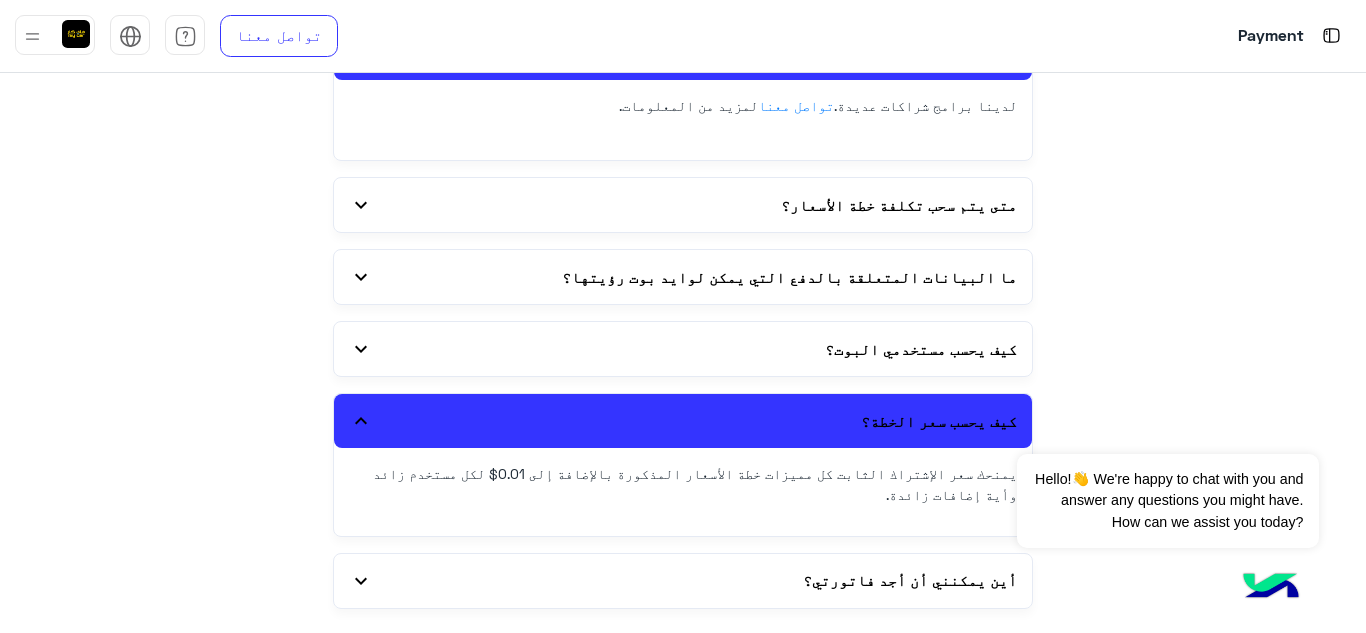click on "expand_more" 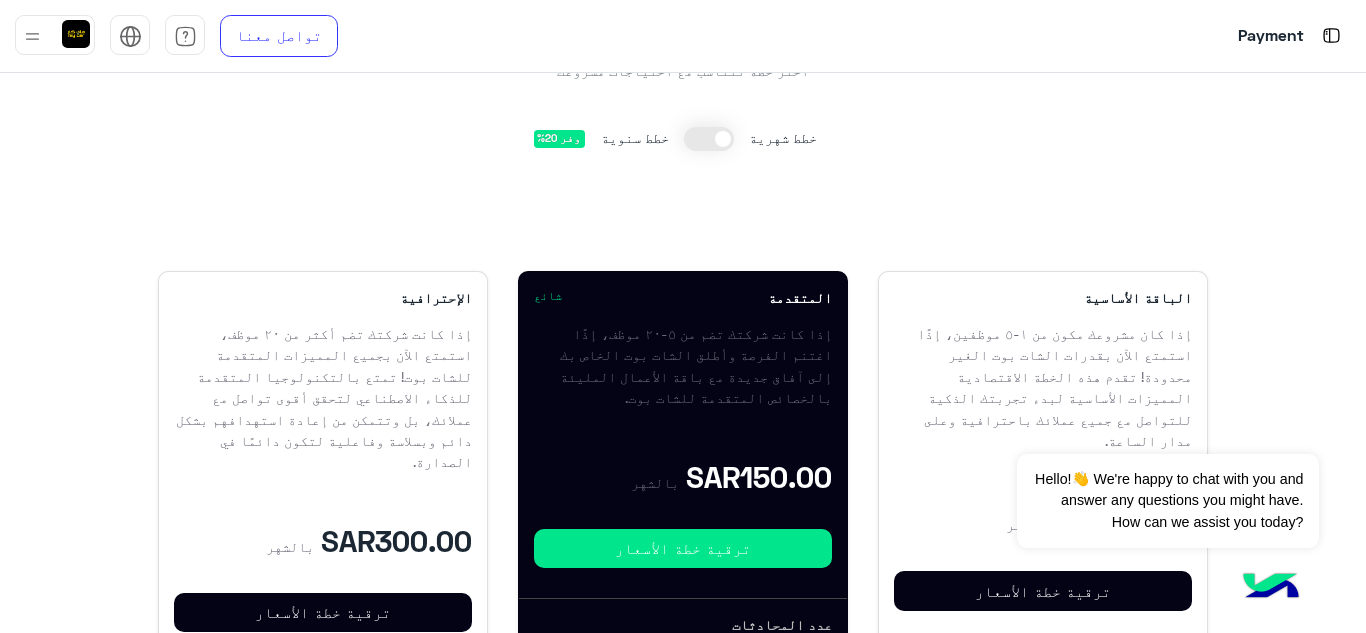 scroll, scrollTop: 0, scrollLeft: 0, axis: both 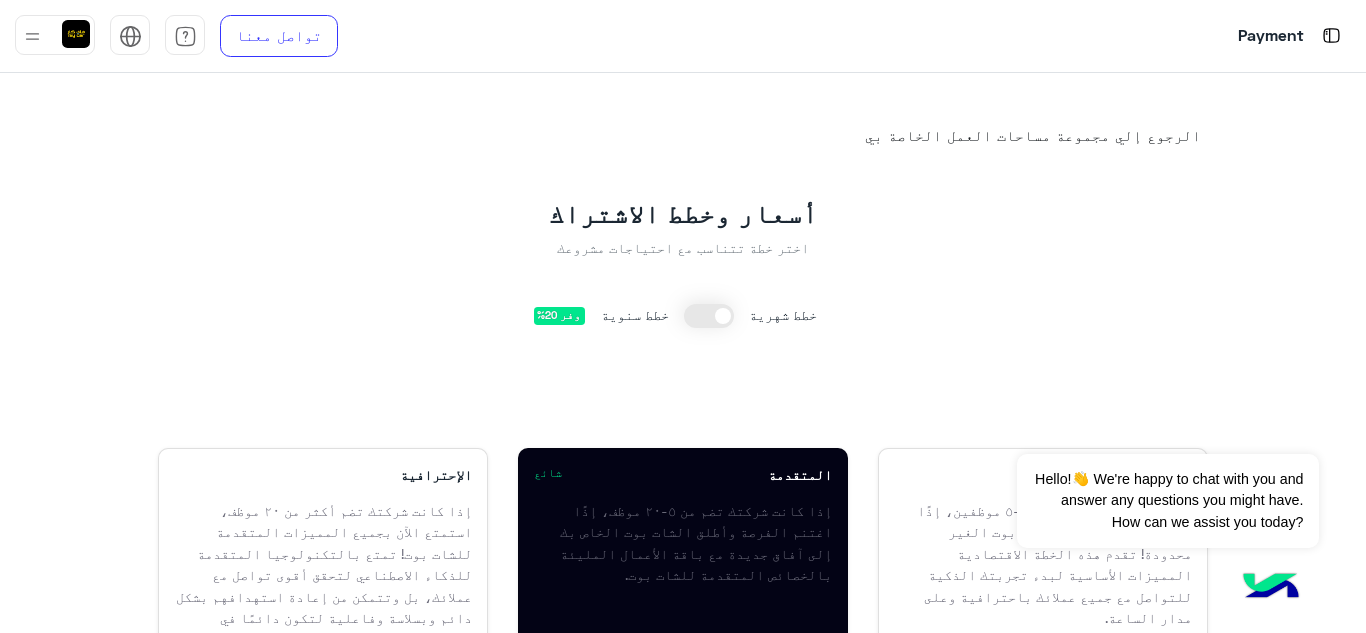click at bounding box center [76, 34] 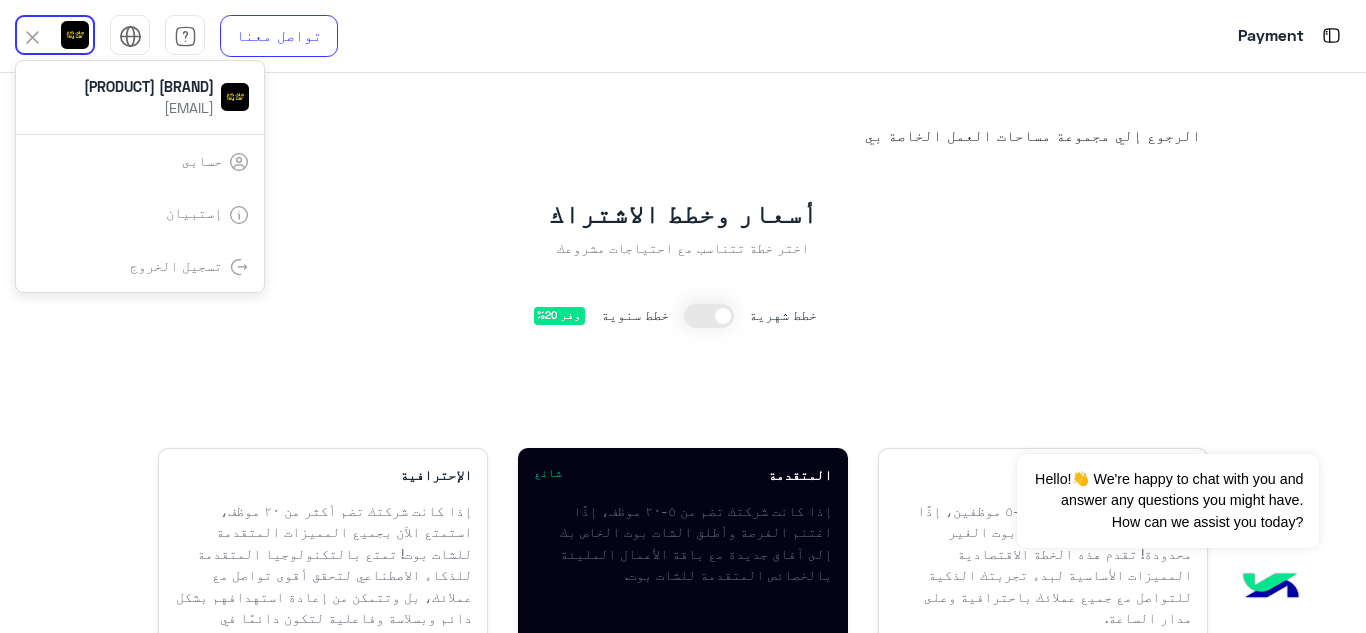click on "الرجوع إلي مجموعة مساحات العمل الخاصة بي" 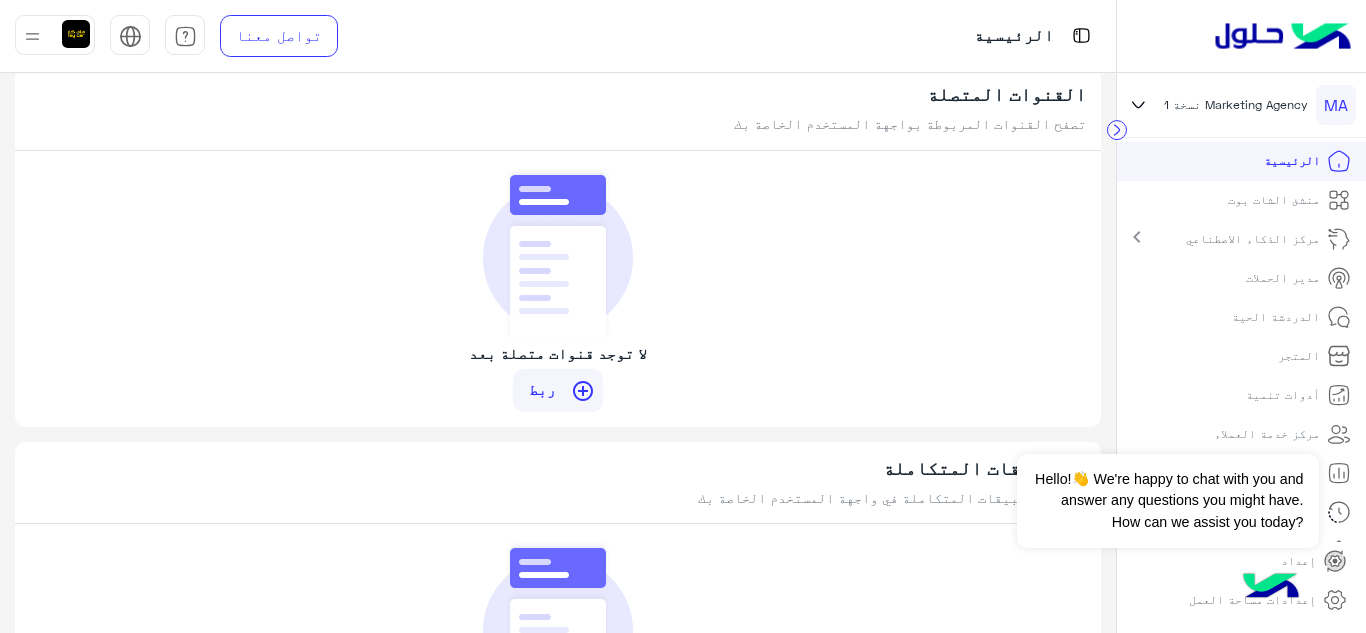 scroll, scrollTop: 1425, scrollLeft: 0, axis: vertical 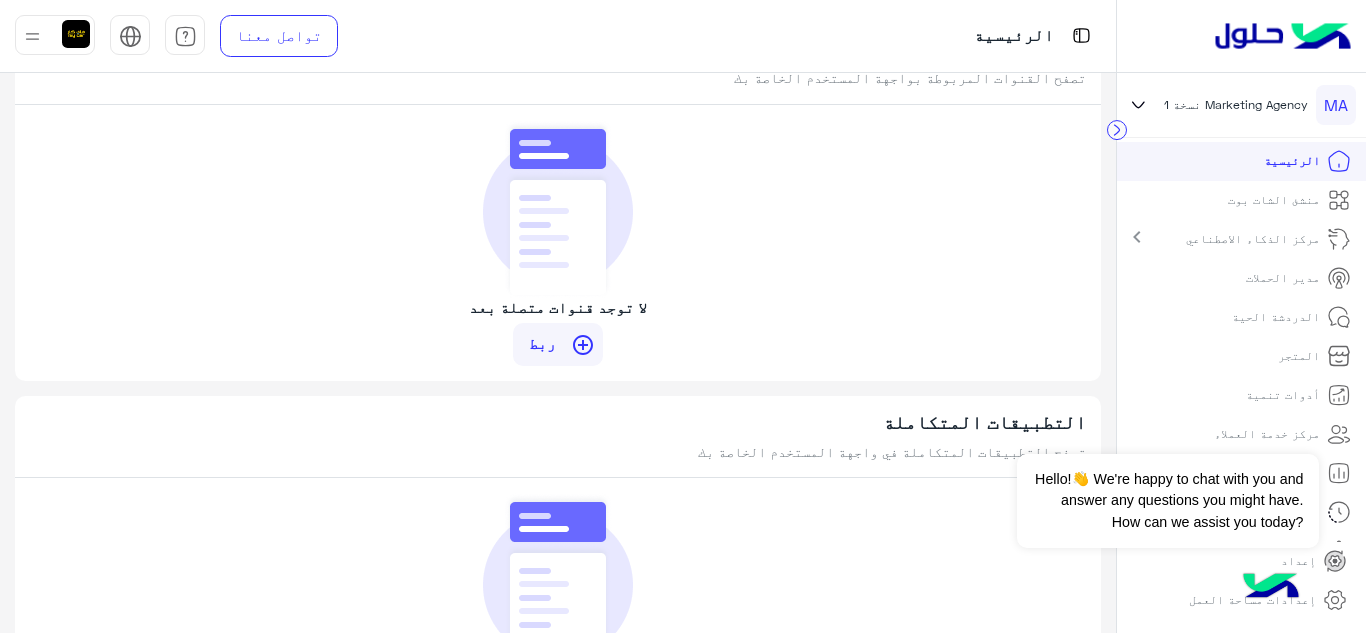 click on "control_point" 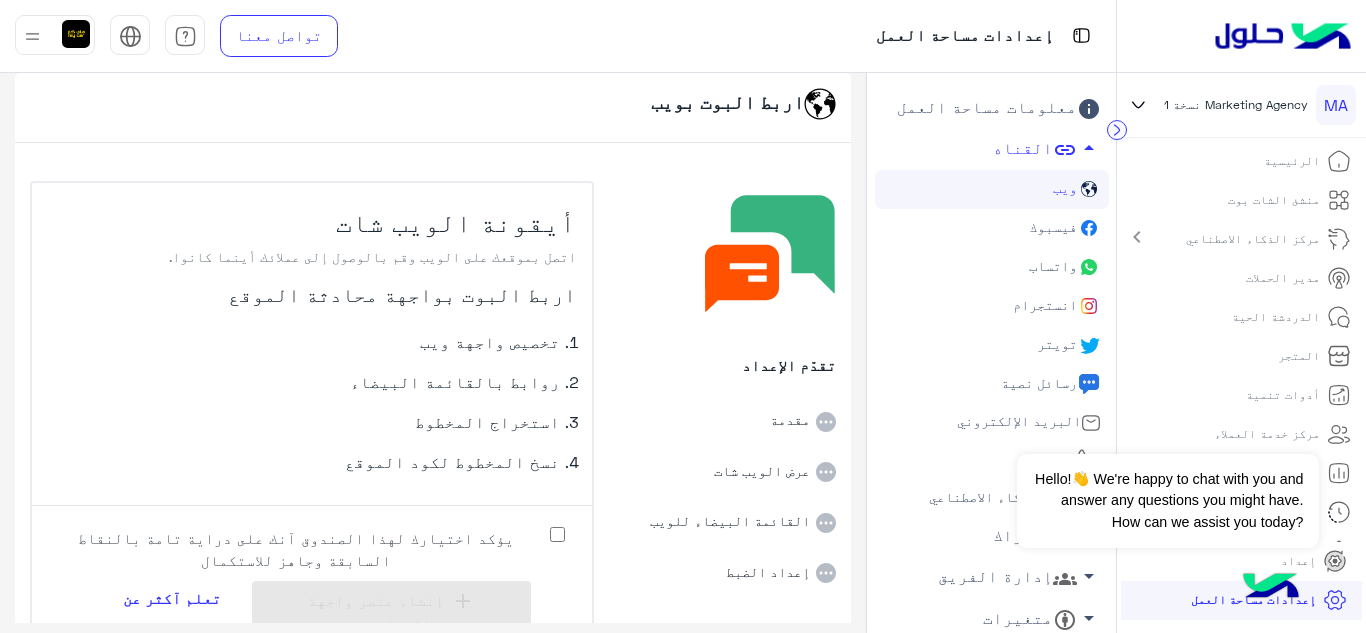scroll, scrollTop: 38, scrollLeft: 0, axis: vertical 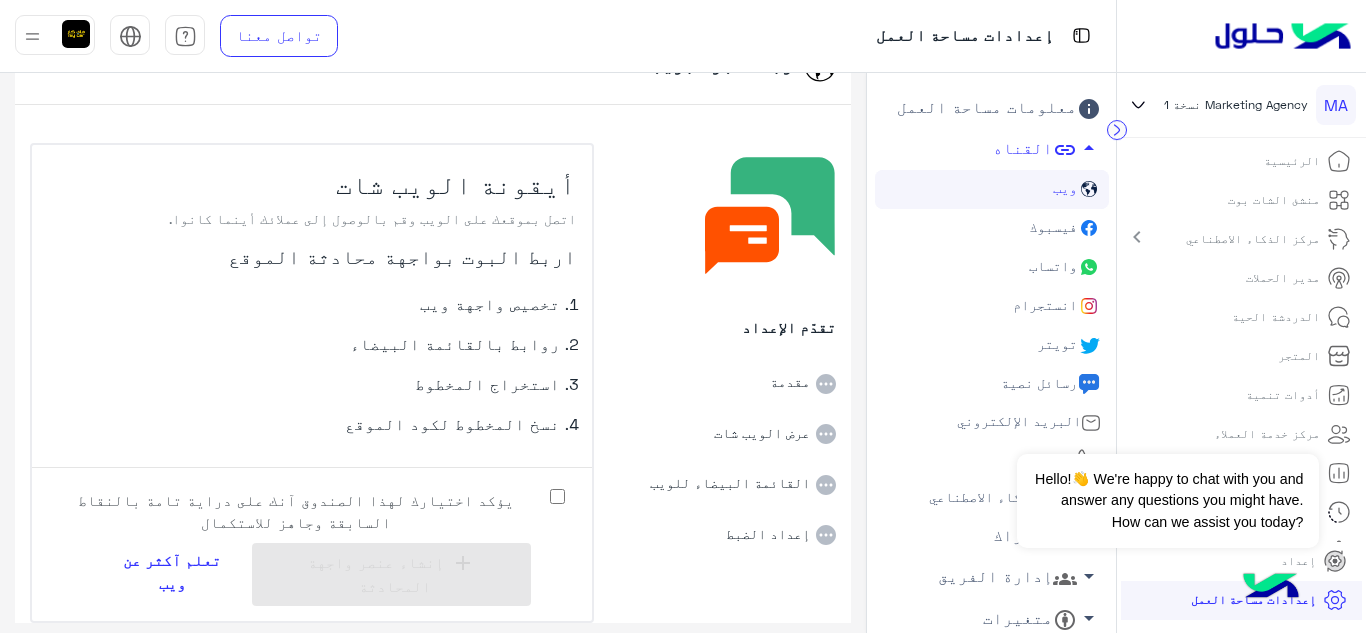 click on "واتساب" 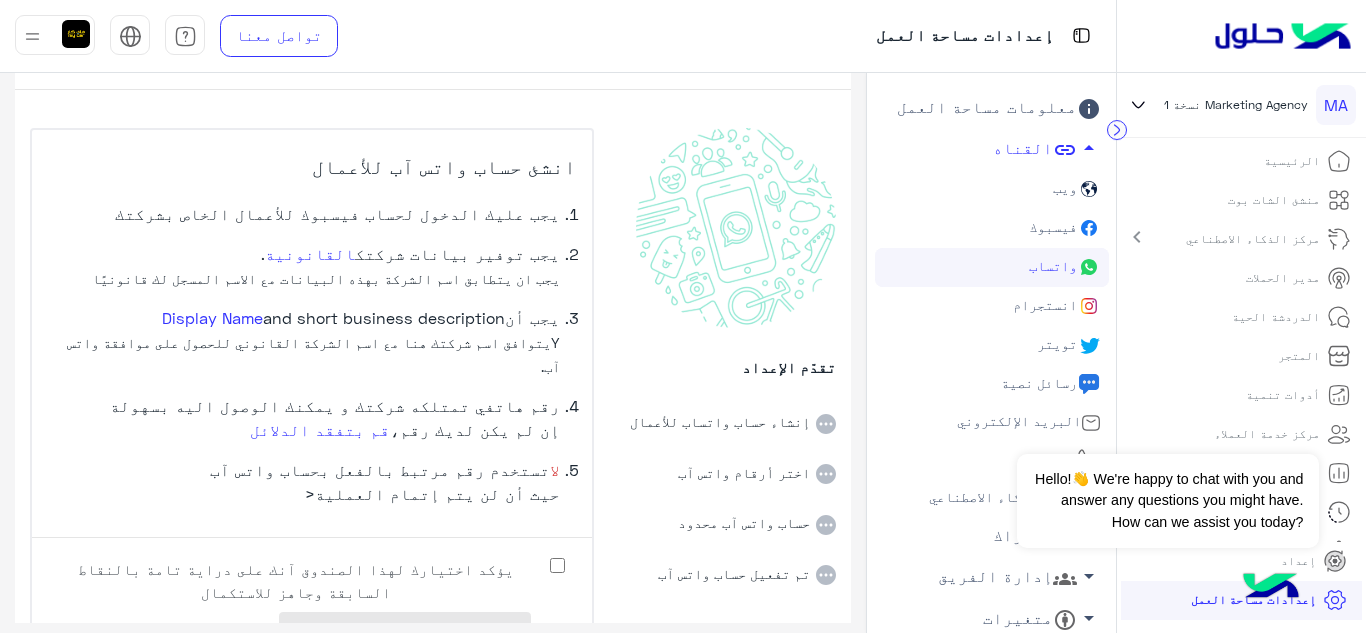 scroll, scrollTop: 98, scrollLeft: 0, axis: vertical 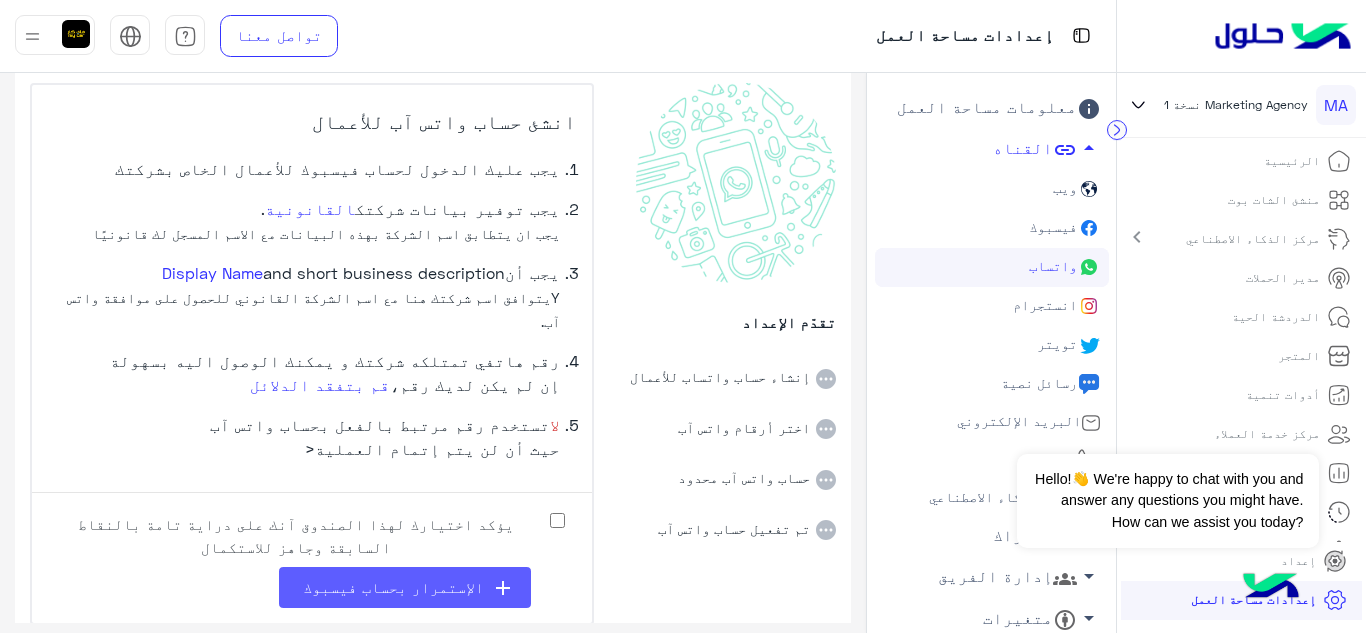 click on "الإستمرار بحساب فيسبوك" at bounding box center (393, 587) 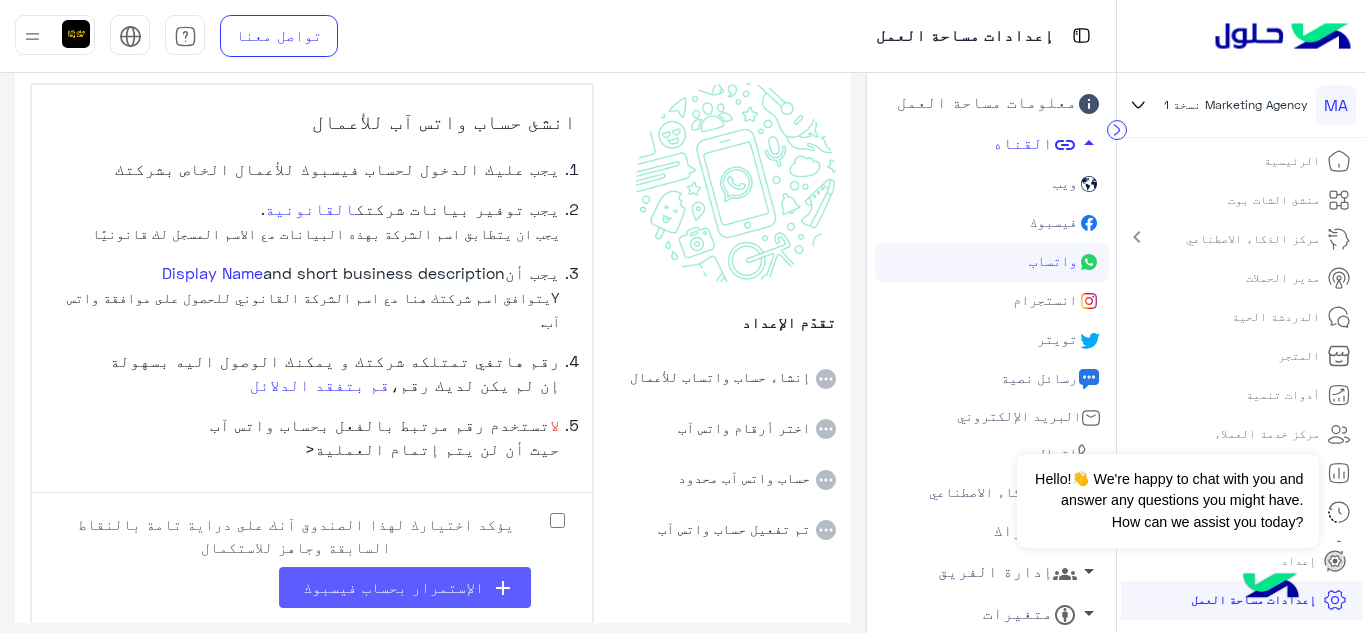 scroll, scrollTop: 0, scrollLeft: 0, axis: both 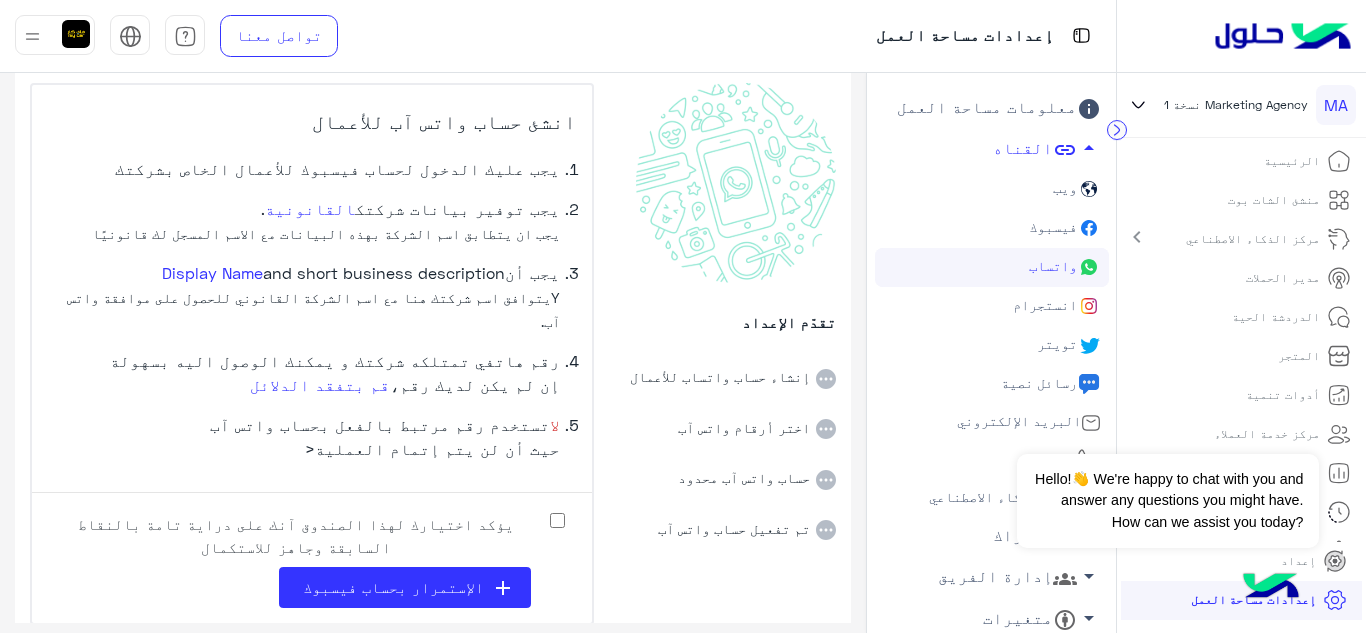 click on "ويب" 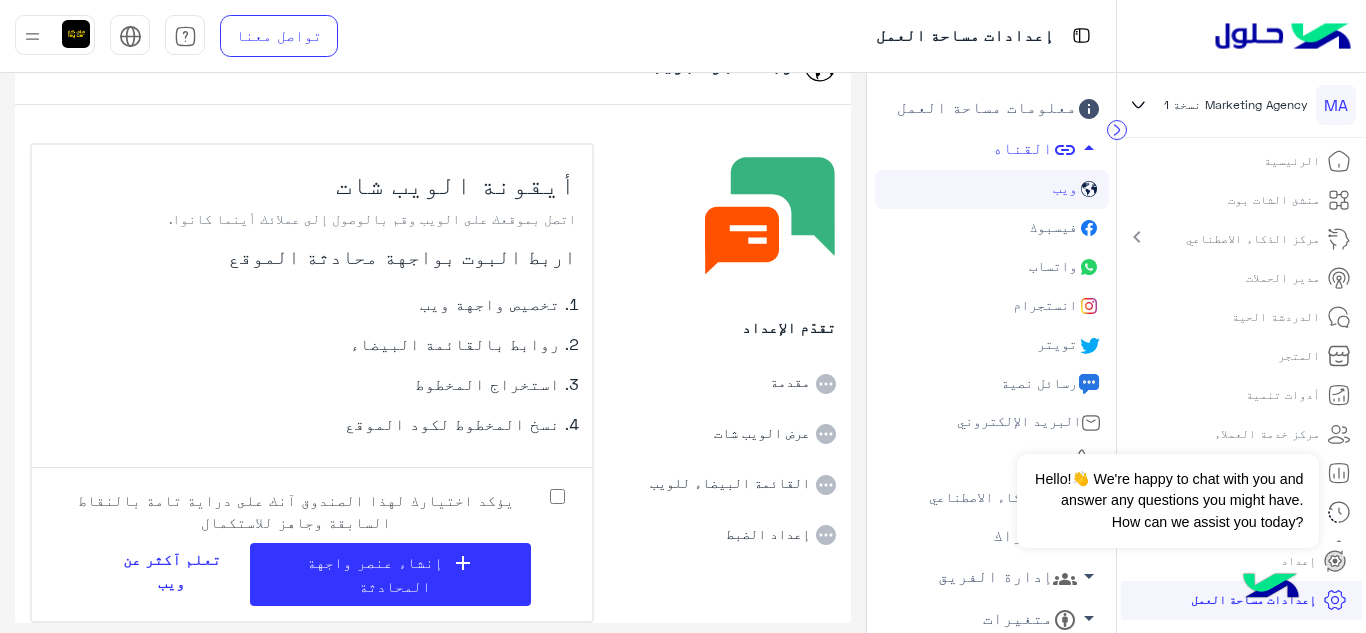 click on "تعلم آكثر عن ويب" at bounding box center [171, 575] 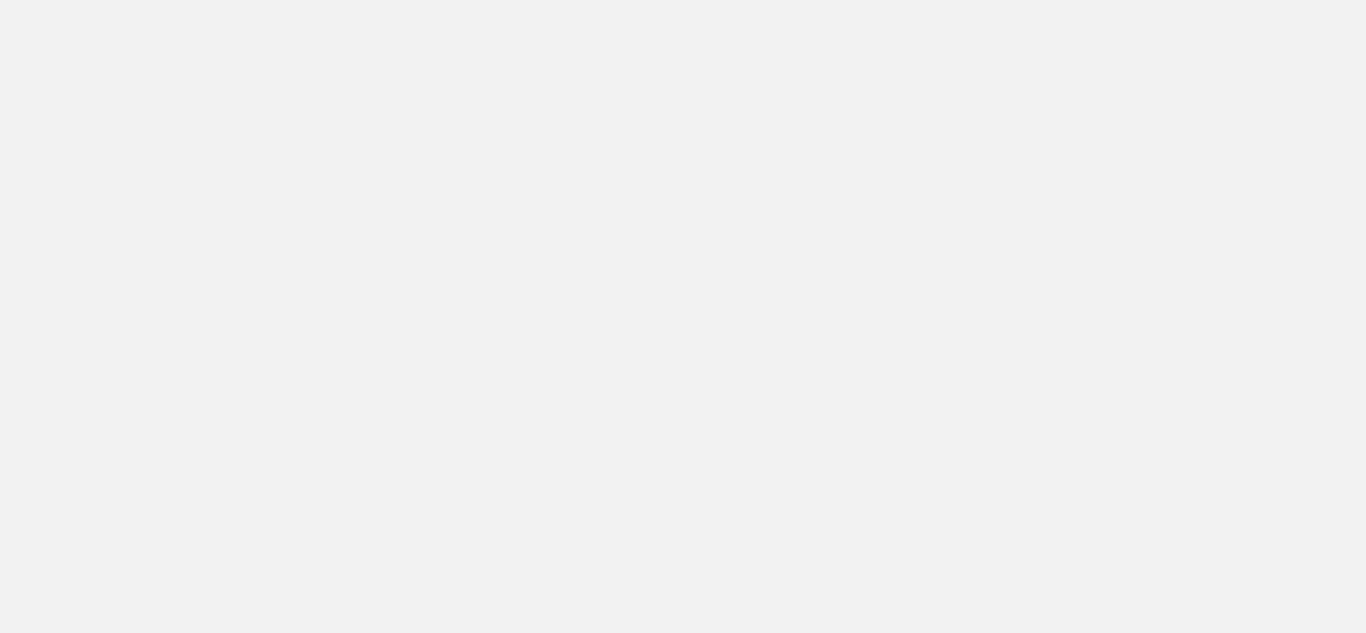 scroll, scrollTop: 0, scrollLeft: 0, axis: both 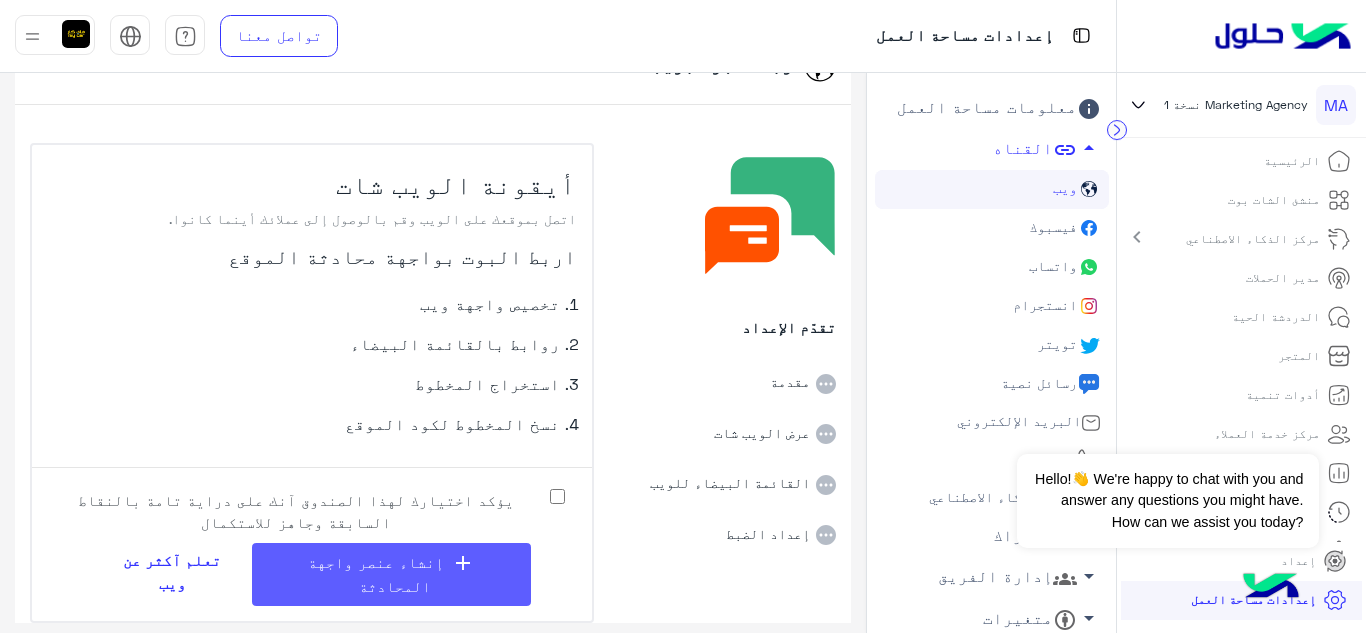 click on "إنشاء عنصر واجهة المحادثة" at bounding box center [376, 574] 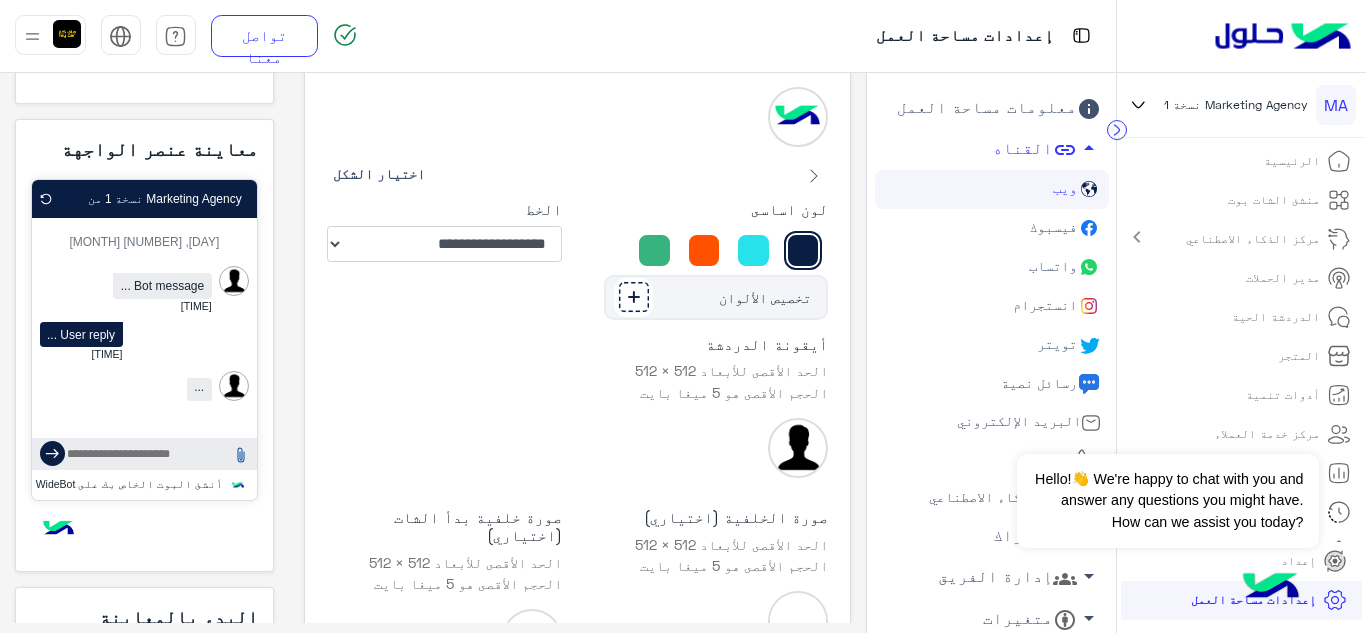 scroll, scrollTop: 164, scrollLeft: 0, axis: vertical 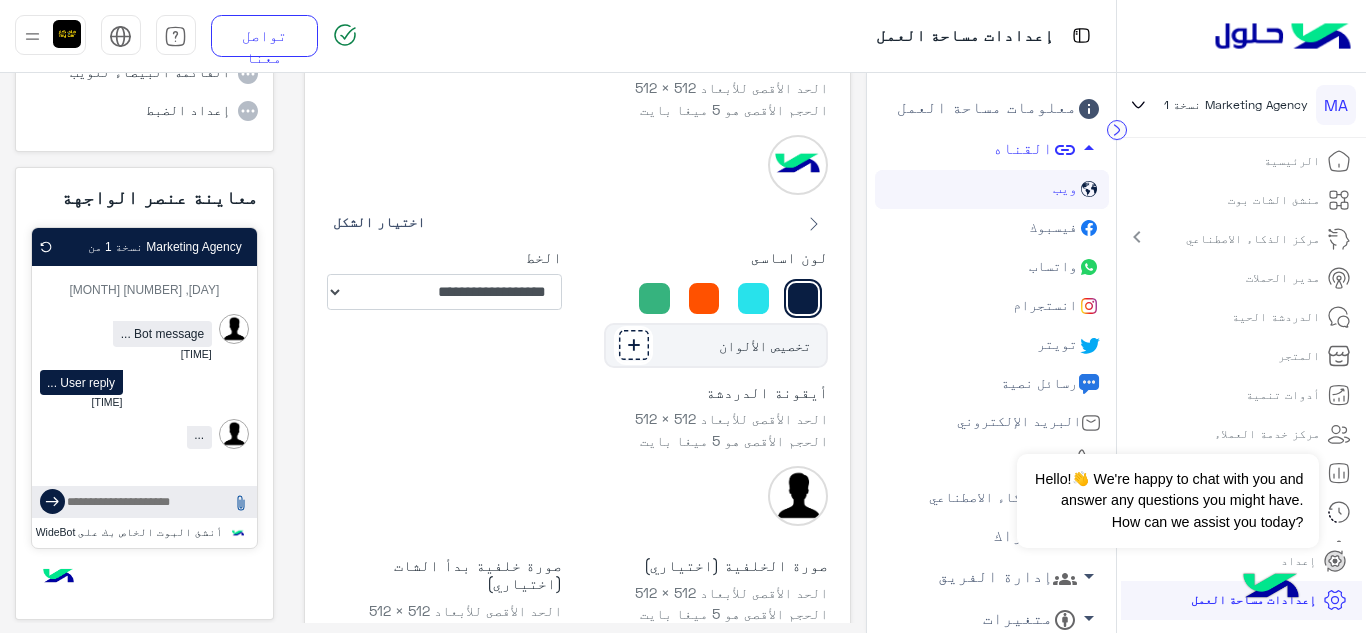 click at bounding box center (803, 298) 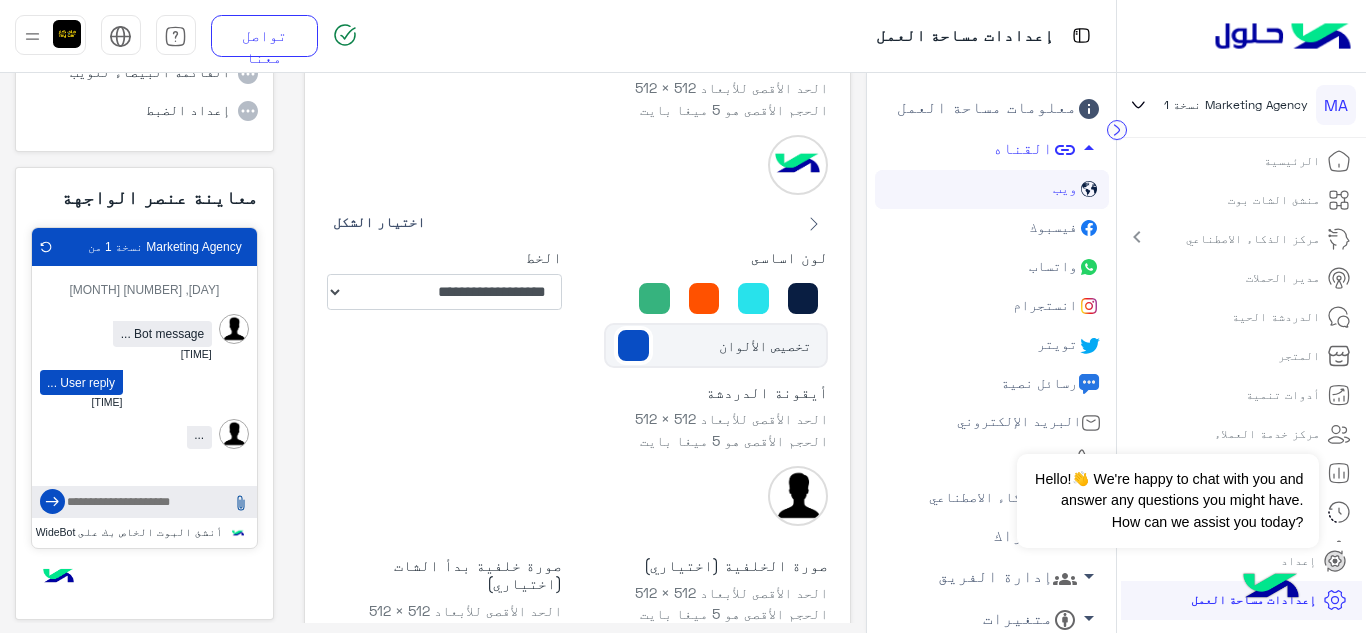 click on "أيقونة الدردشة  الحد الأقصى للأبعاد 512 × 512 الحجم الأقصى هو 5 ميغا بايت" at bounding box center (577, 454) 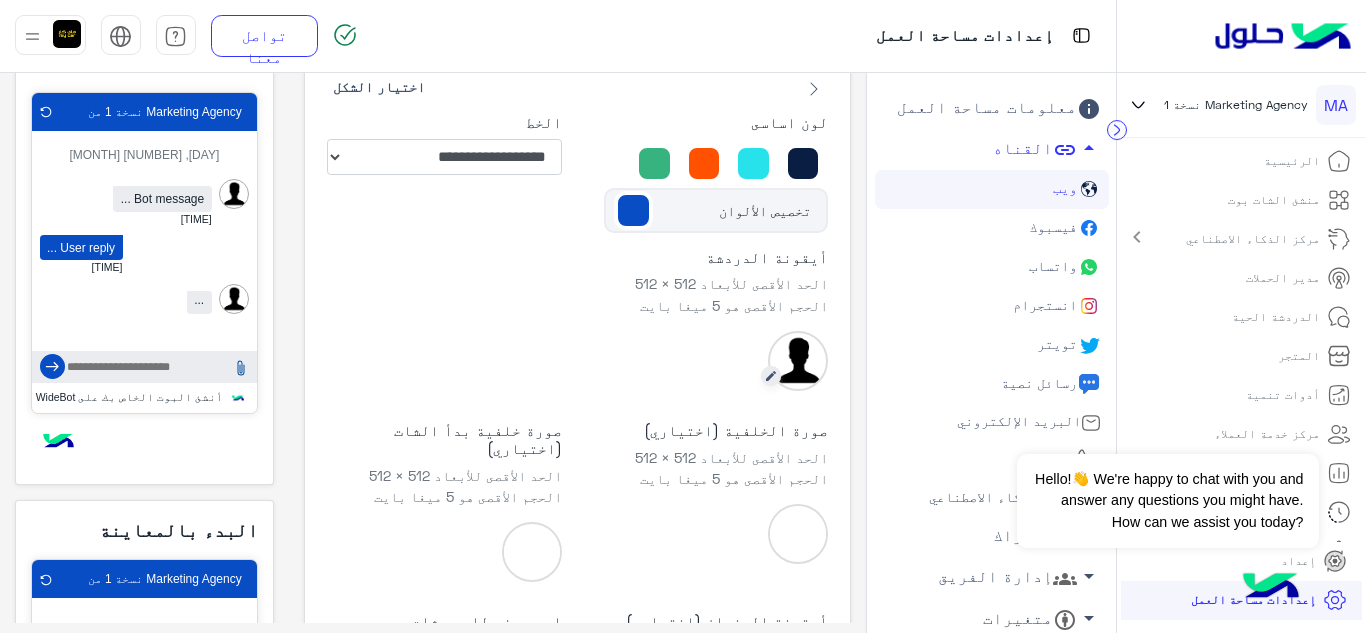 scroll, scrollTop: 264, scrollLeft: 0, axis: vertical 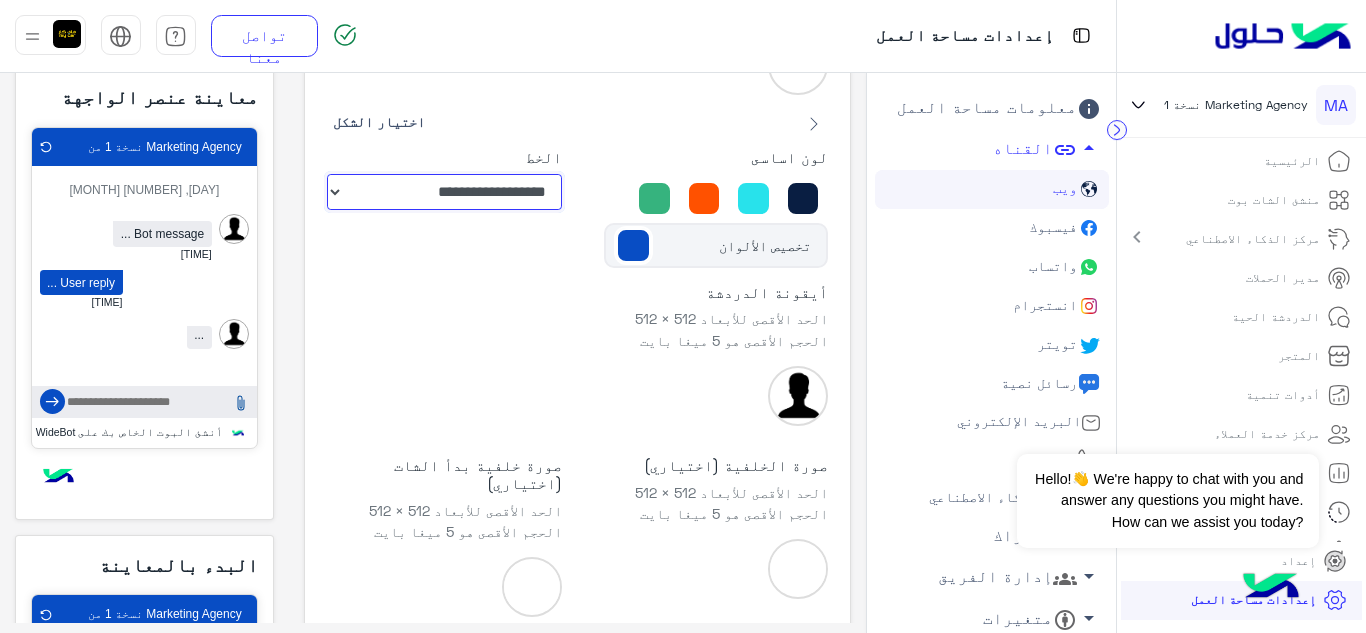 click on "**********" at bounding box center (444, 192) 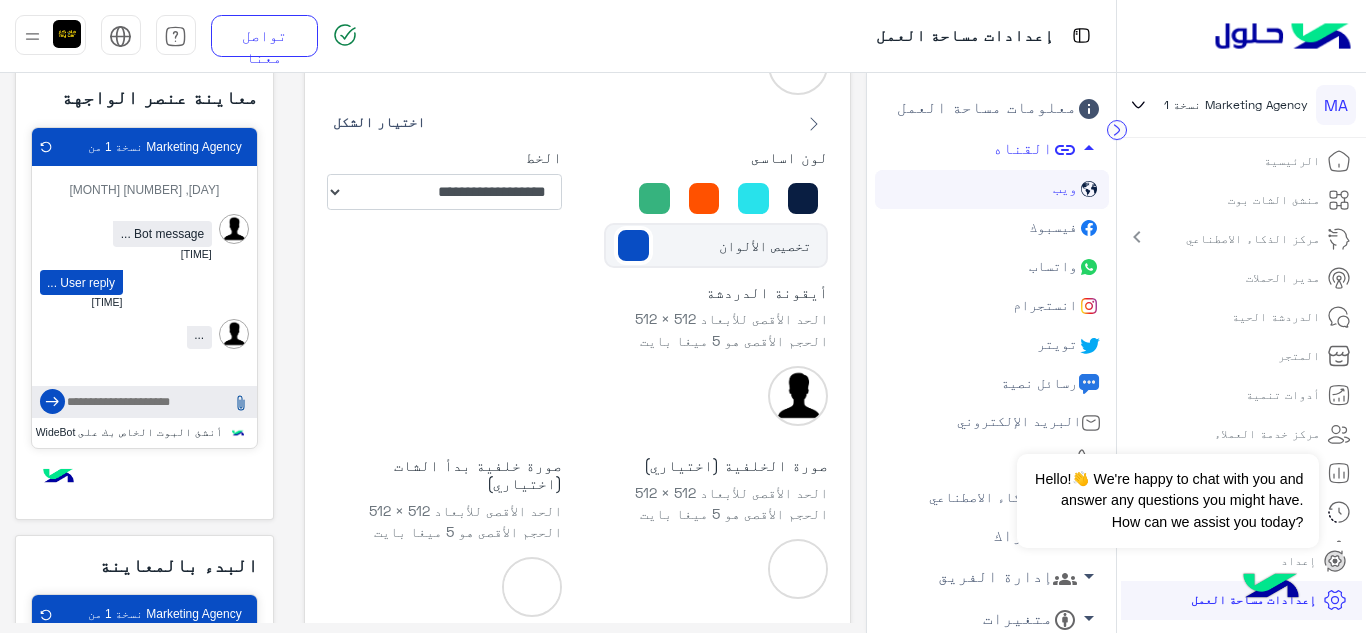 click on "أيقونة الدردشة  الحد الأقصى للأبعاد 512 × 512 الحجم الأقصى هو 5 ميغا بايت" at bounding box center [577, 354] 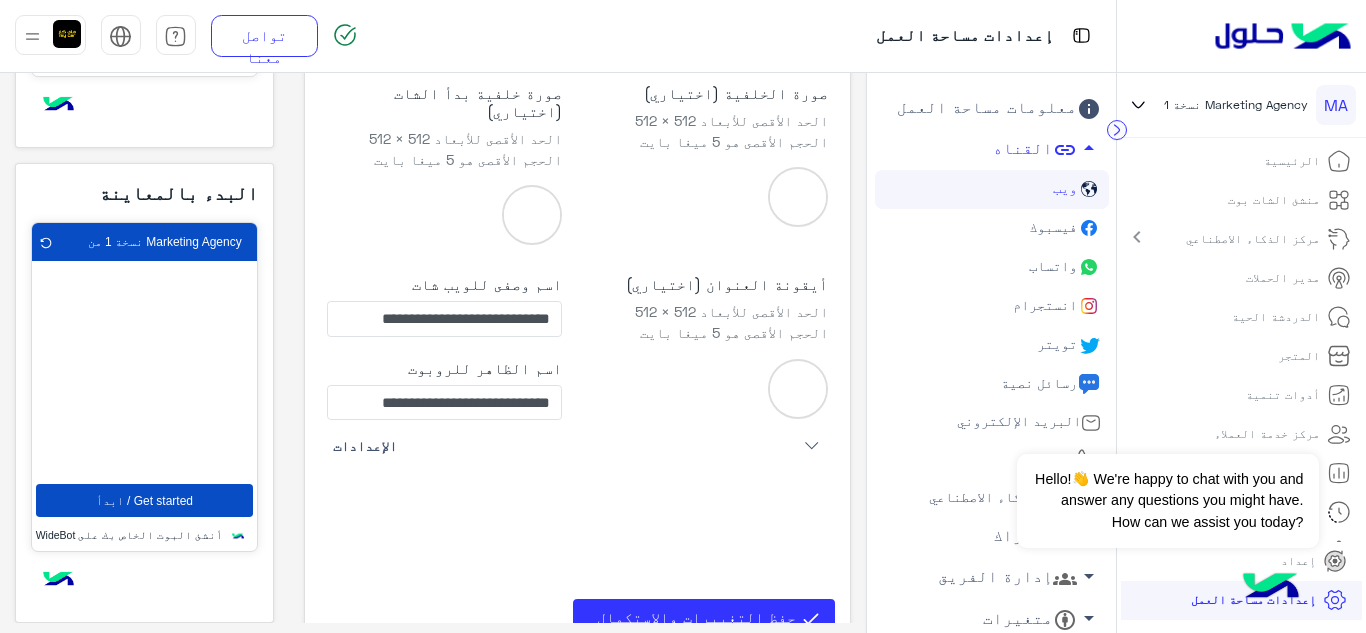 scroll, scrollTop: 663, scrollLeft: 0, axis: vertical 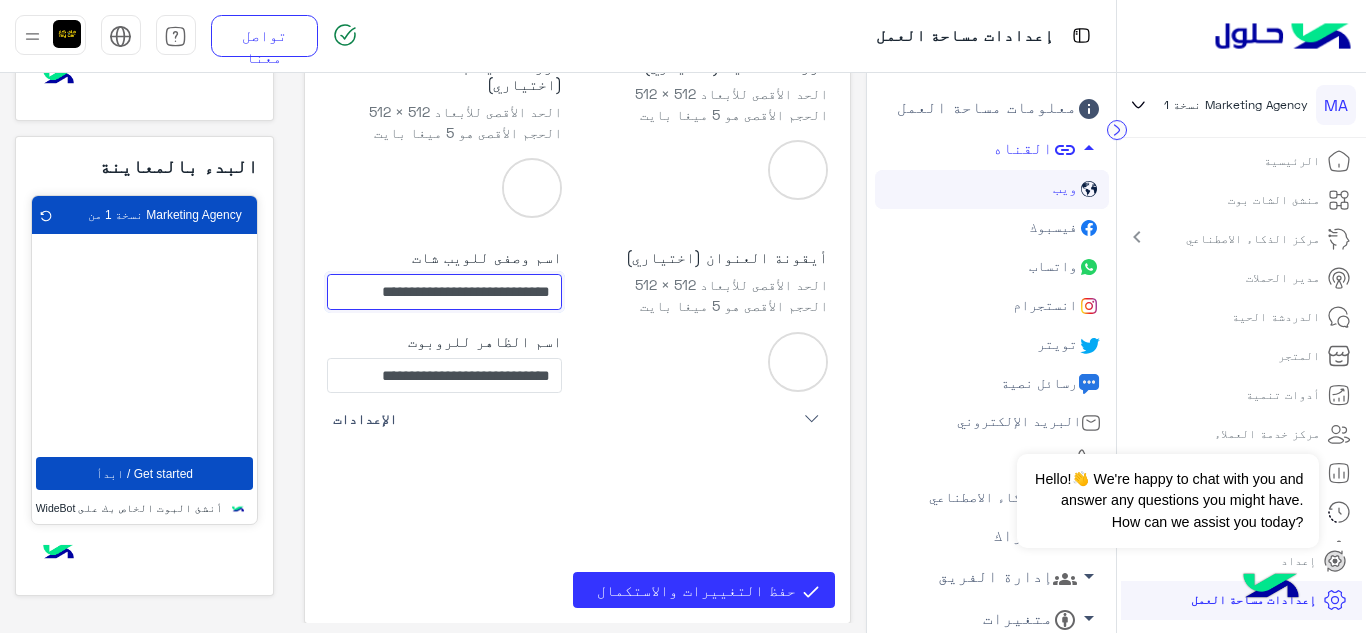 click on "**********" at bounding box center (444, 292) 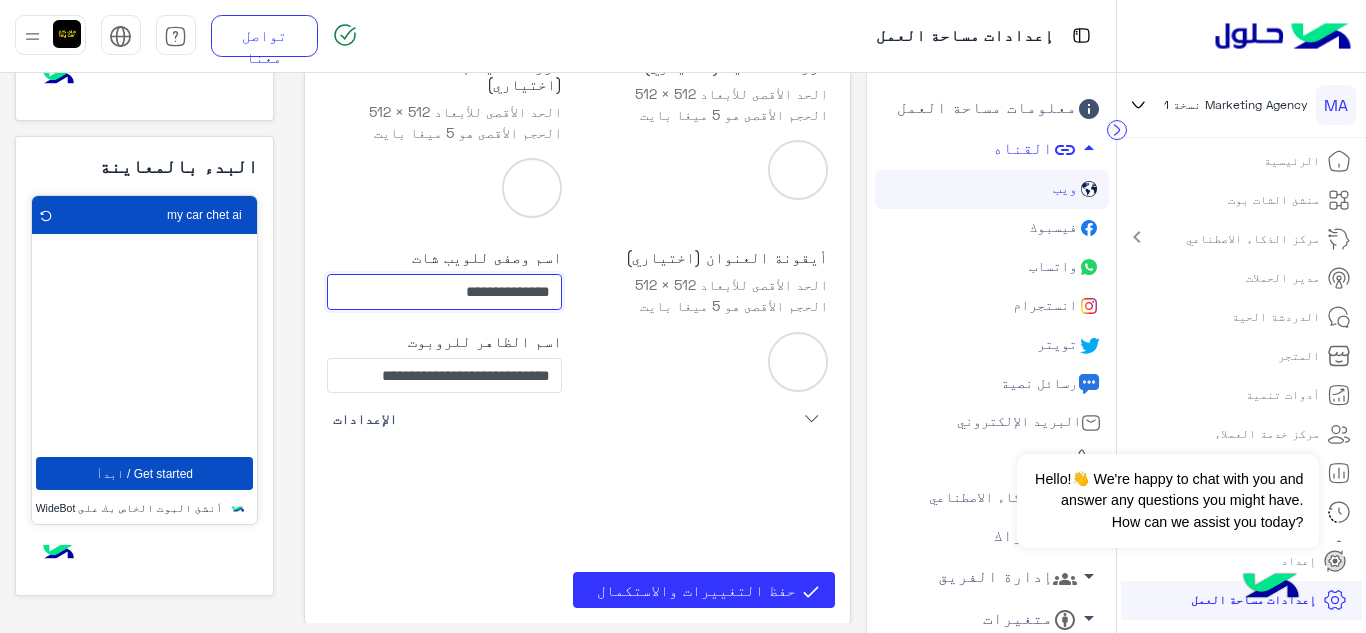 click on "**********" at bounding box center [444, 292] 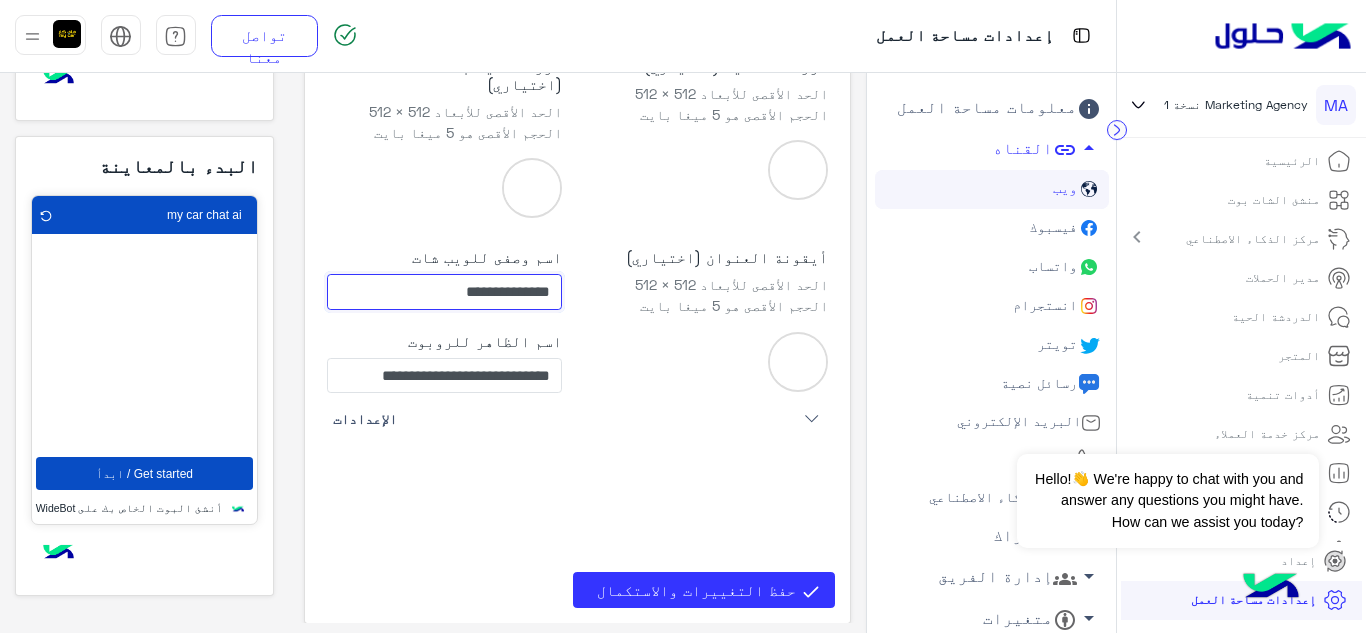 click on "**********" at bounding box center [444, 292] 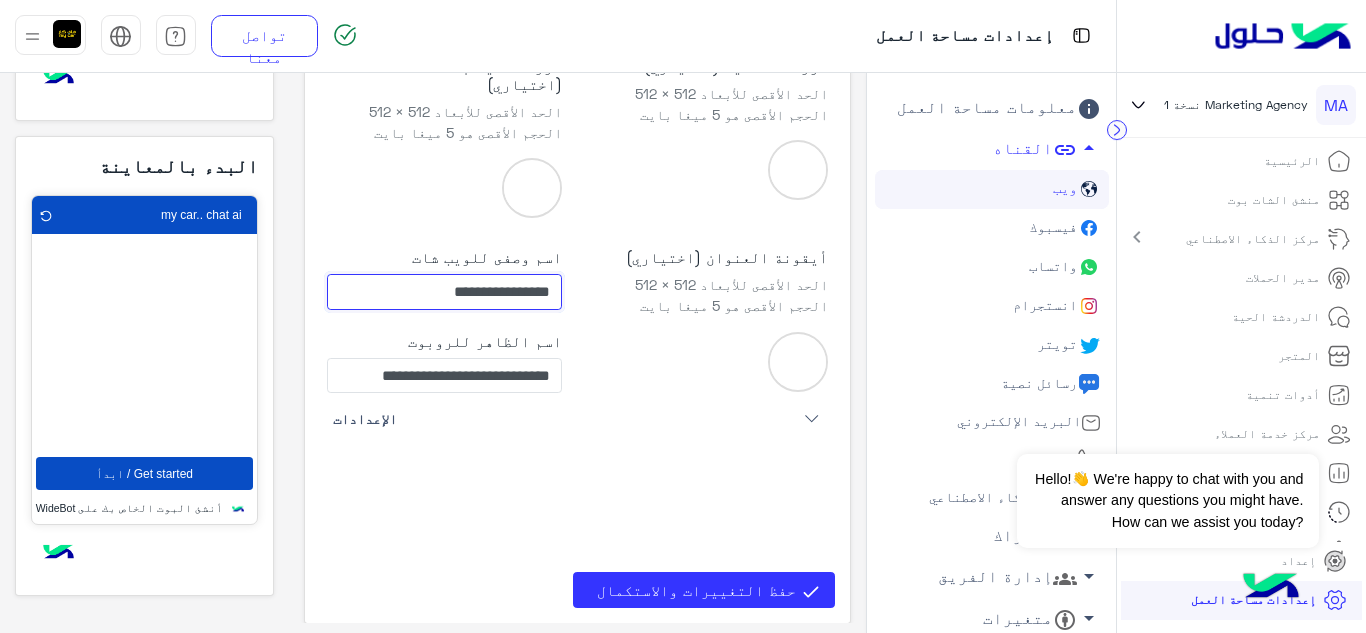type on "**********" 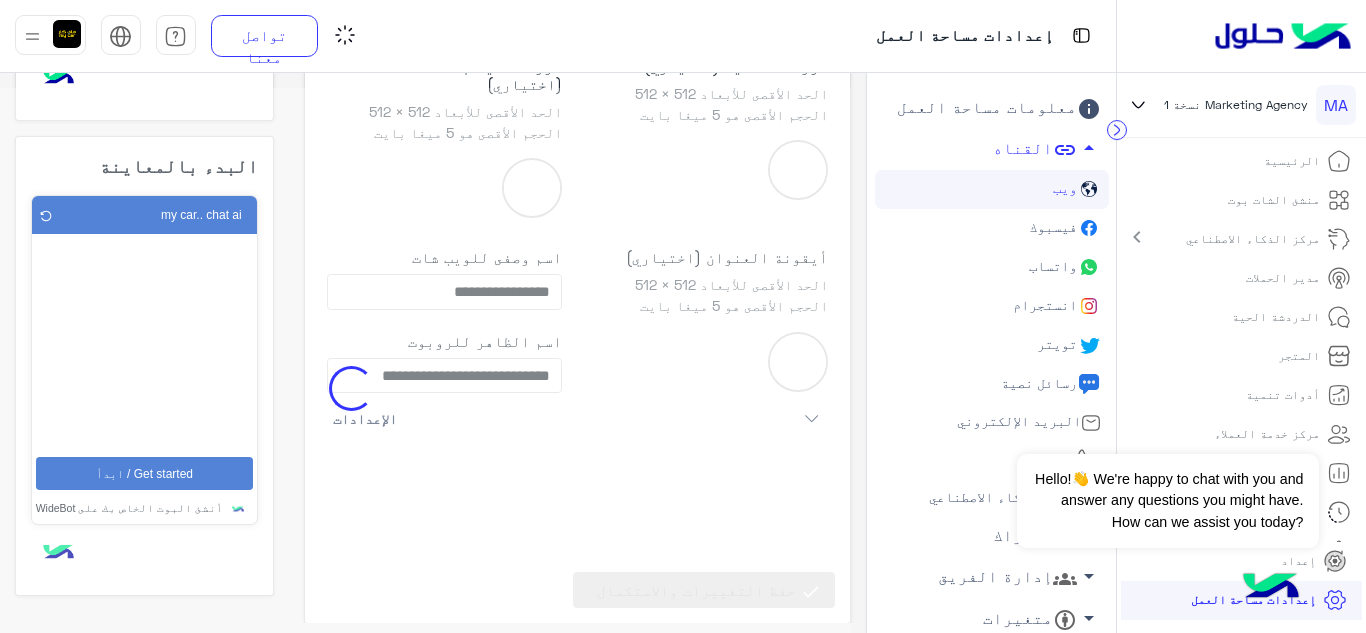 click on "**********" 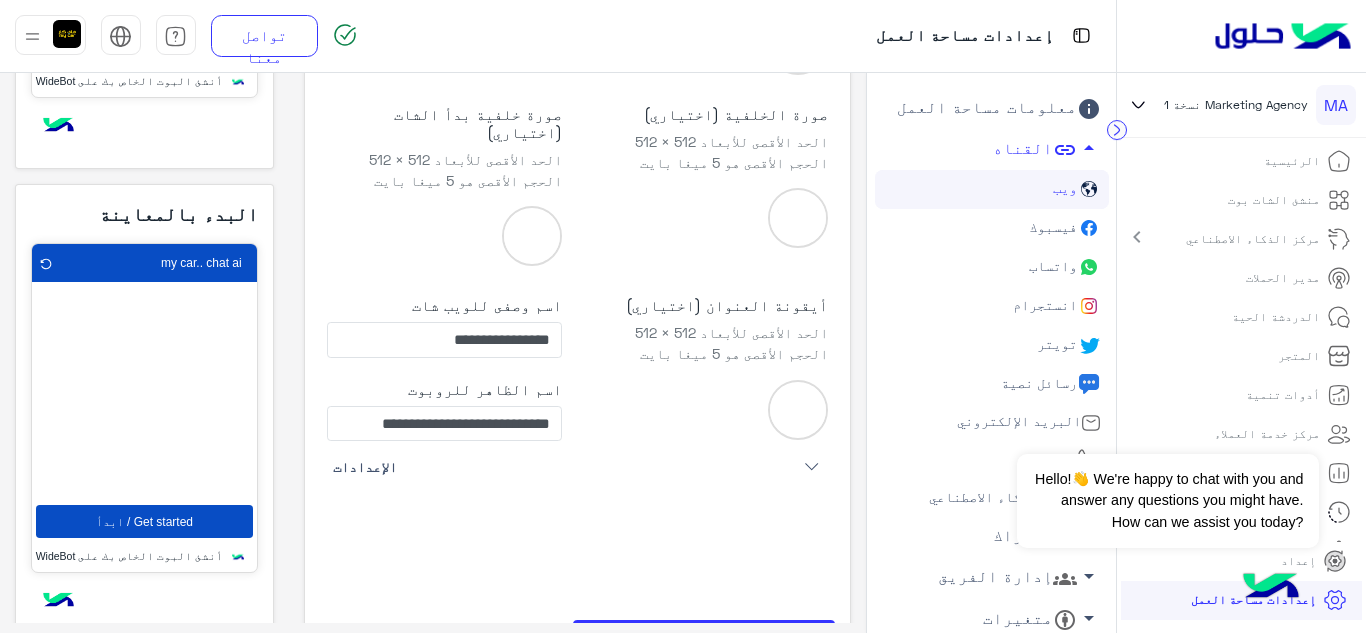 scroll, scrollTop: 663, scrollLeft: 0, axis: vertical 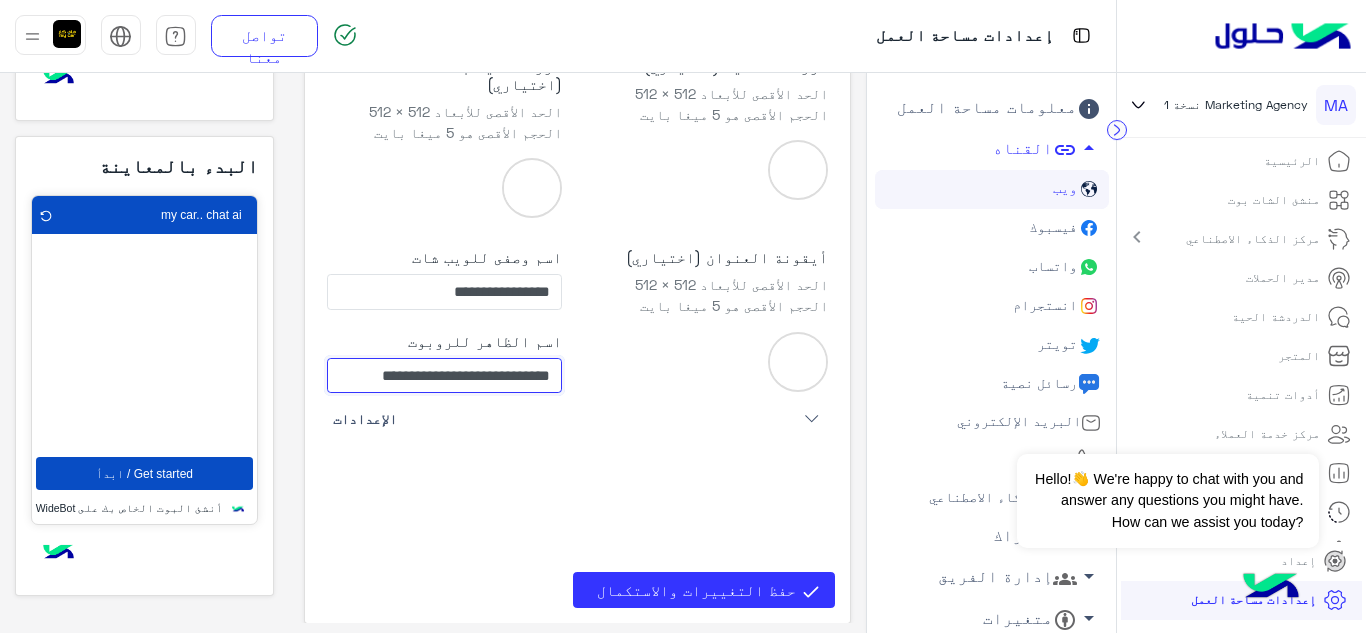 click on "**********" at bounding box center [444, 376] 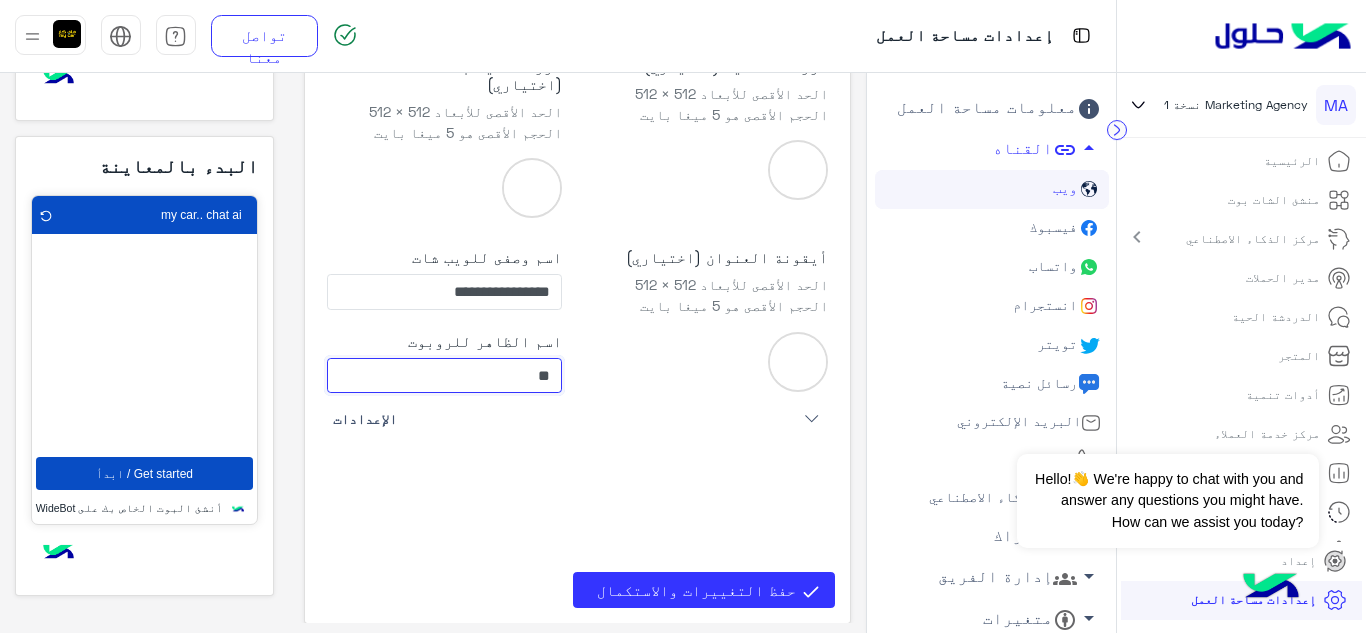 type on "*" 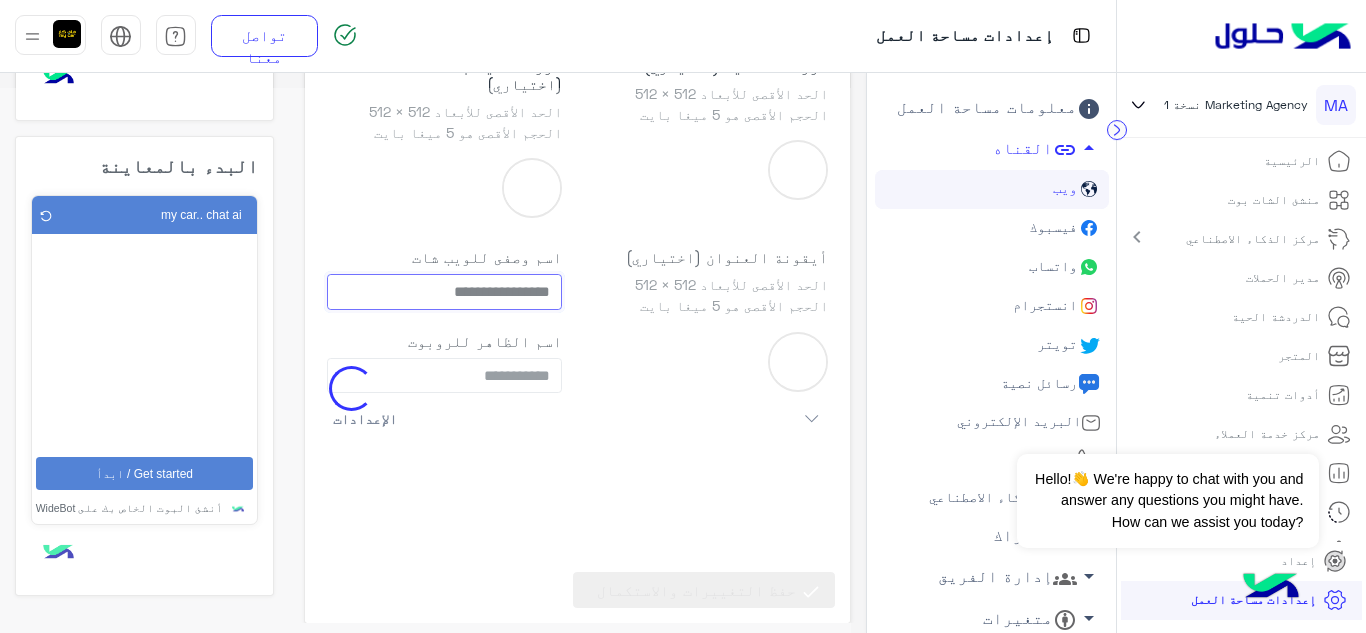 drag, startPoint x: 498, startPoint y: 271, endPoint x: 557, endPoint y: 288, distance: 61.400326 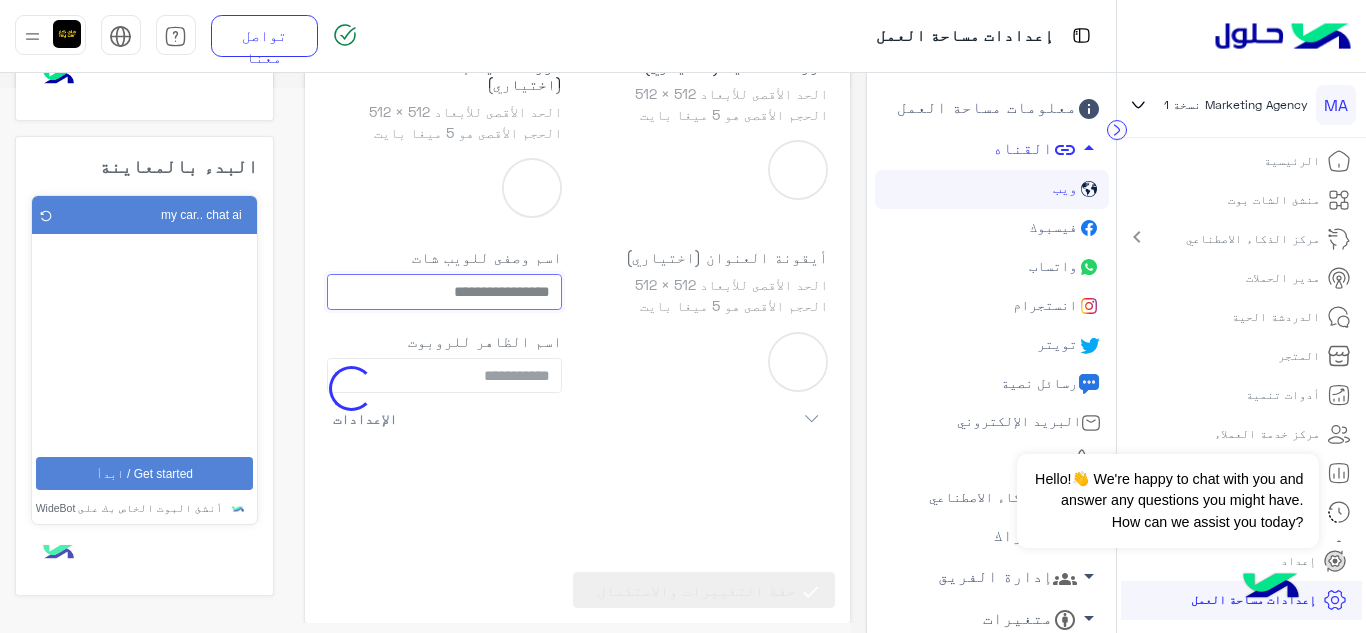 click on "**********" 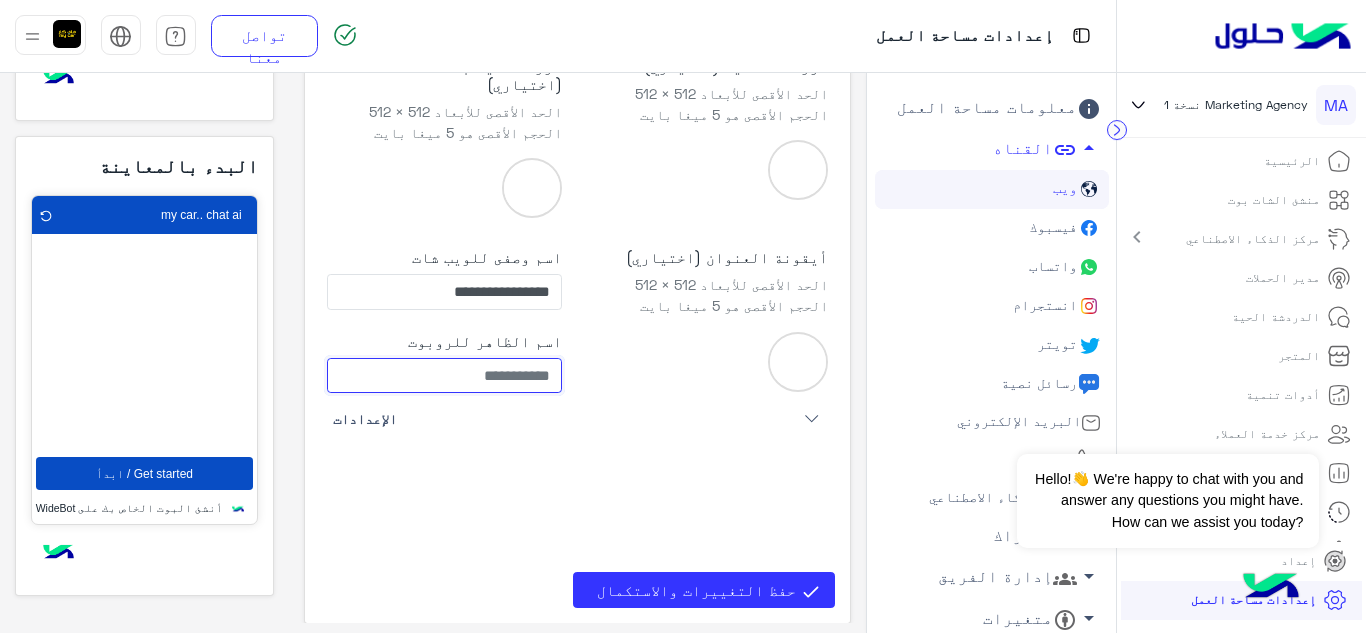 click at bounding box center (444, 376) 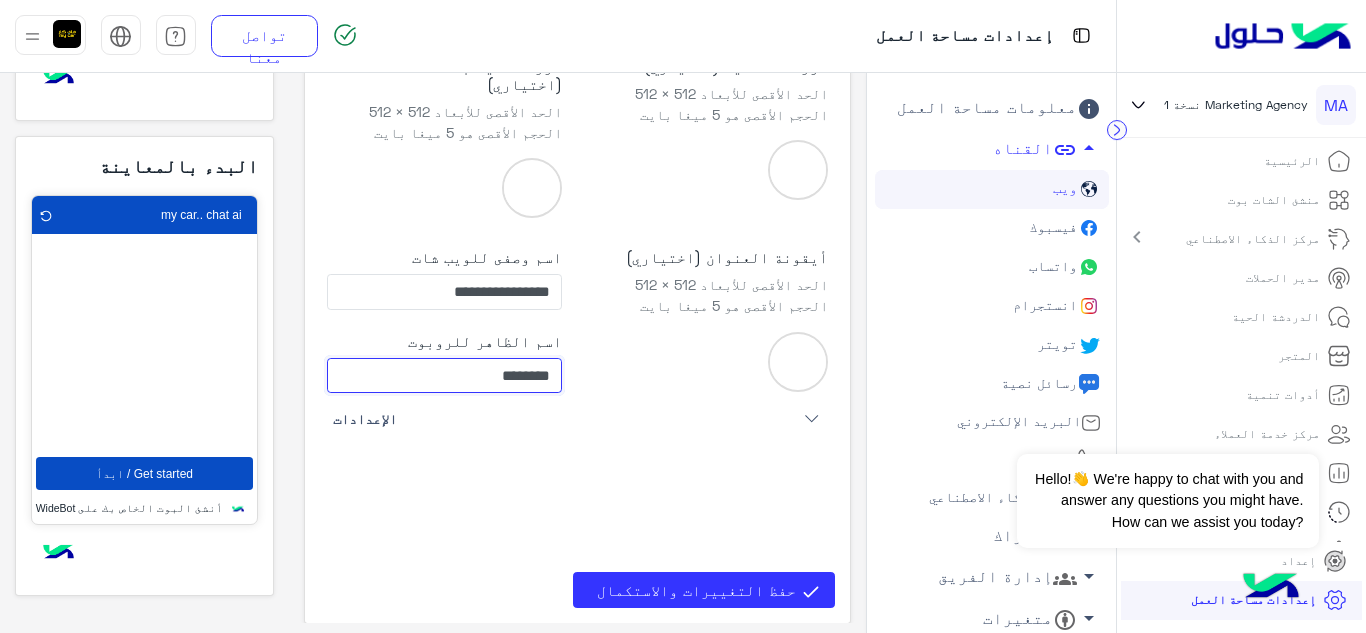 type on "*******" 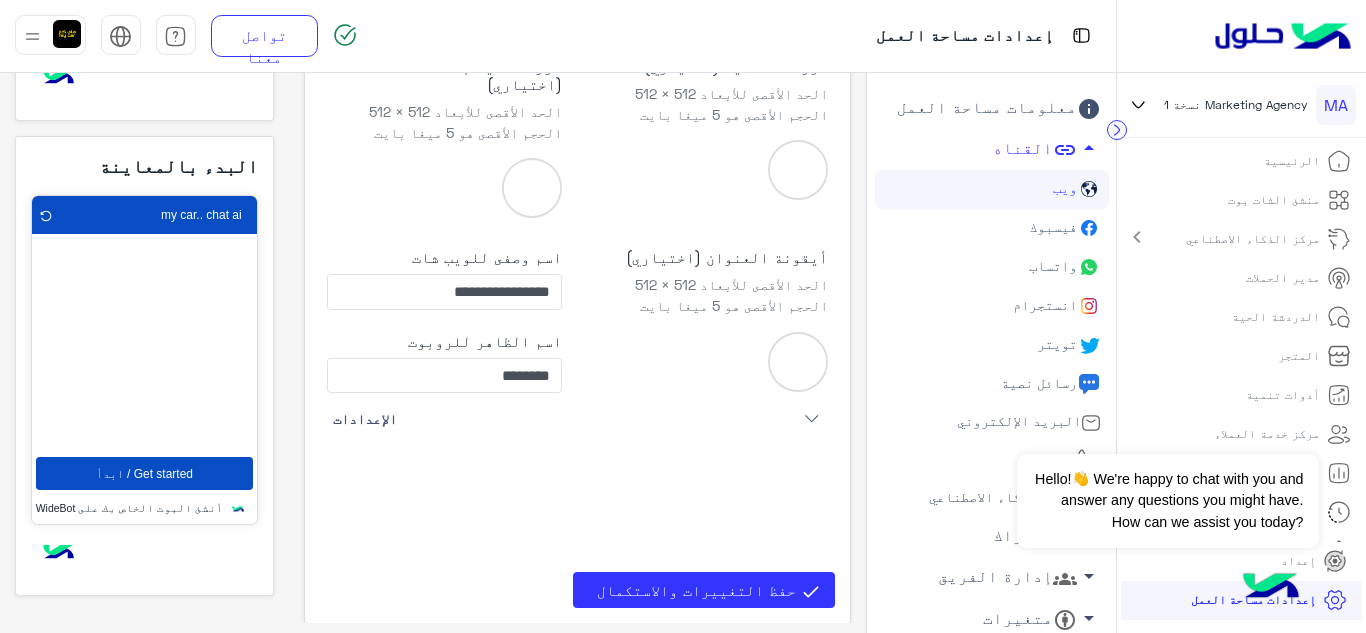 click on "**********" 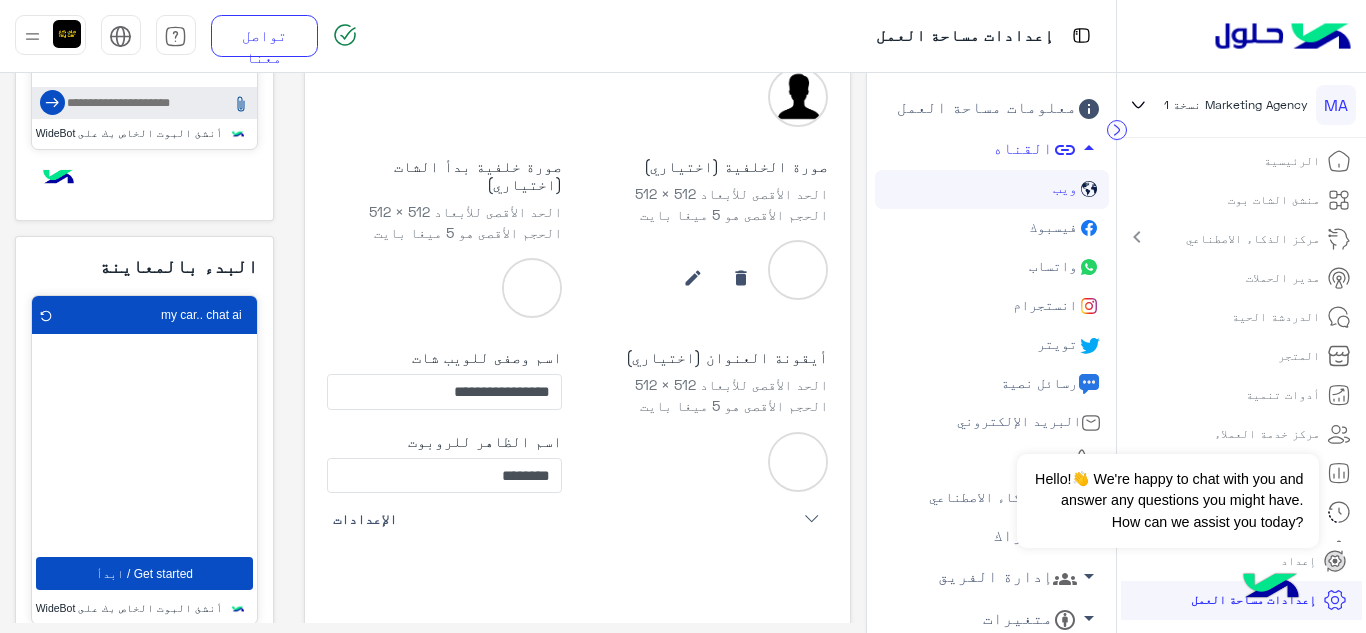 scroll, scrollTop: 663, scrollLeft: 0, axis: vertical 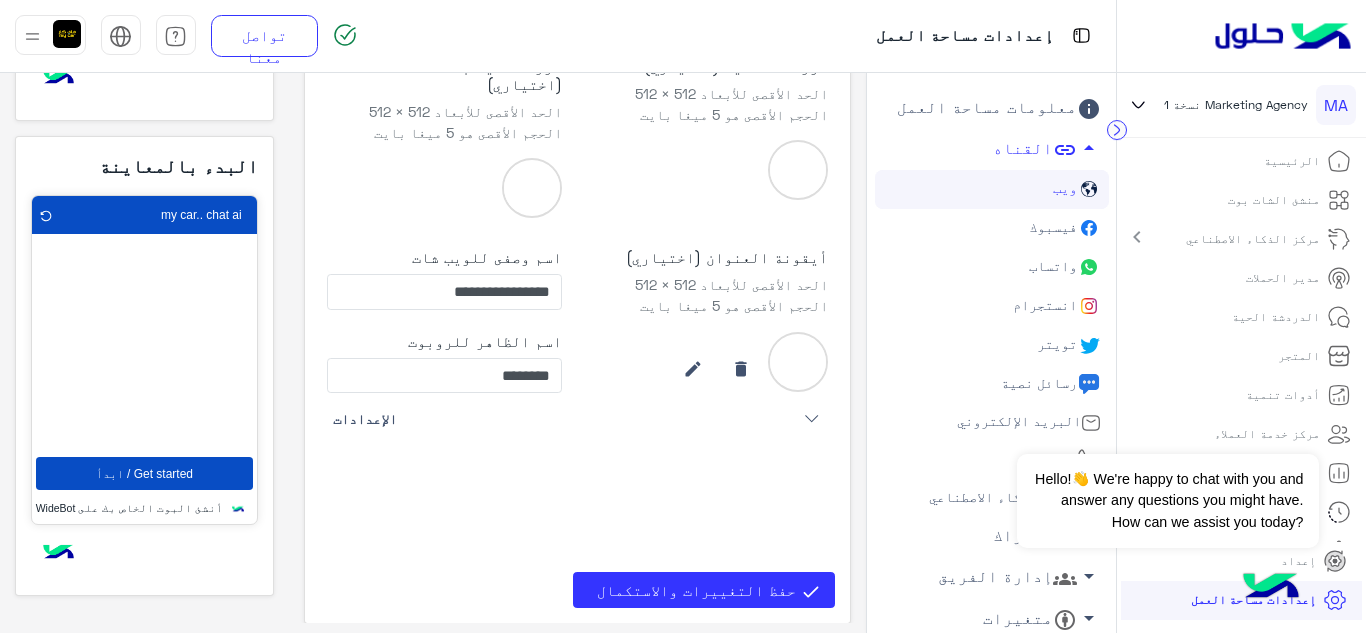 click 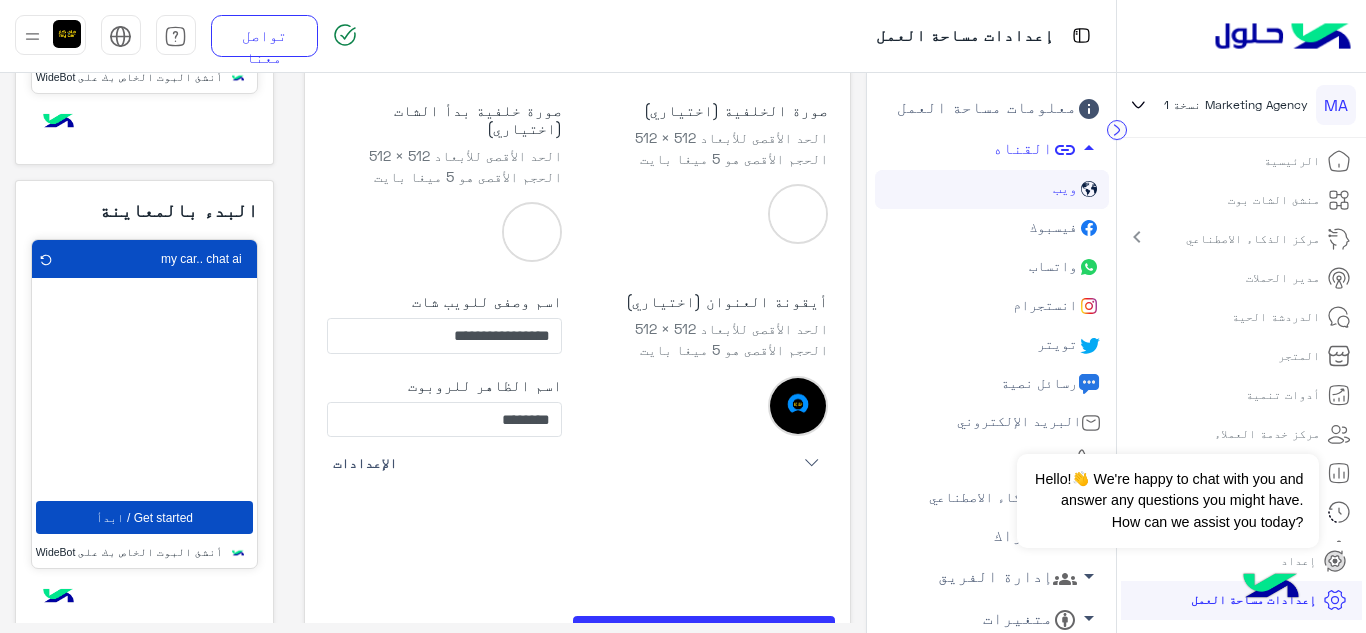 scroll, scrollTop: 663, scrollLeft: 0, axis: vertical 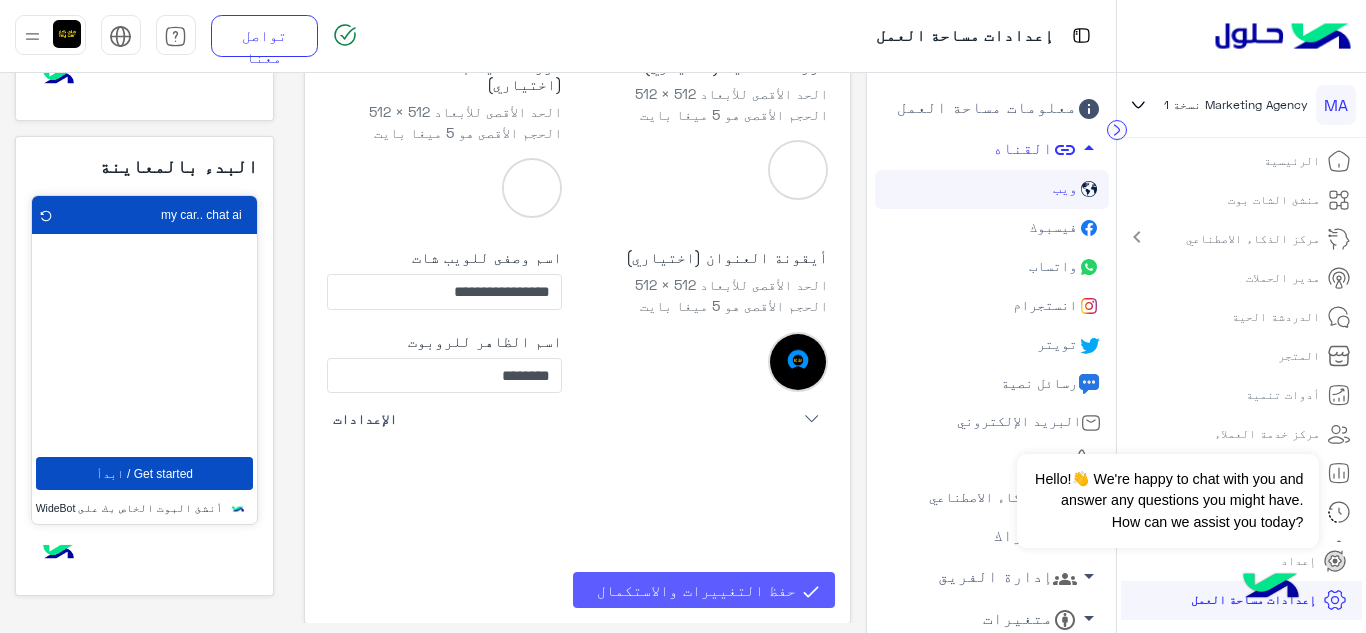 click on "حفظ التغييرات والاستكمال" 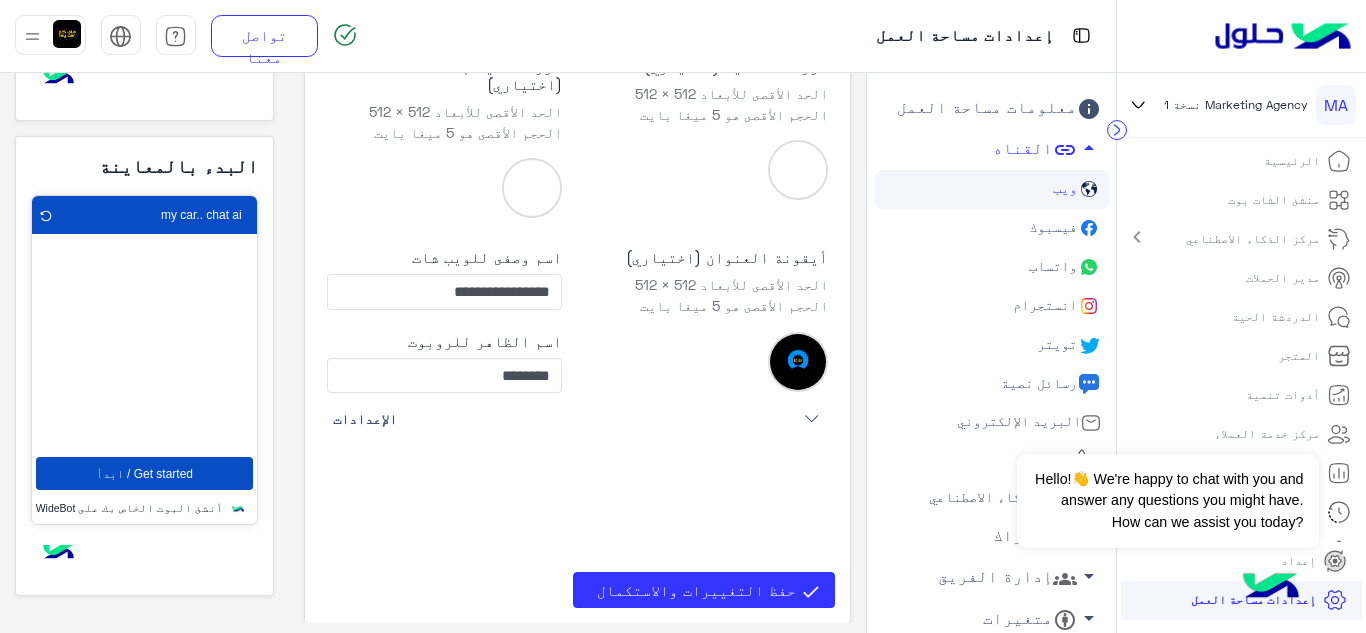 scroll, scrollTop: 0, scrollLeft: 0, axis: both 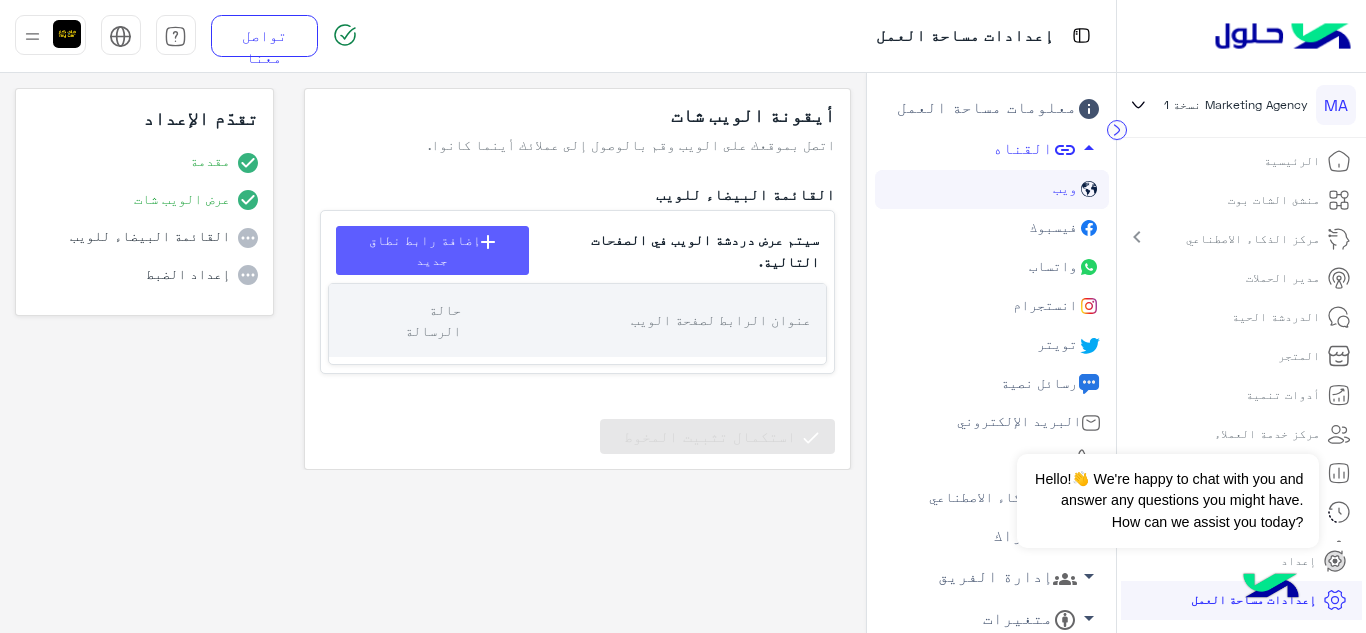 click on "إضافة رابط نطاق جديد" 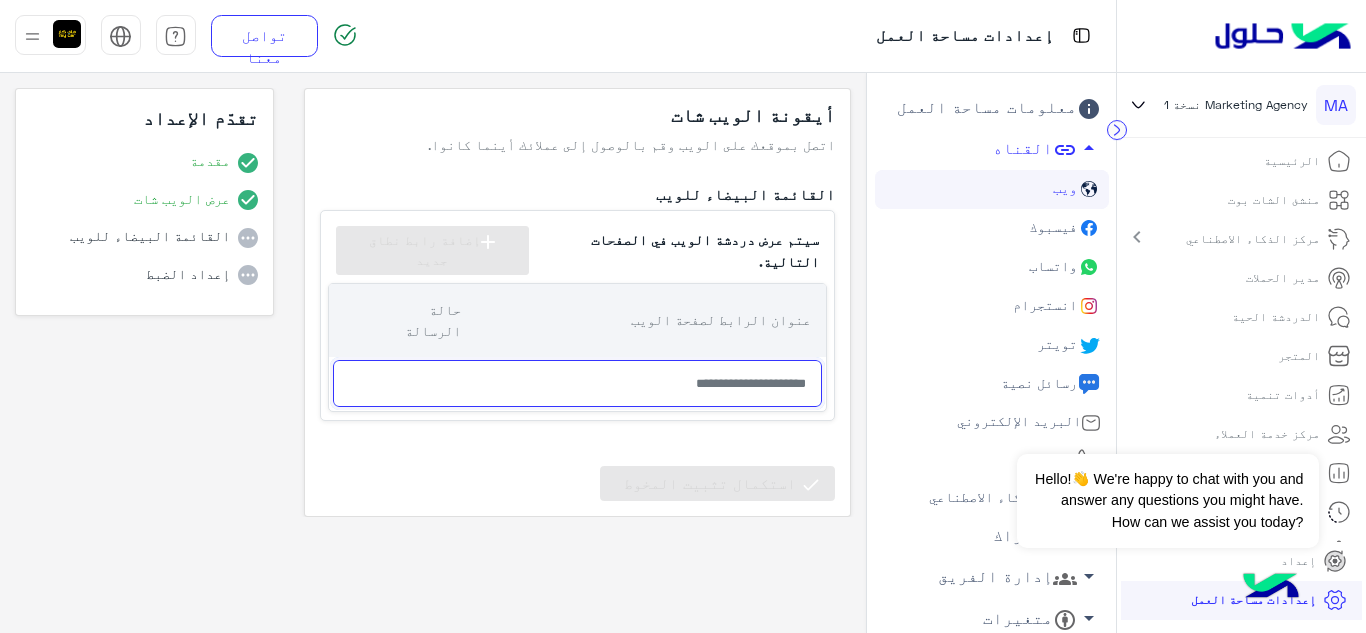 click 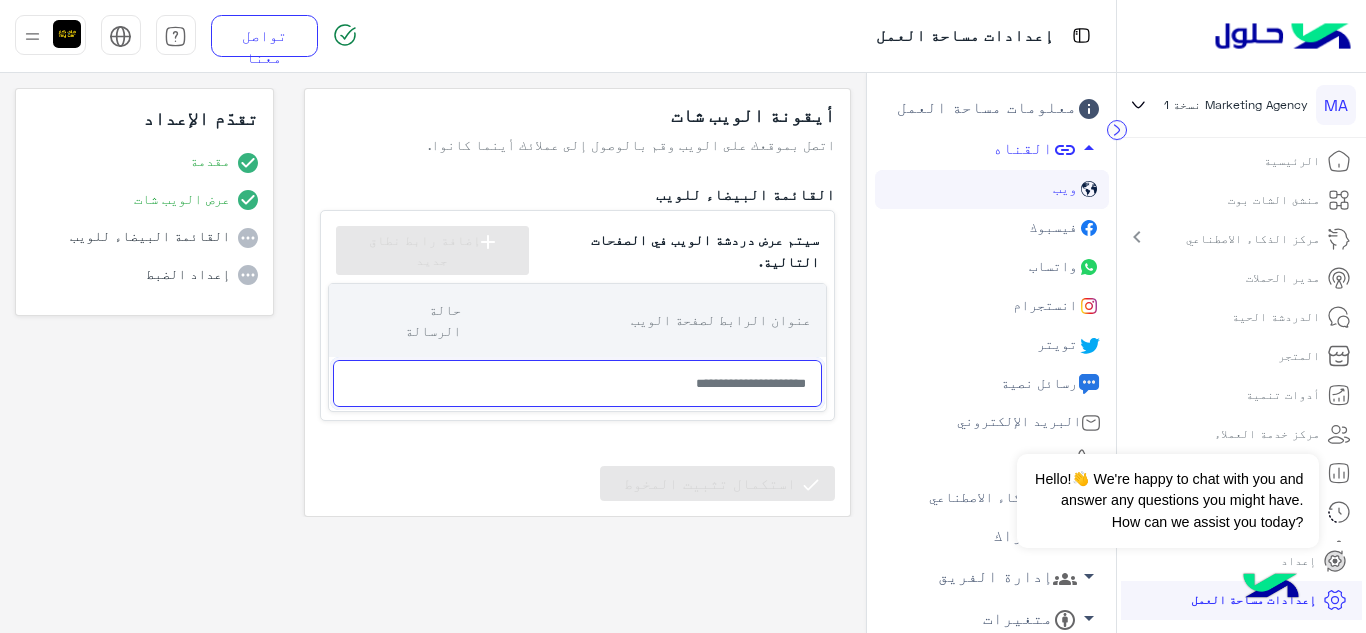 paste on "**********" 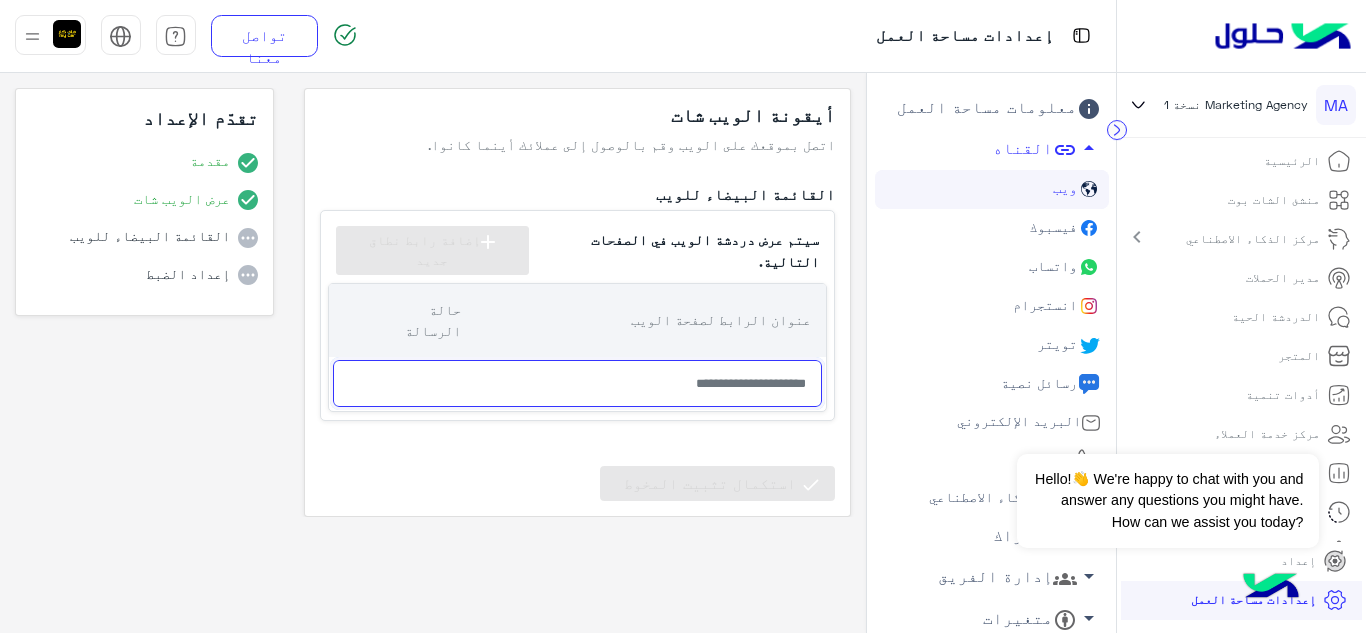 type on "**********" 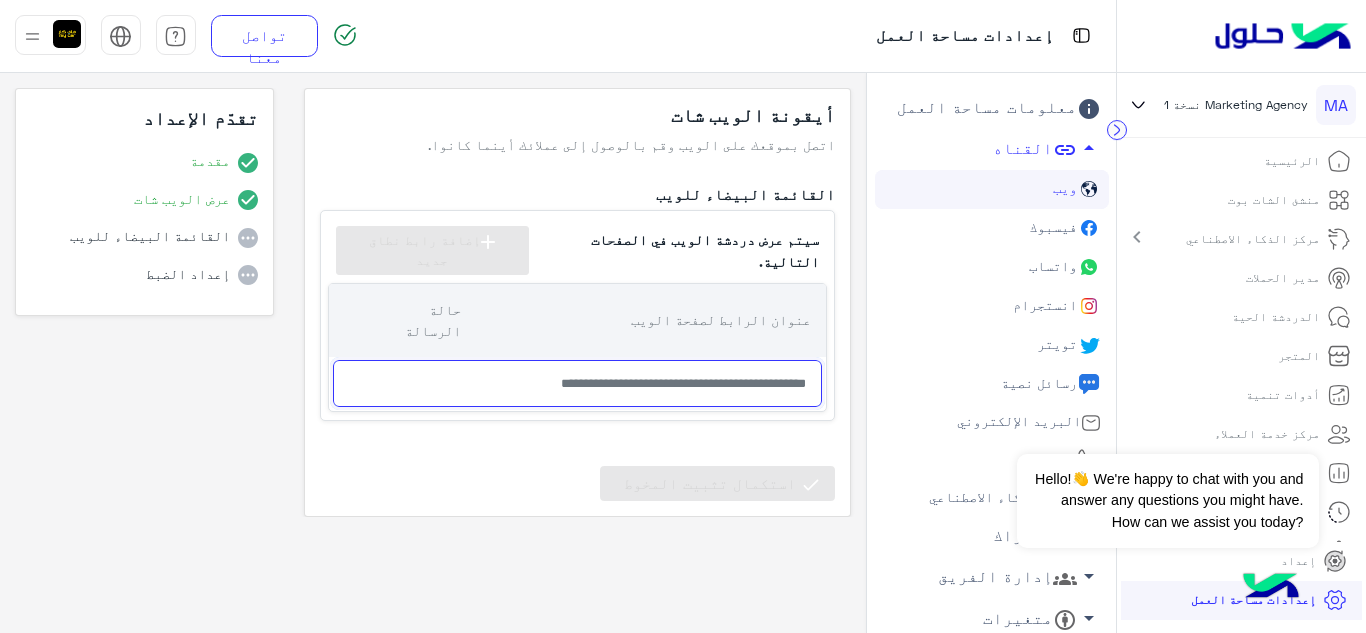 click on "**********" 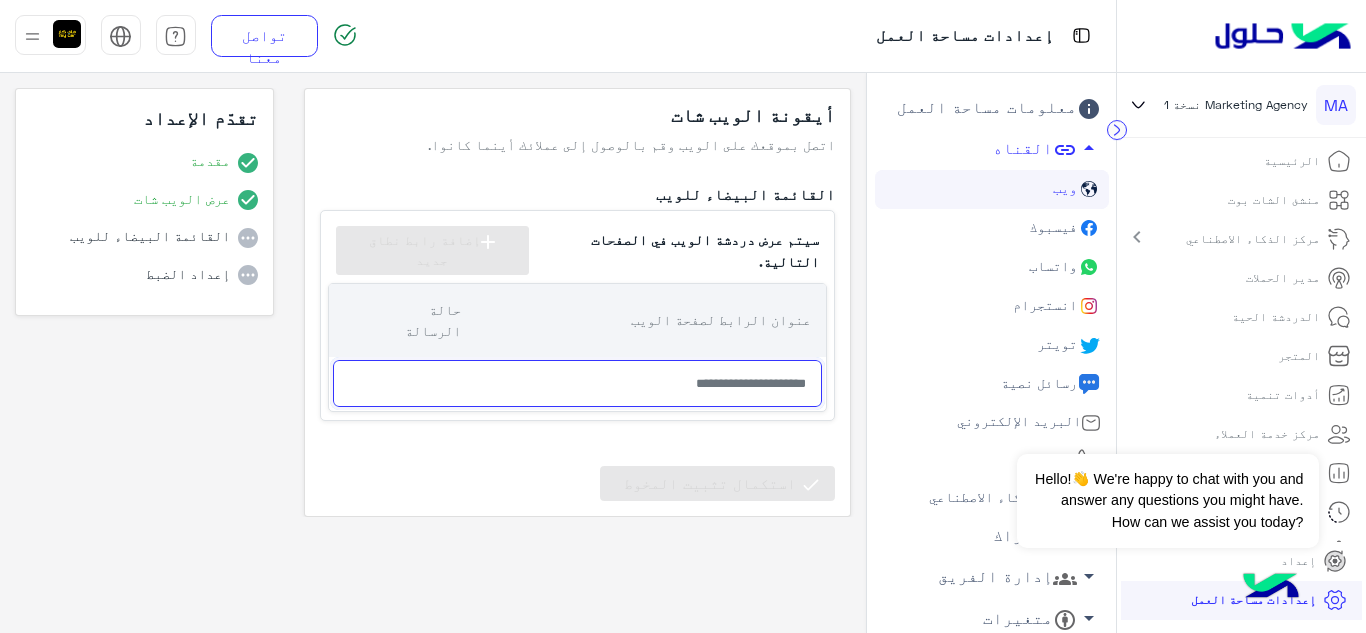 click 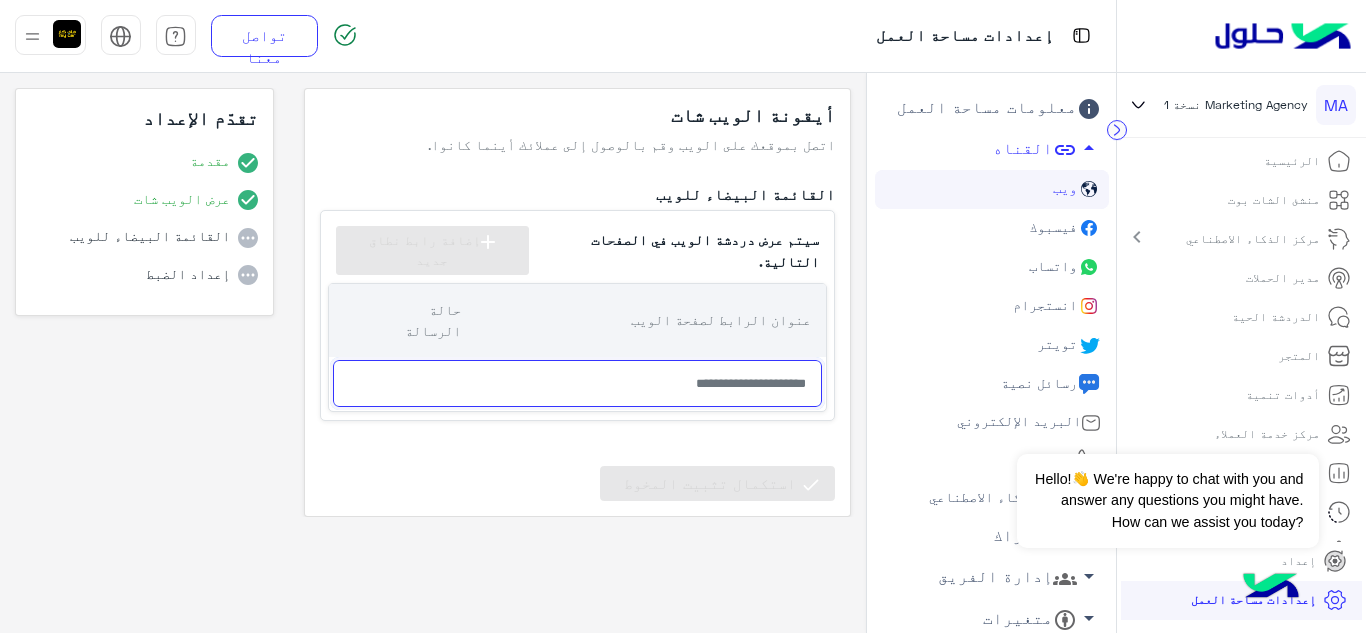 paste on "**********" 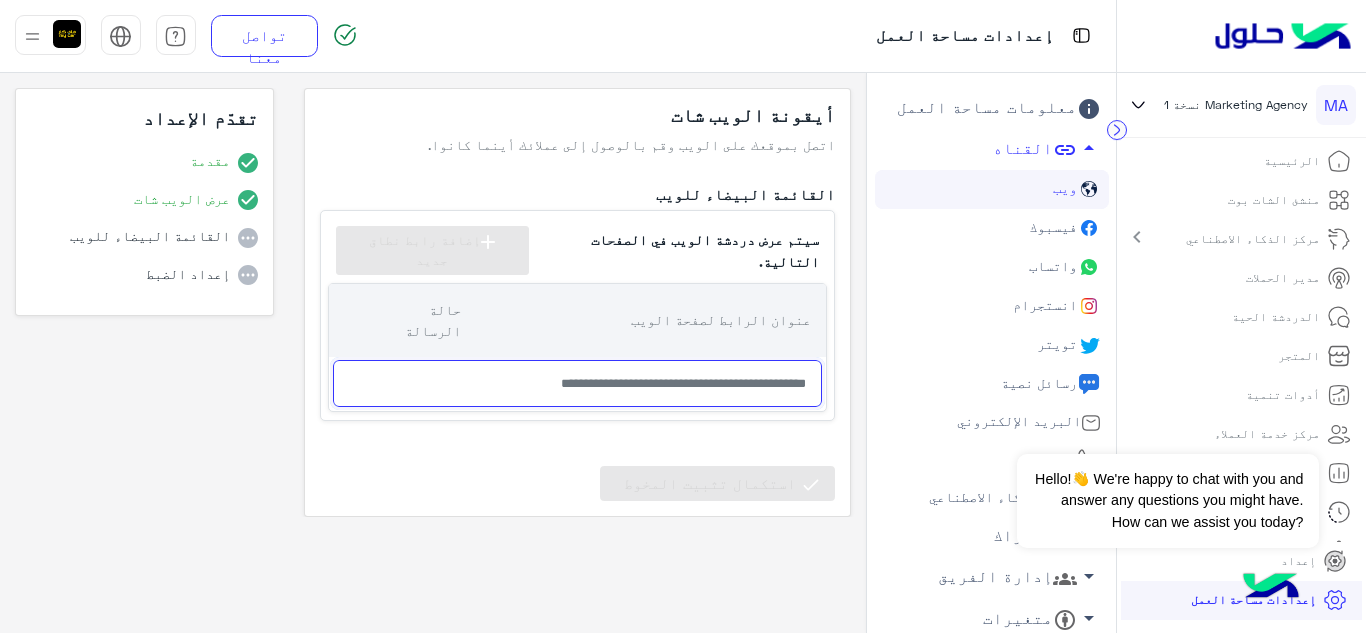 click on "**********" 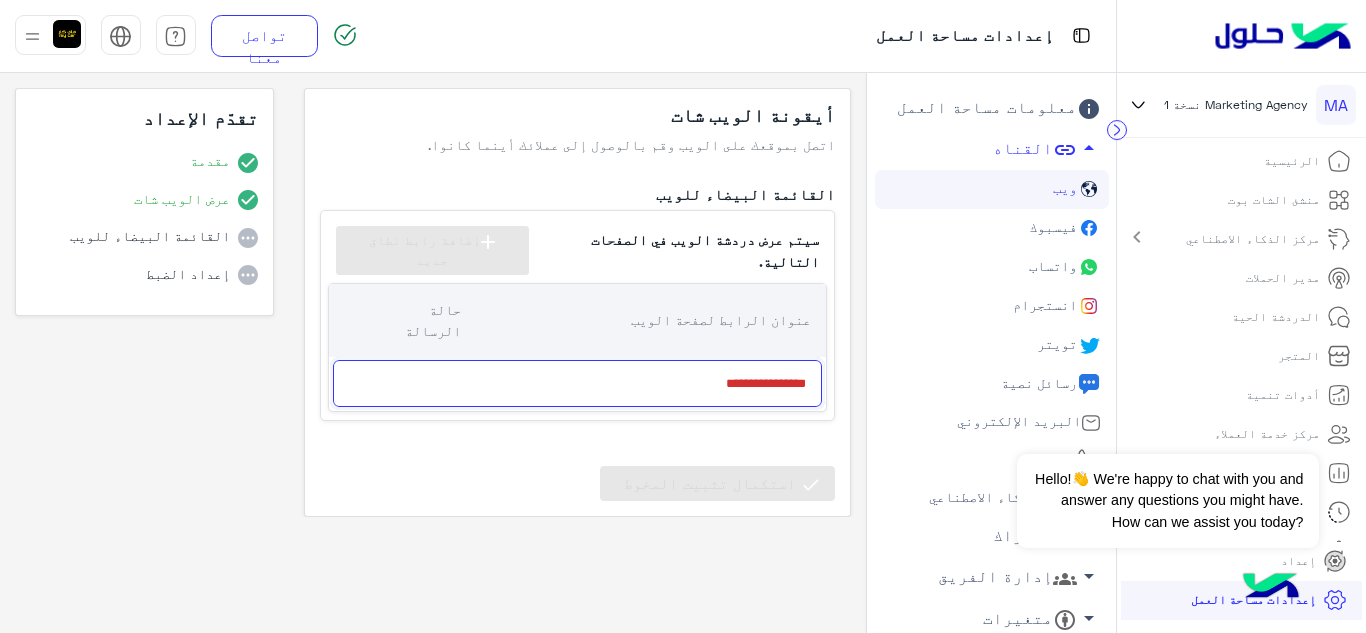 type on "**********" 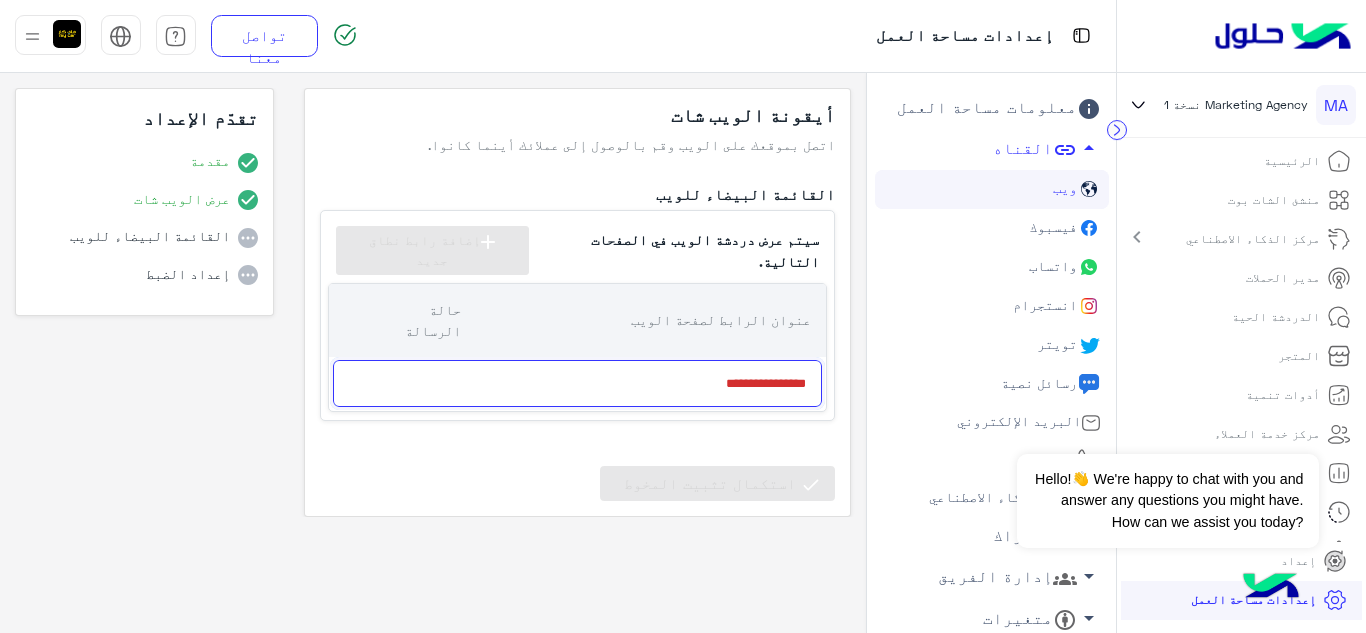 click on "**********" 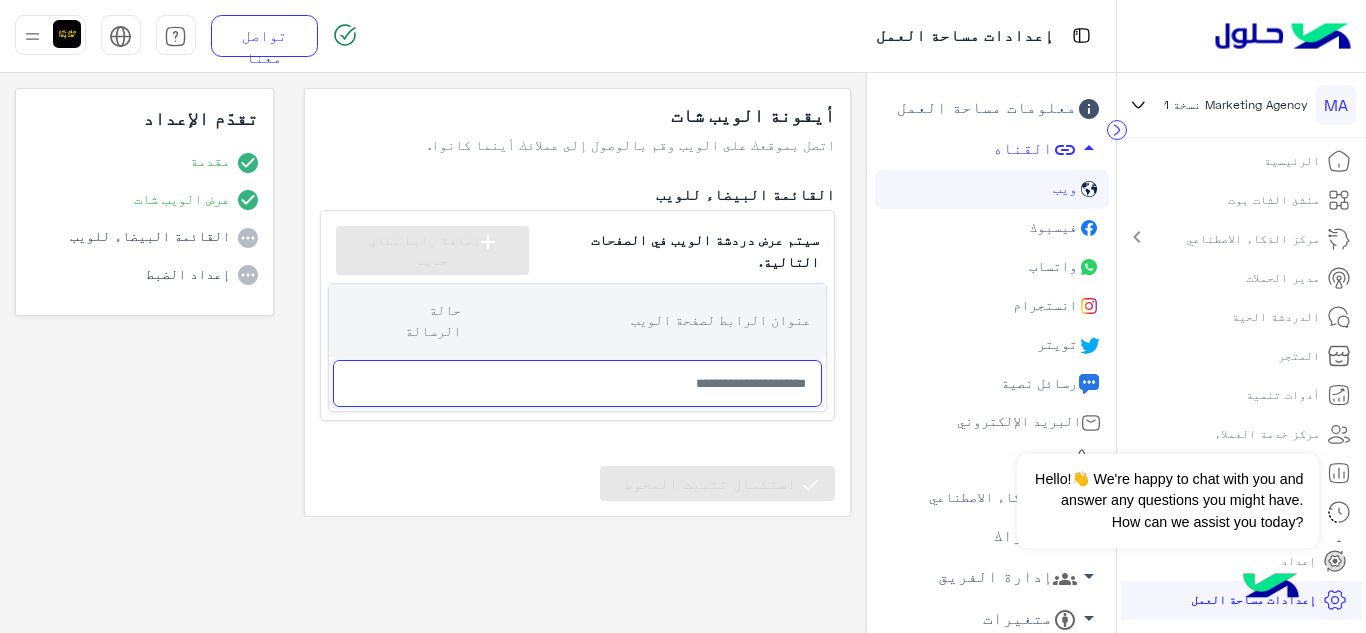click 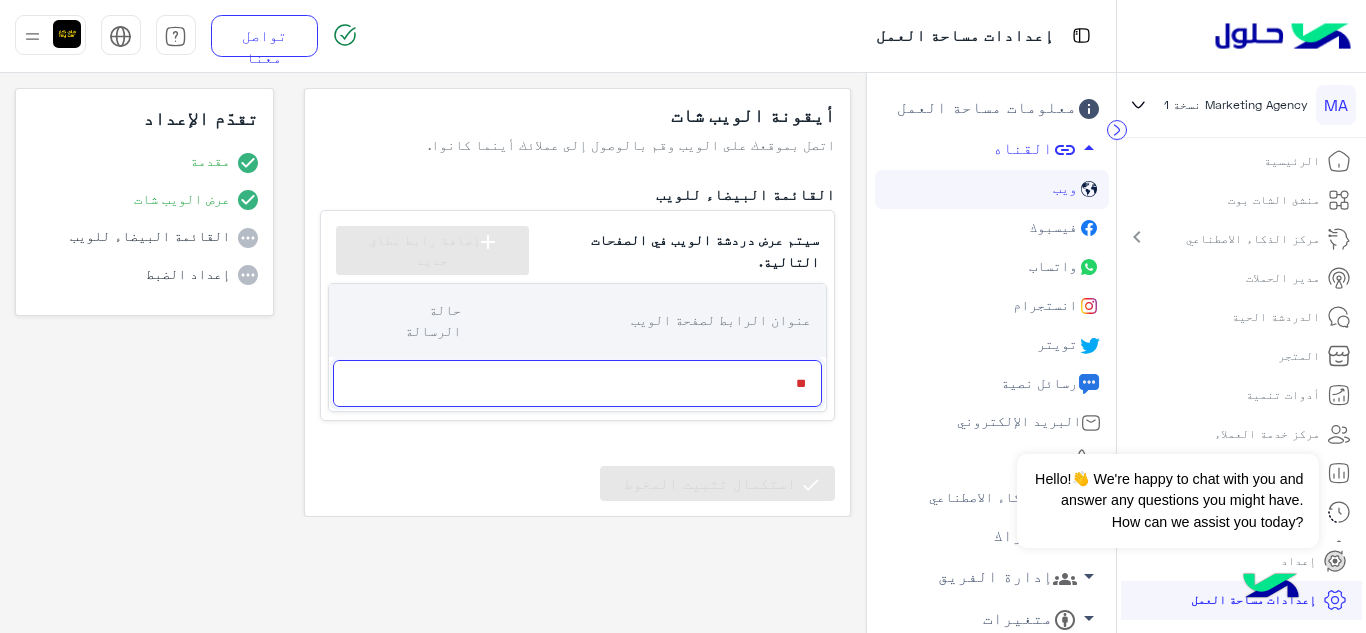 type on "*" 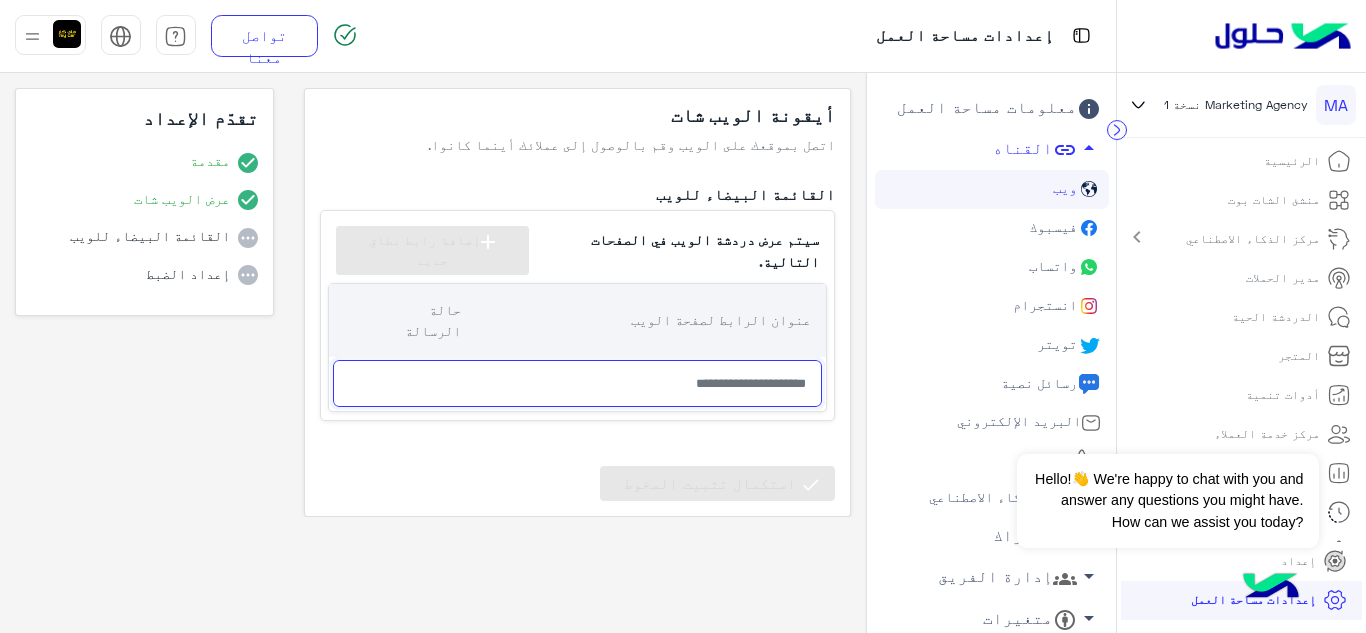 paste on "**********" 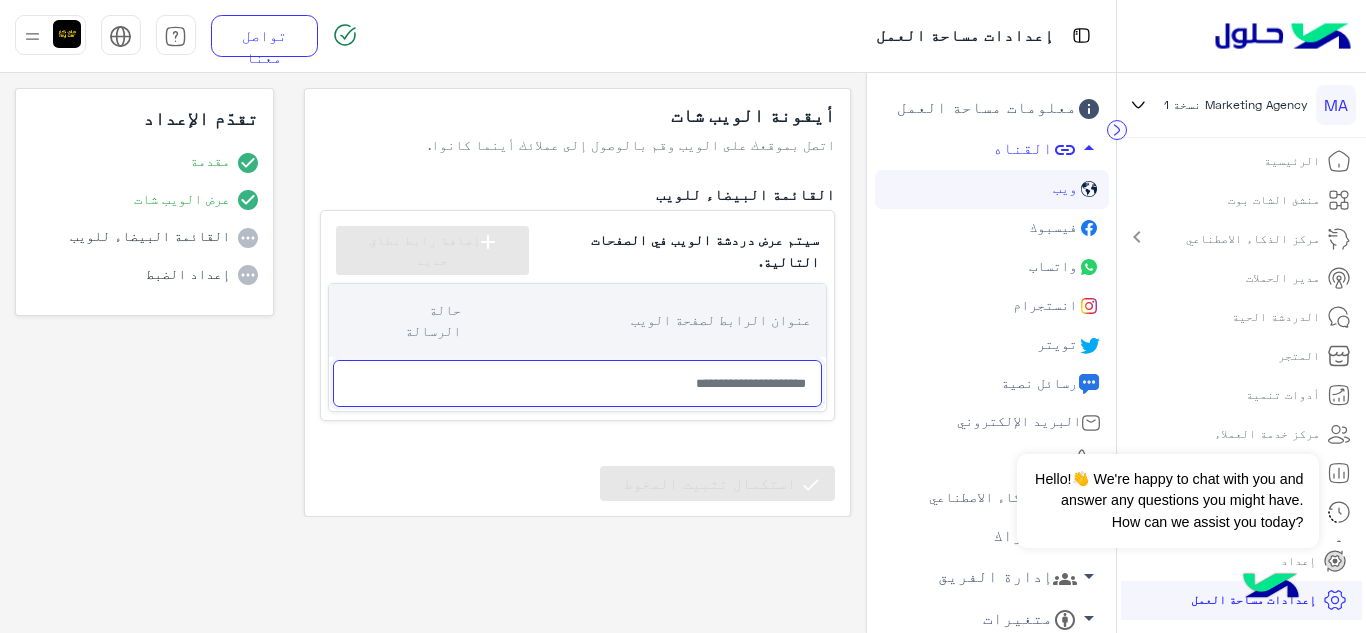 type on "**********" 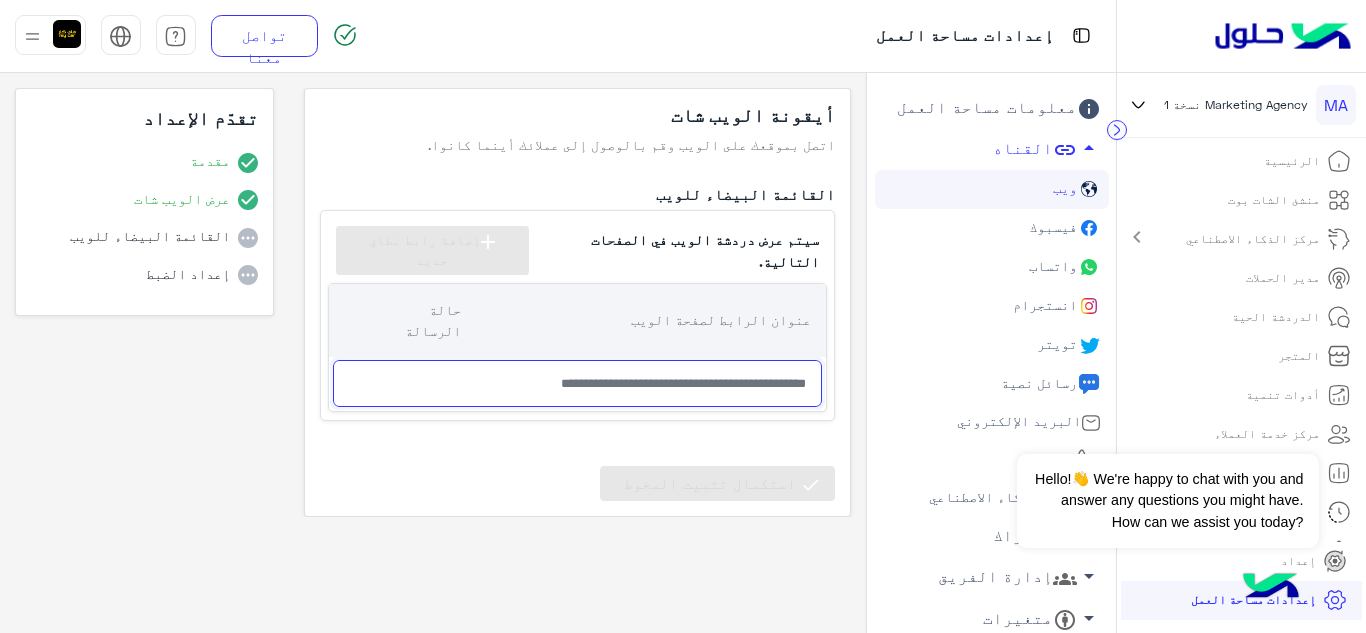 click on "**********" 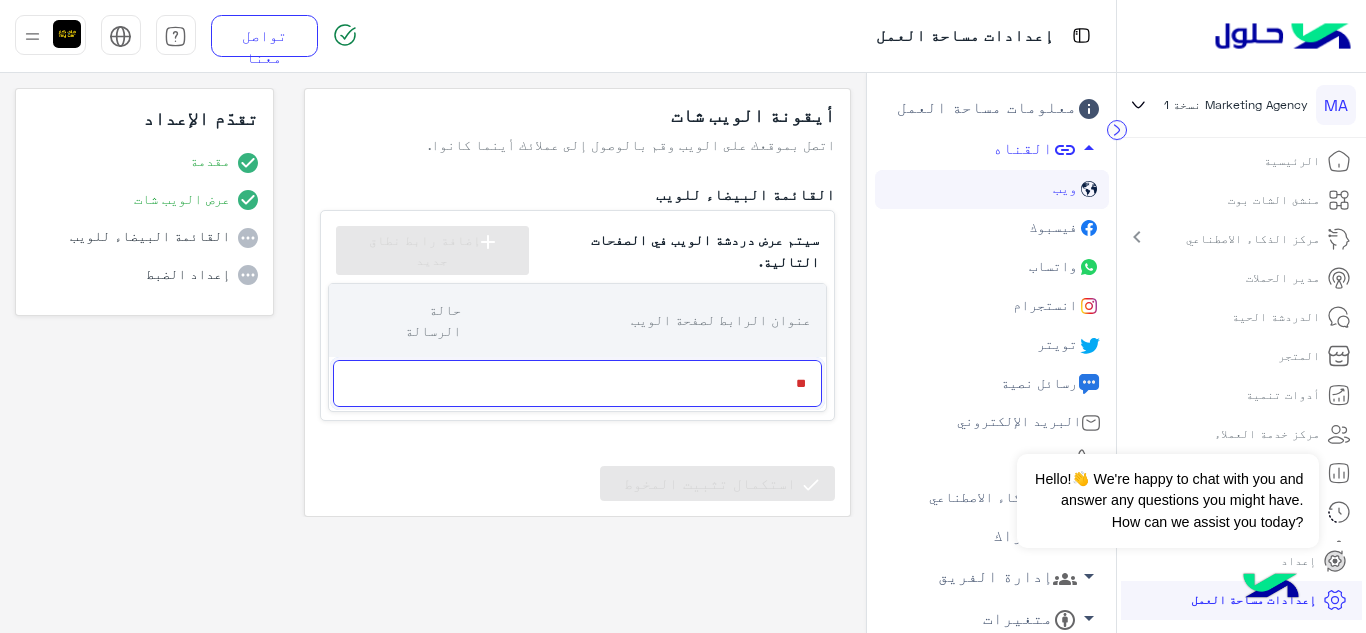 type on "*" 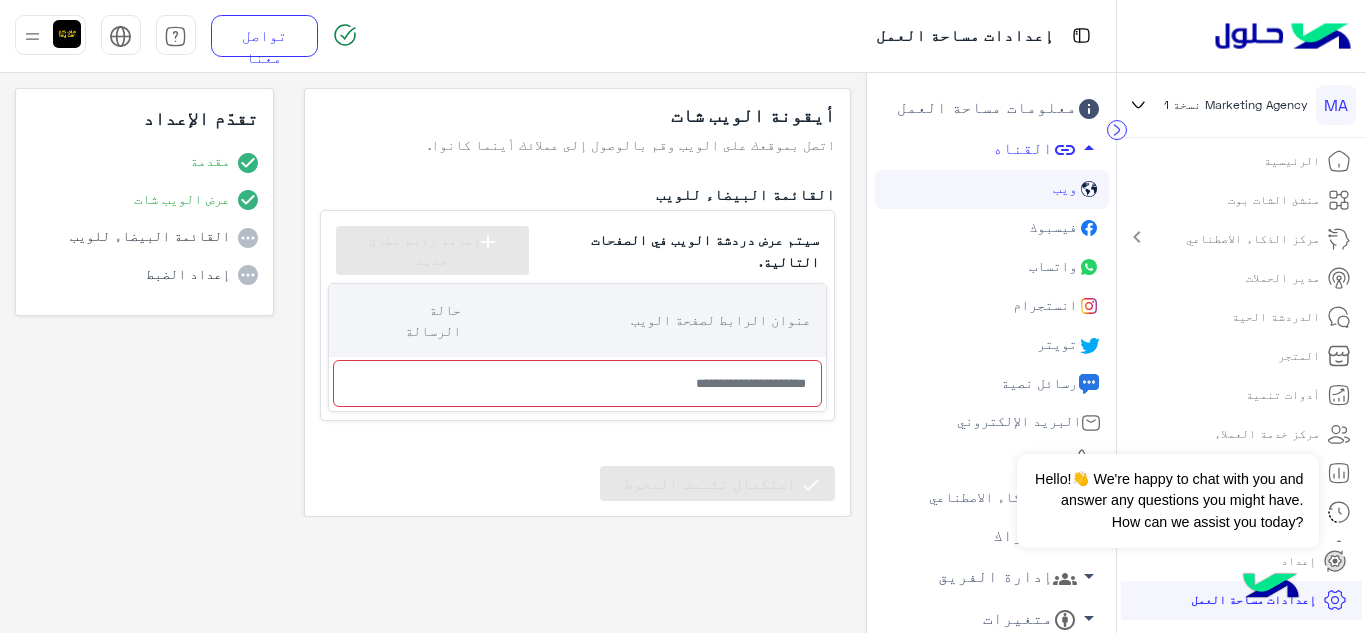 click on "عنوان الرابط لصفحة الويب" 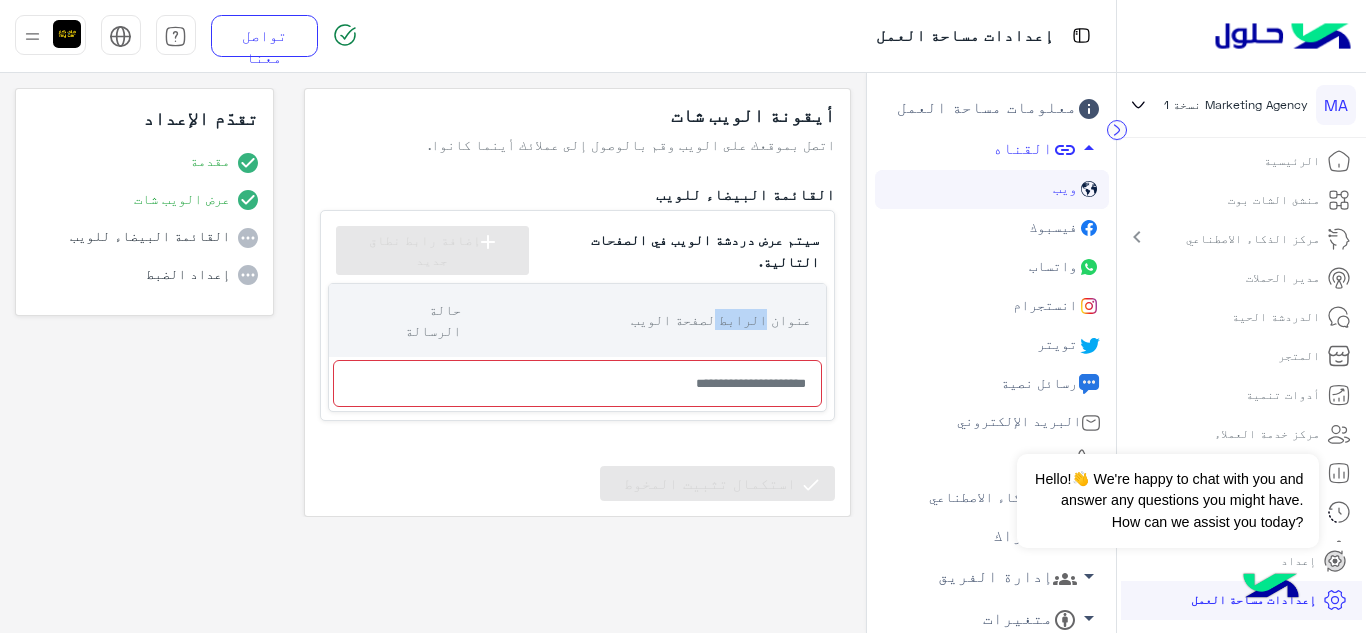 click on "عنوان الرابط لصفحة الويب" 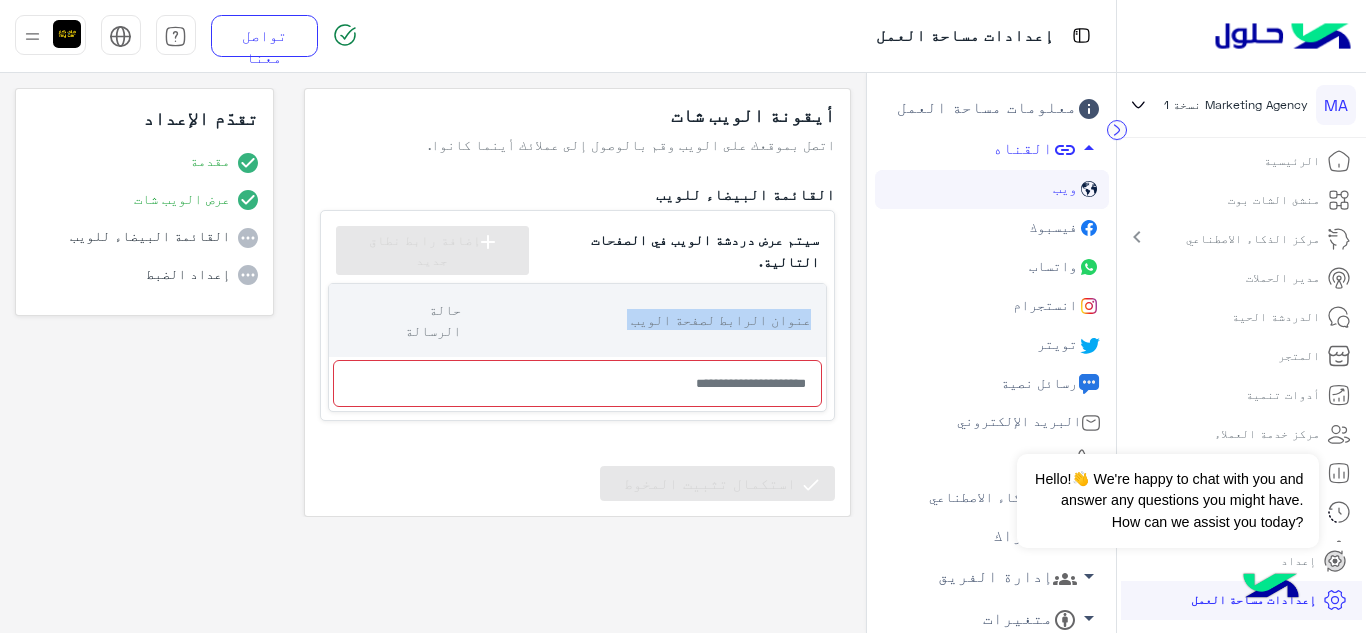 click on "عنوان الرابط لصفحة الويب" 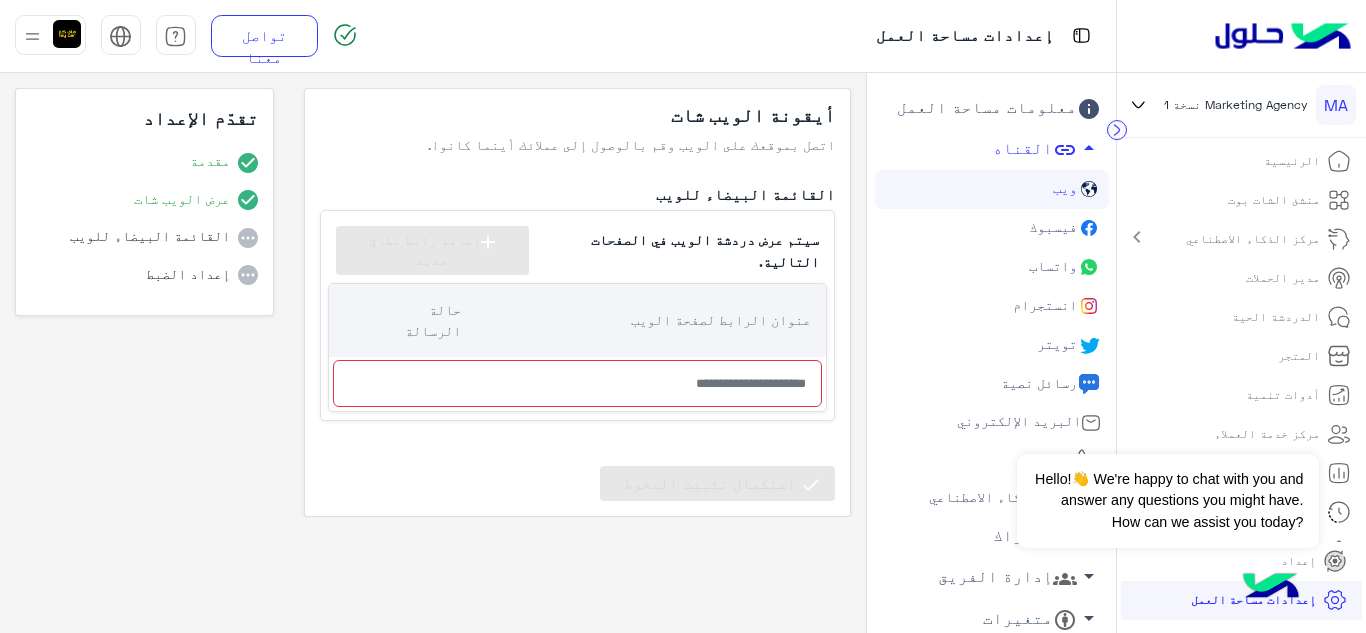 click on "حالة الرسالة" 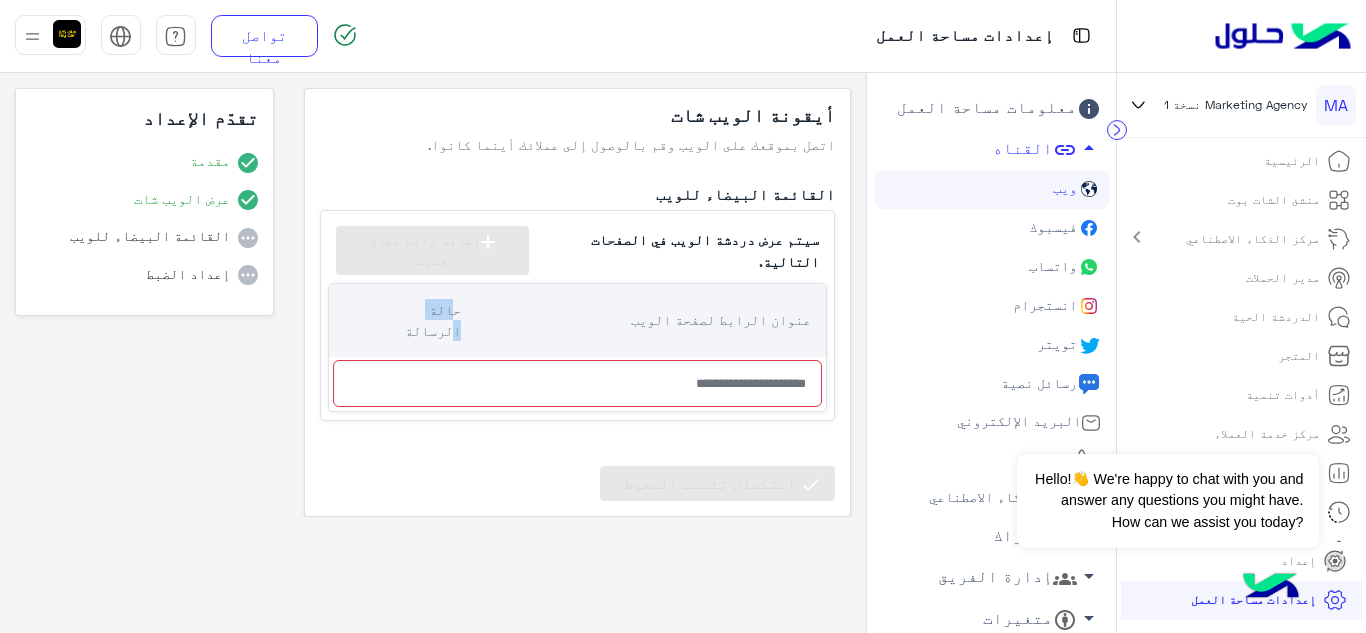 click on "حالة الرسالة" 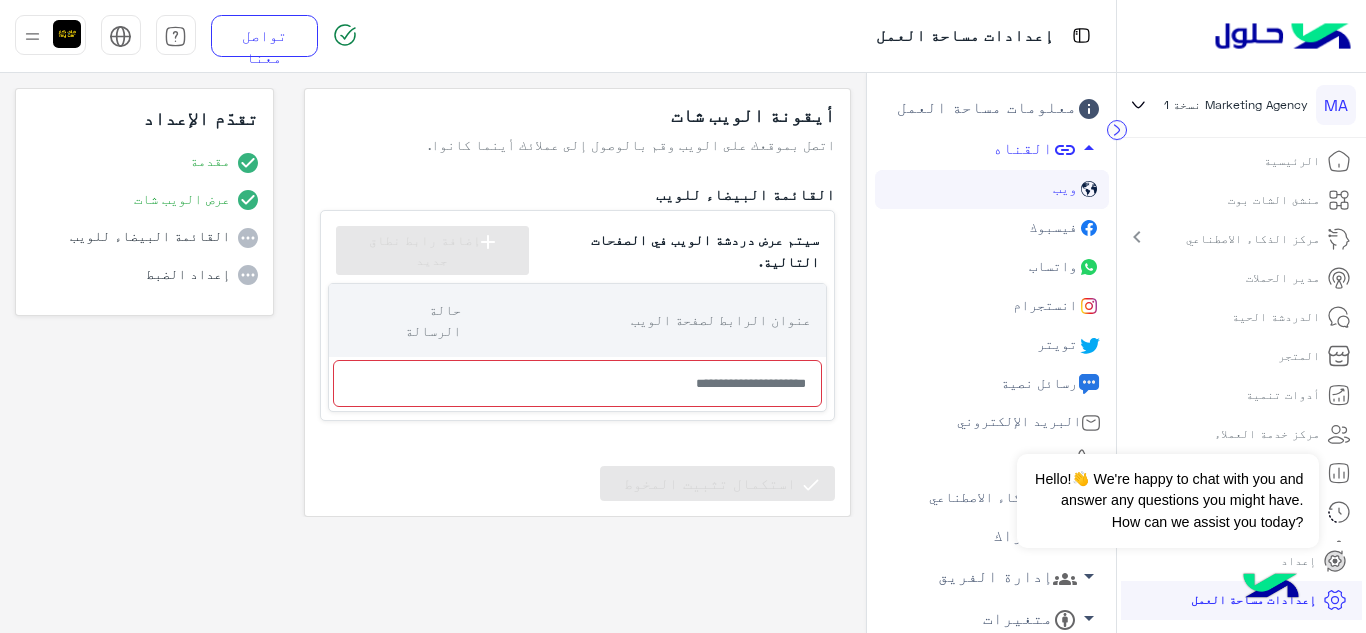 click on "عنوان الرابط لصفحة الويب" 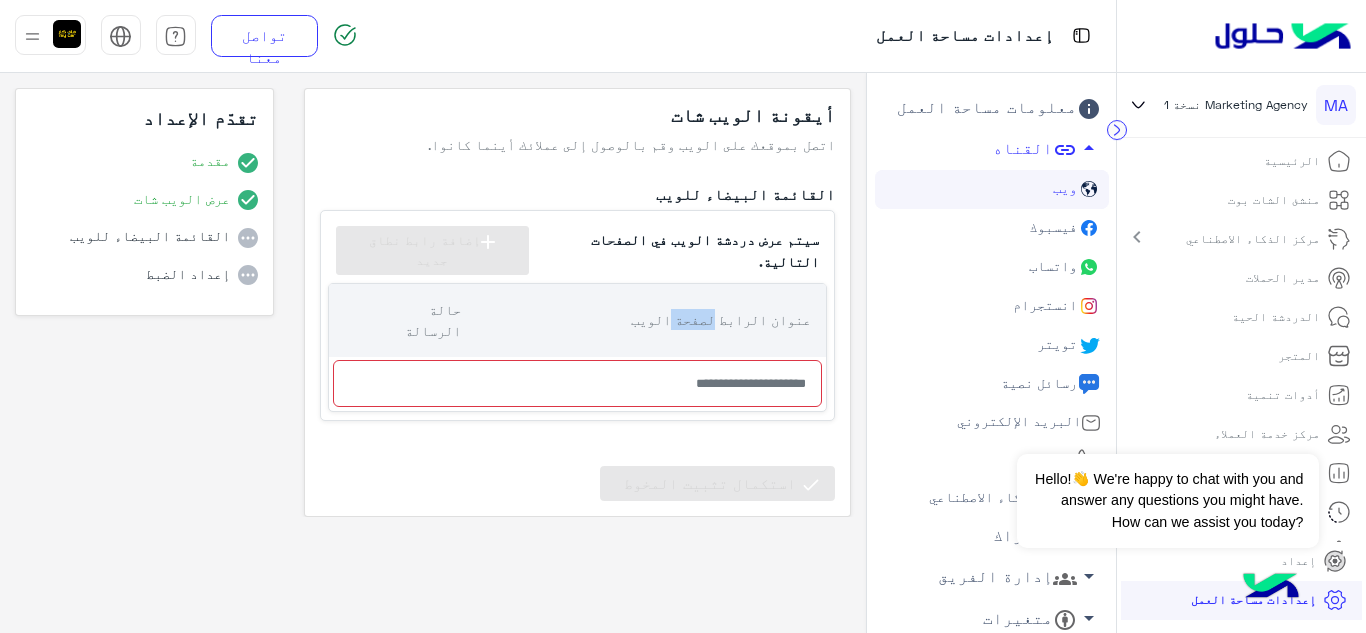 click on "عنوان الرابط لصفحة الويب" 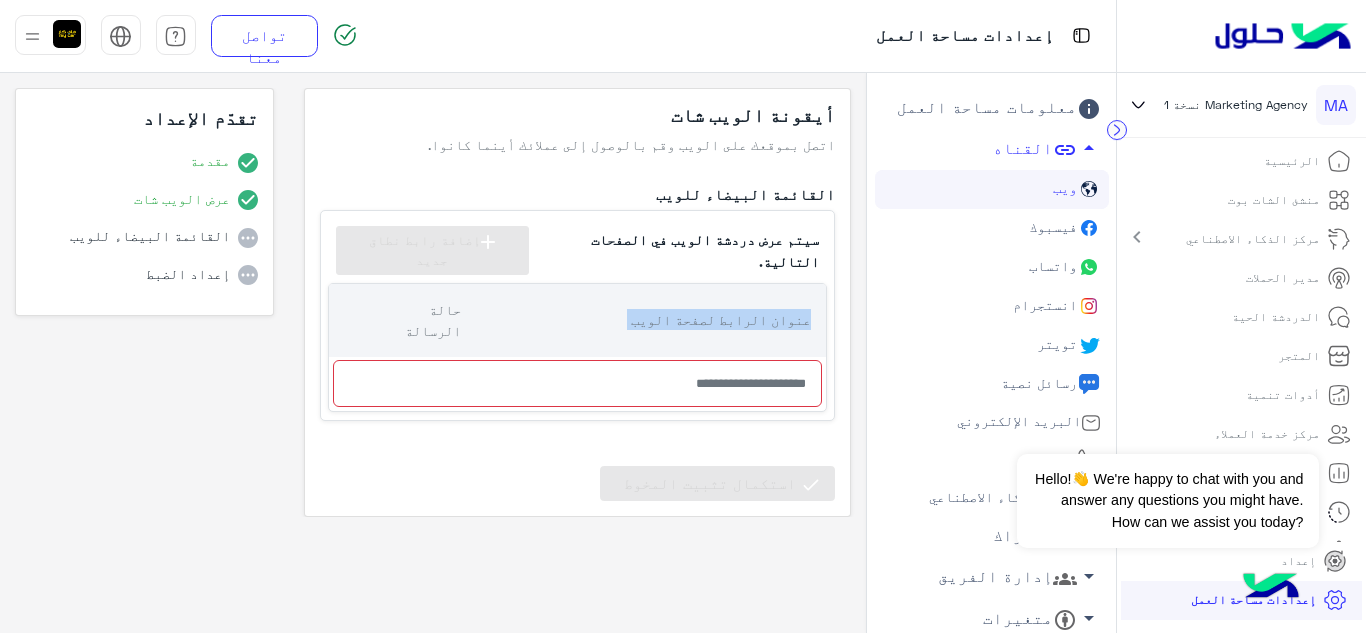click on "عنوان الرابط لصفحة الويب" 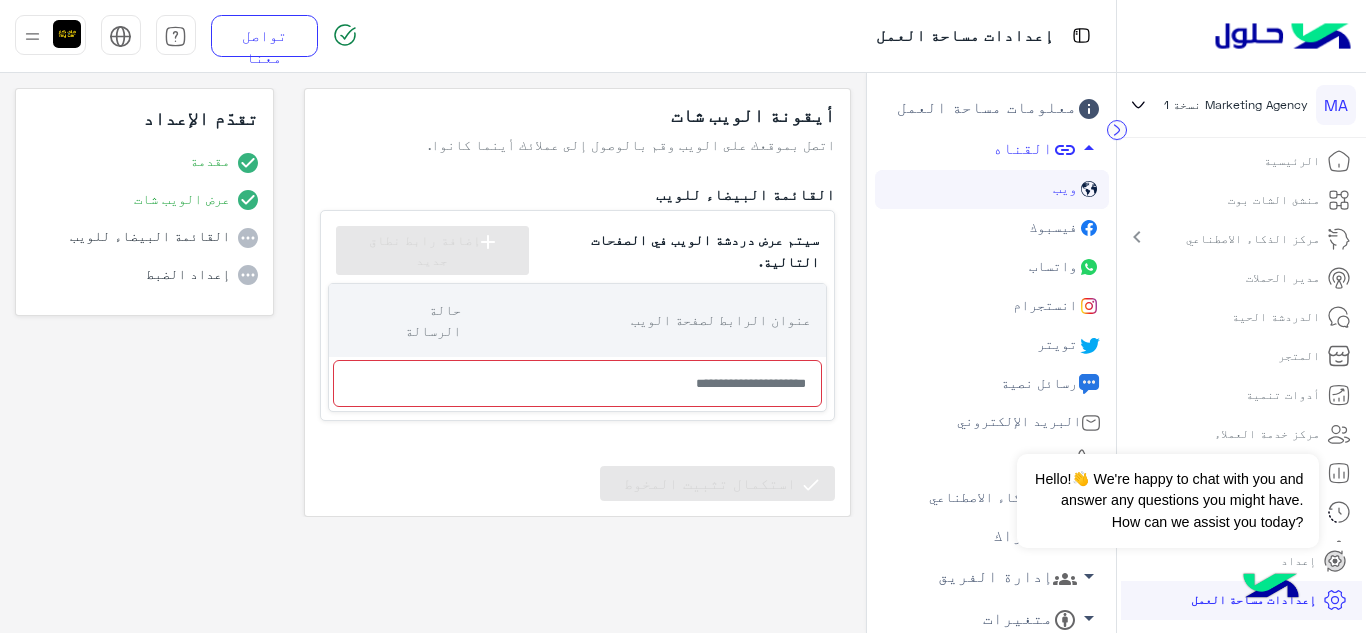 click on "عنوان الرابط لصفحة الويب  حالة الرسالة" 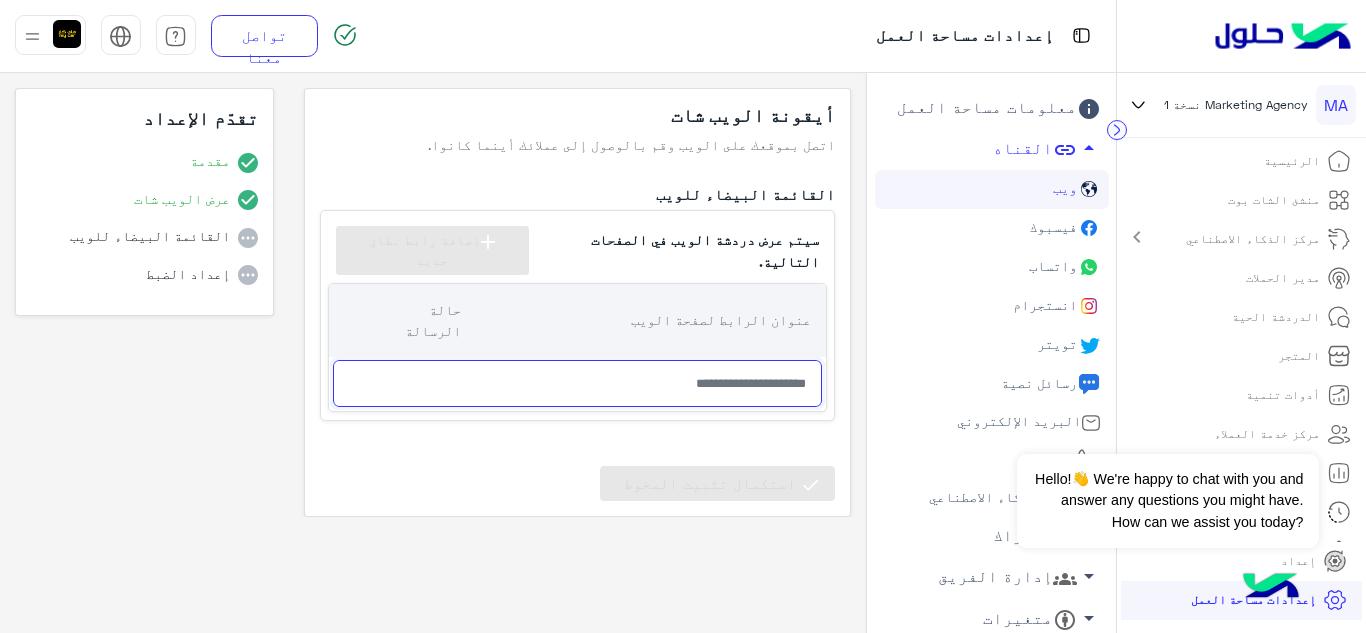 click 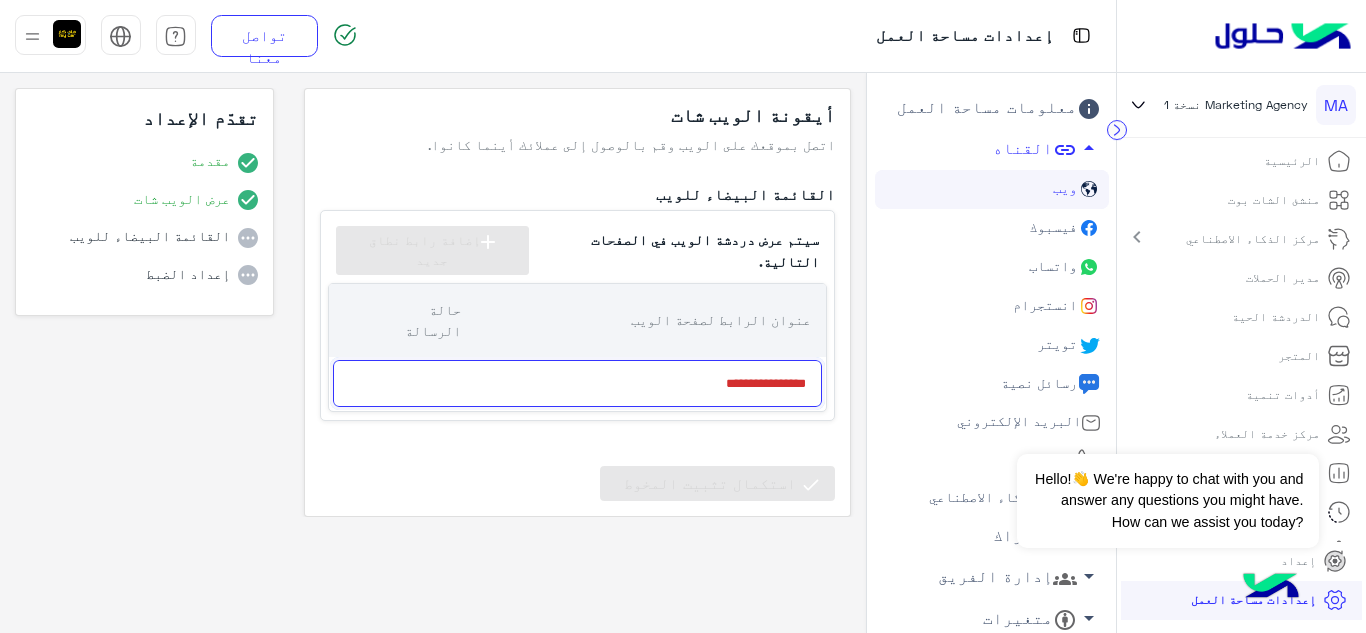 click on "**********" 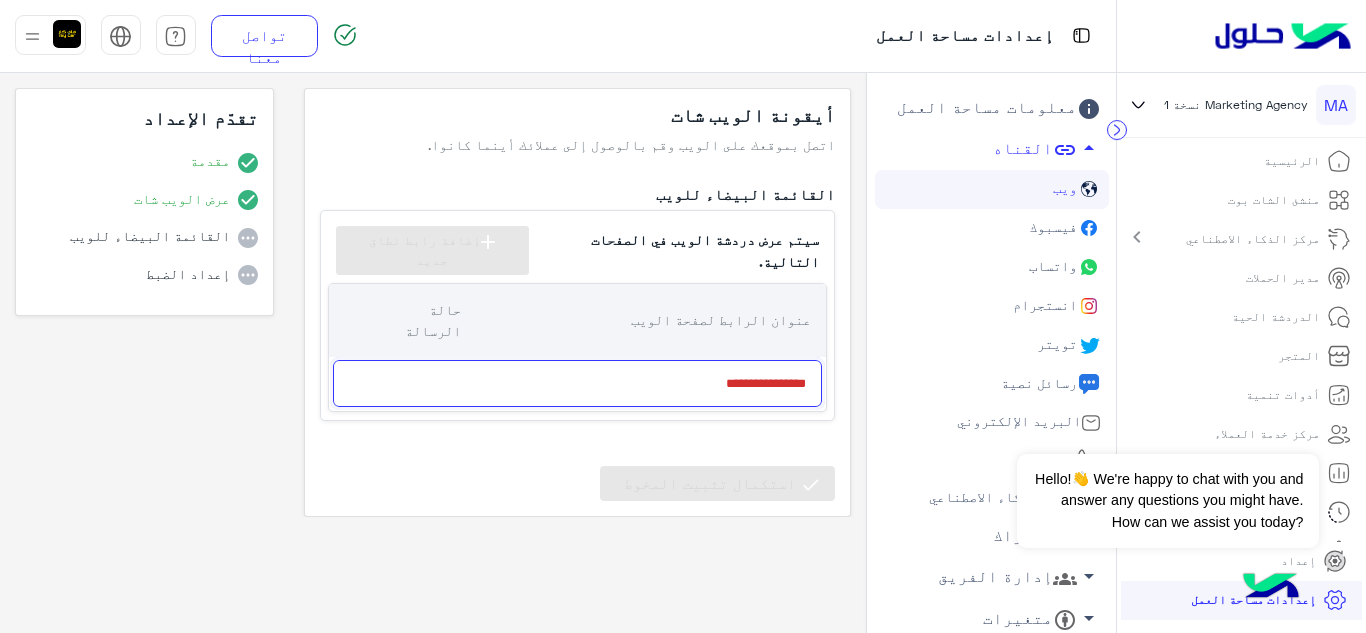 click on "**********" 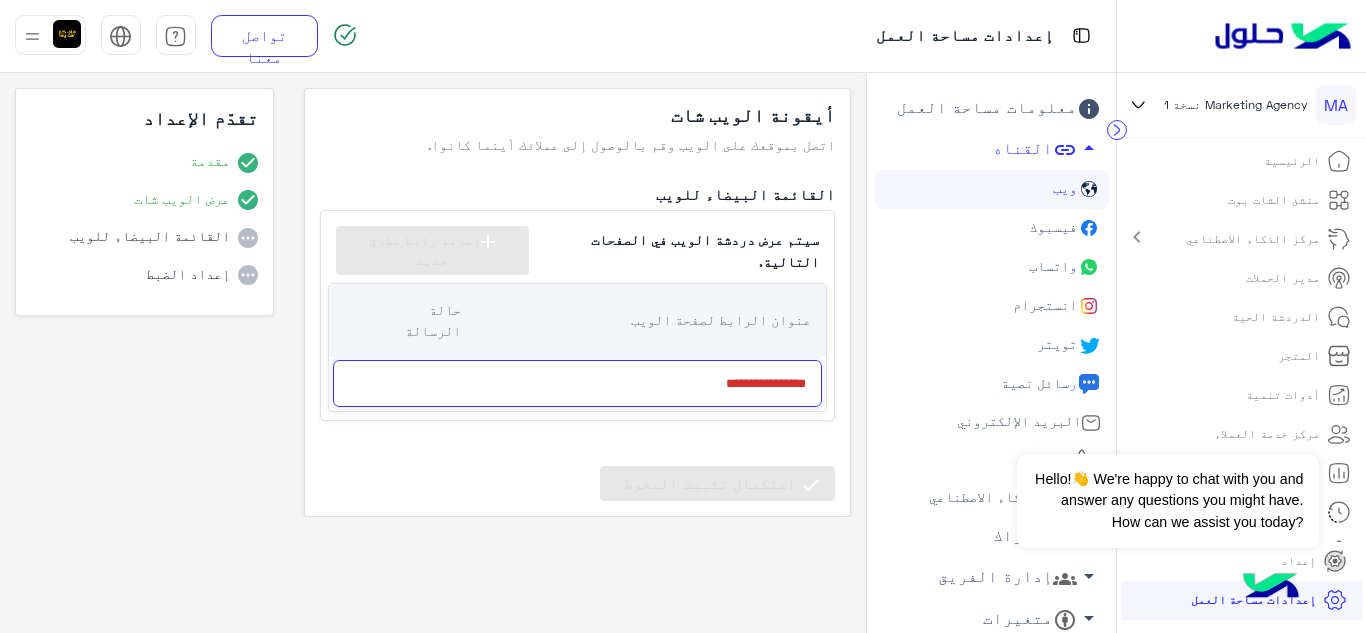 paste on "**********" 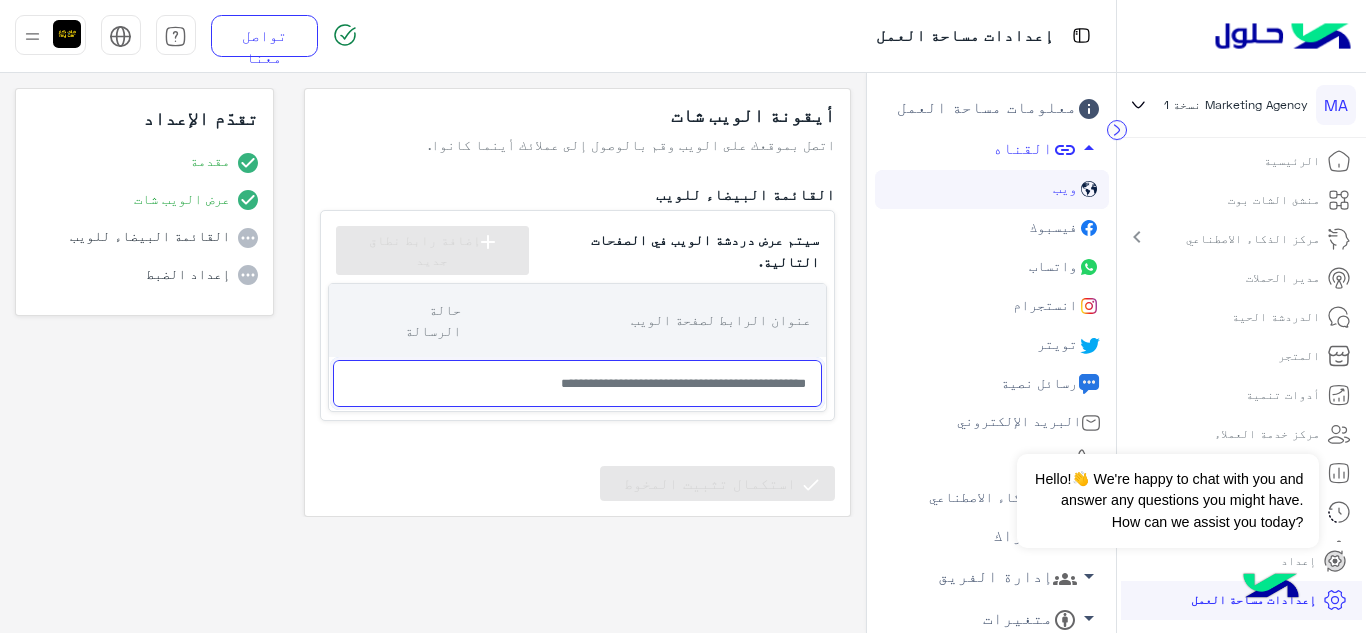 type on "**********" 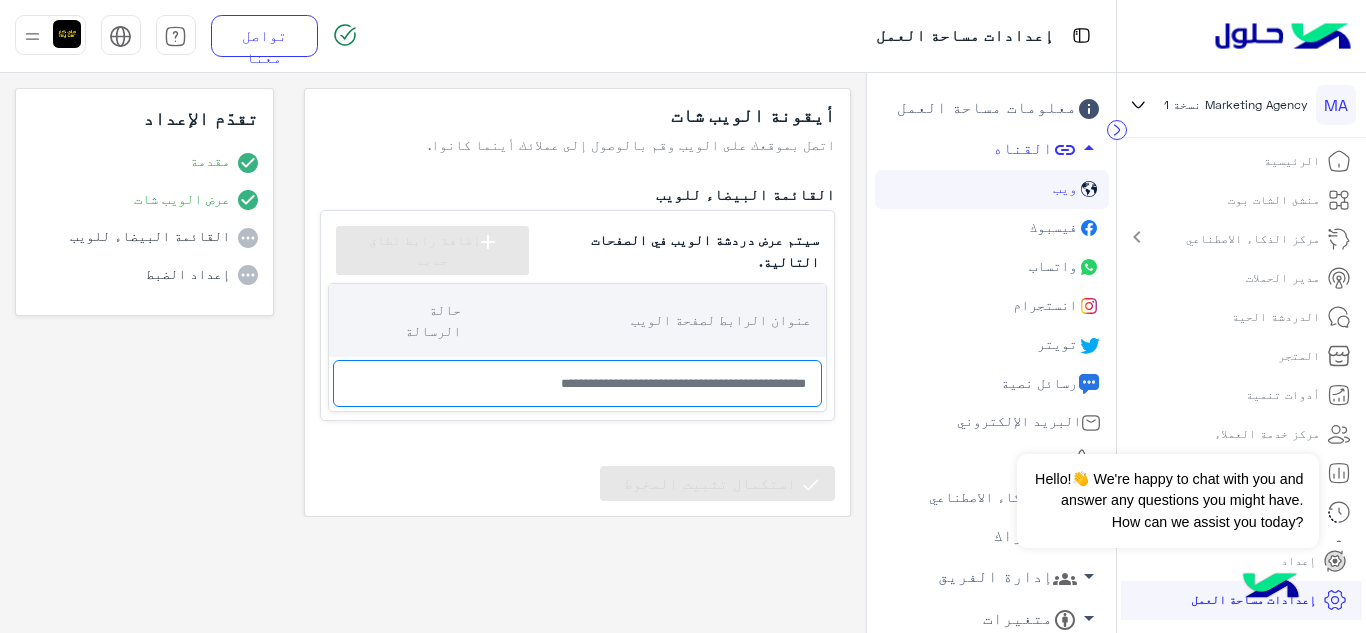 click on "استكمال تثبيت المخوط" 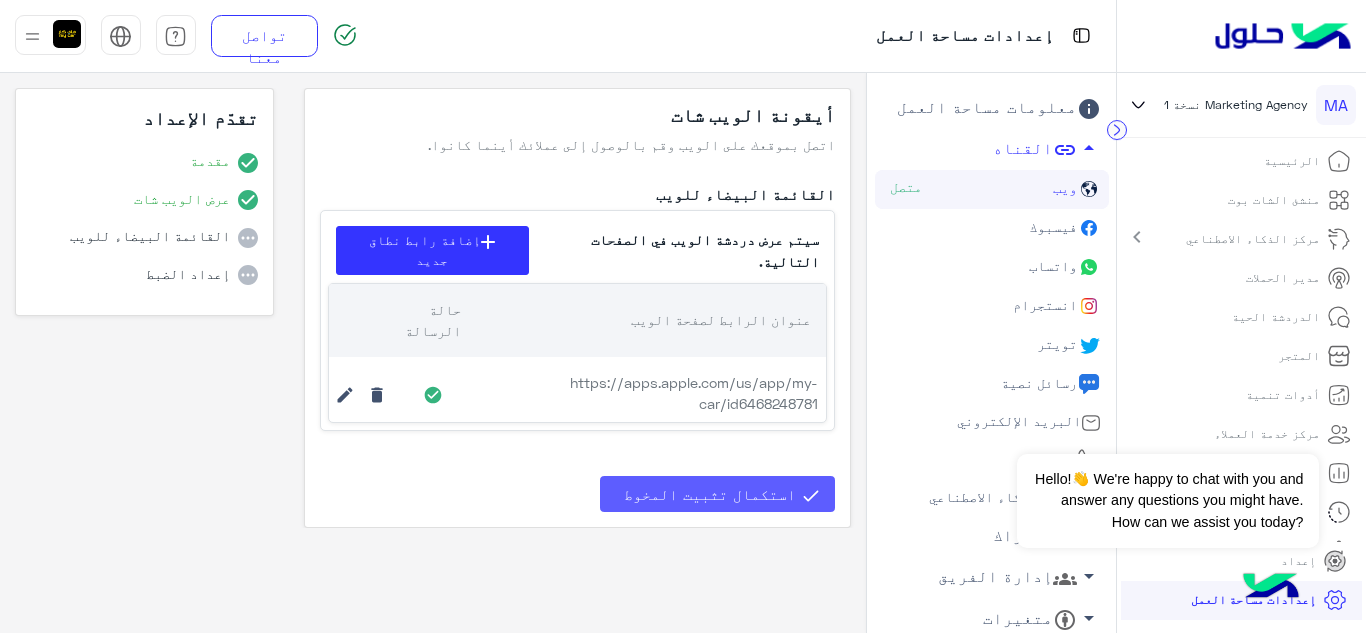 click on "استكمال تثبيت المخوط" 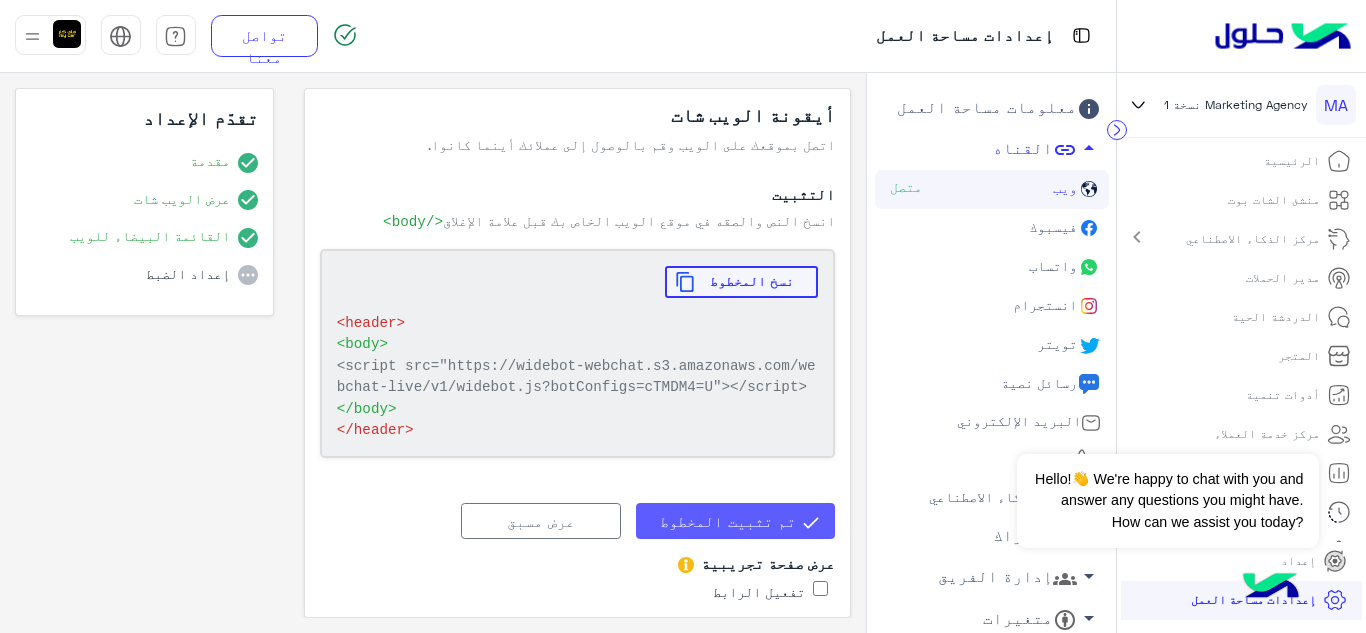 click 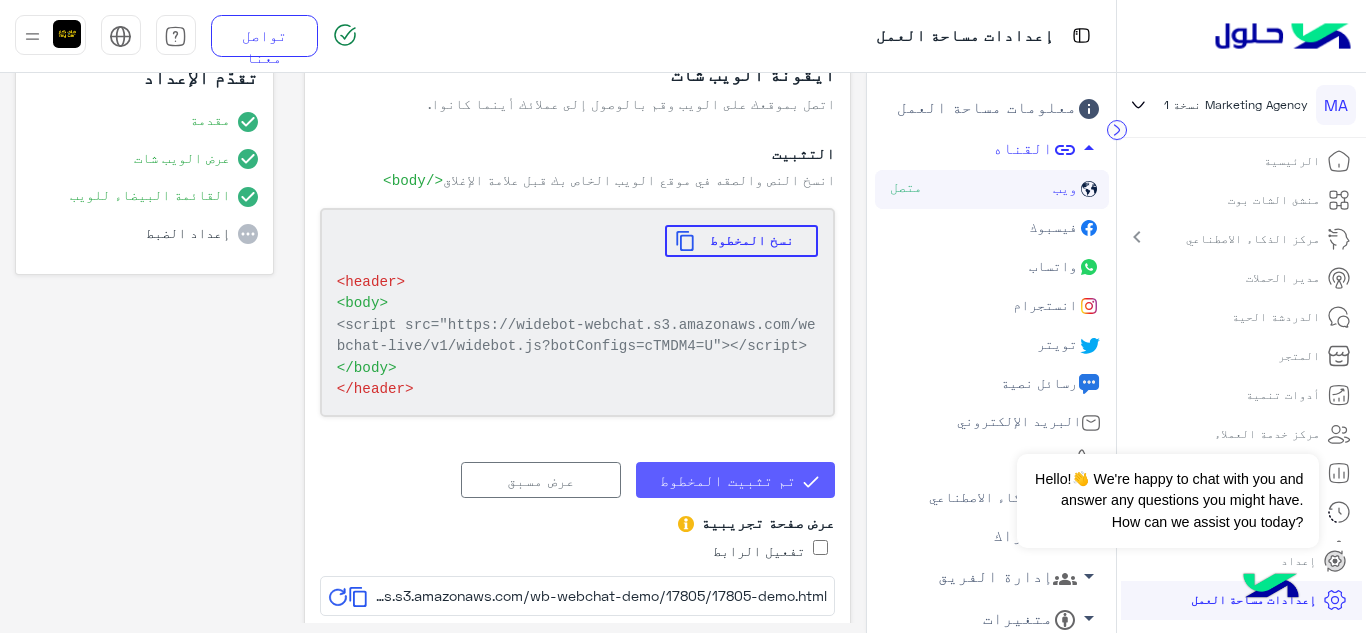 scroll, scrollTop: 63, scrollLeft: 0, axis: vertical 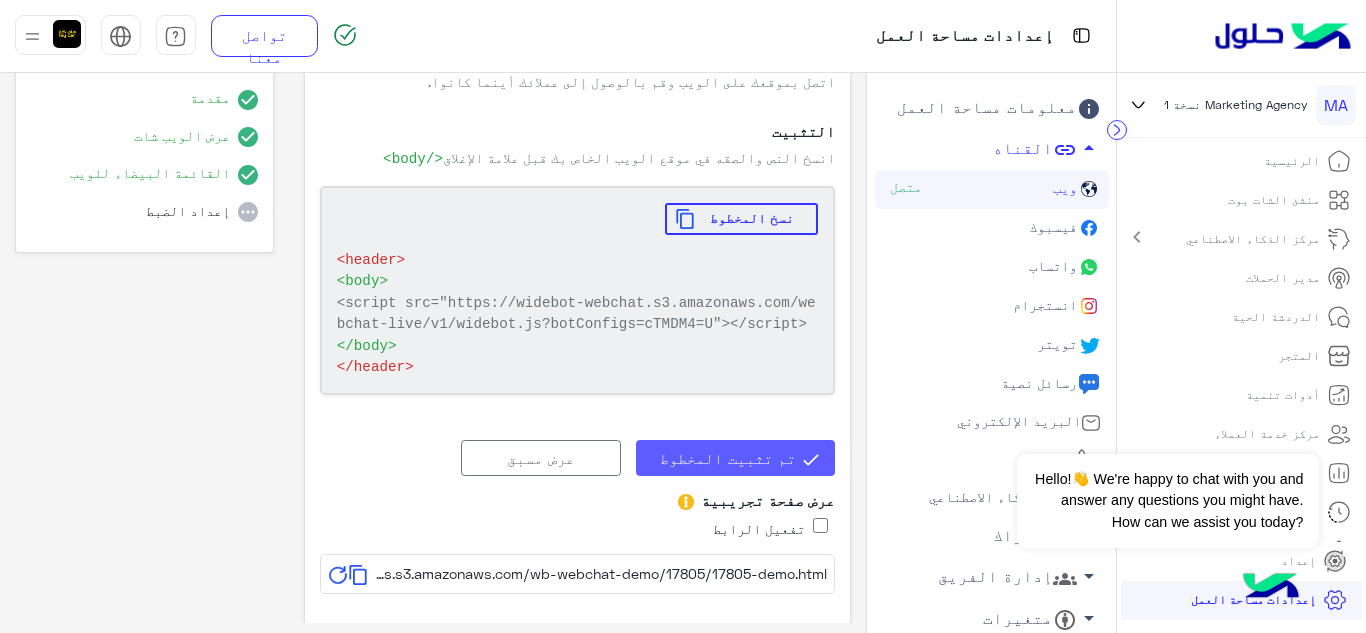 click on "تم تثبيت المخطوط" 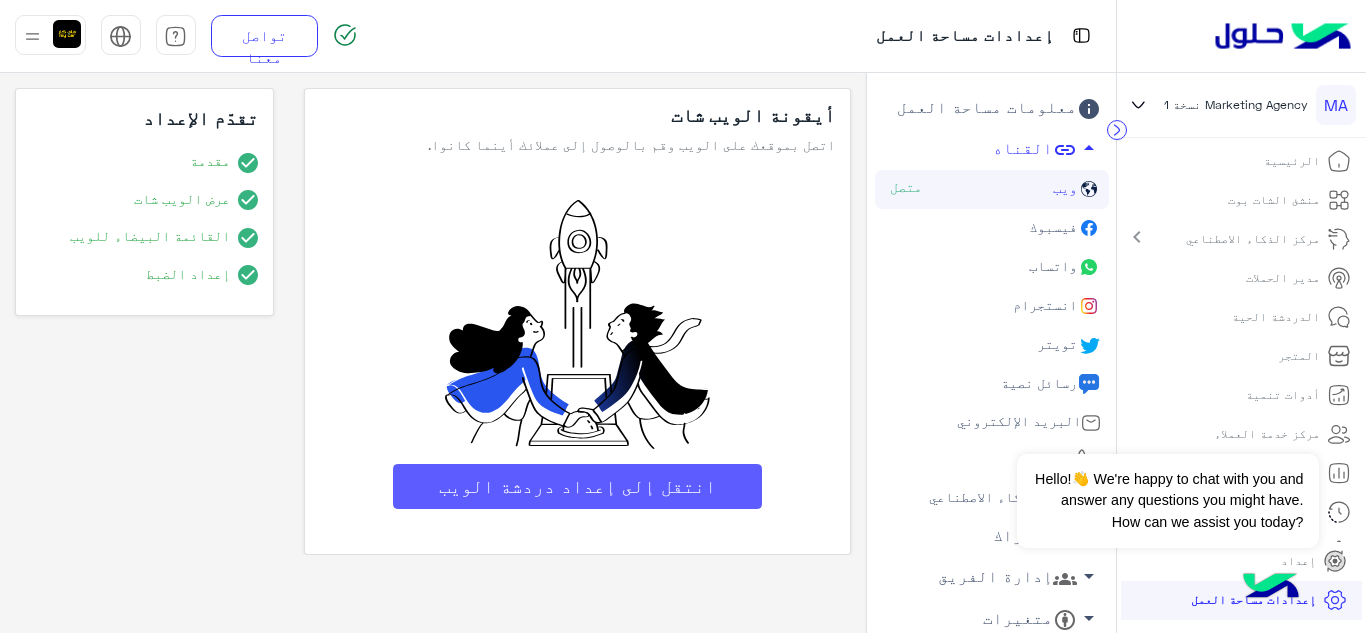 scroll, scrollTop: 0, scrollLeft: 0, axis: both 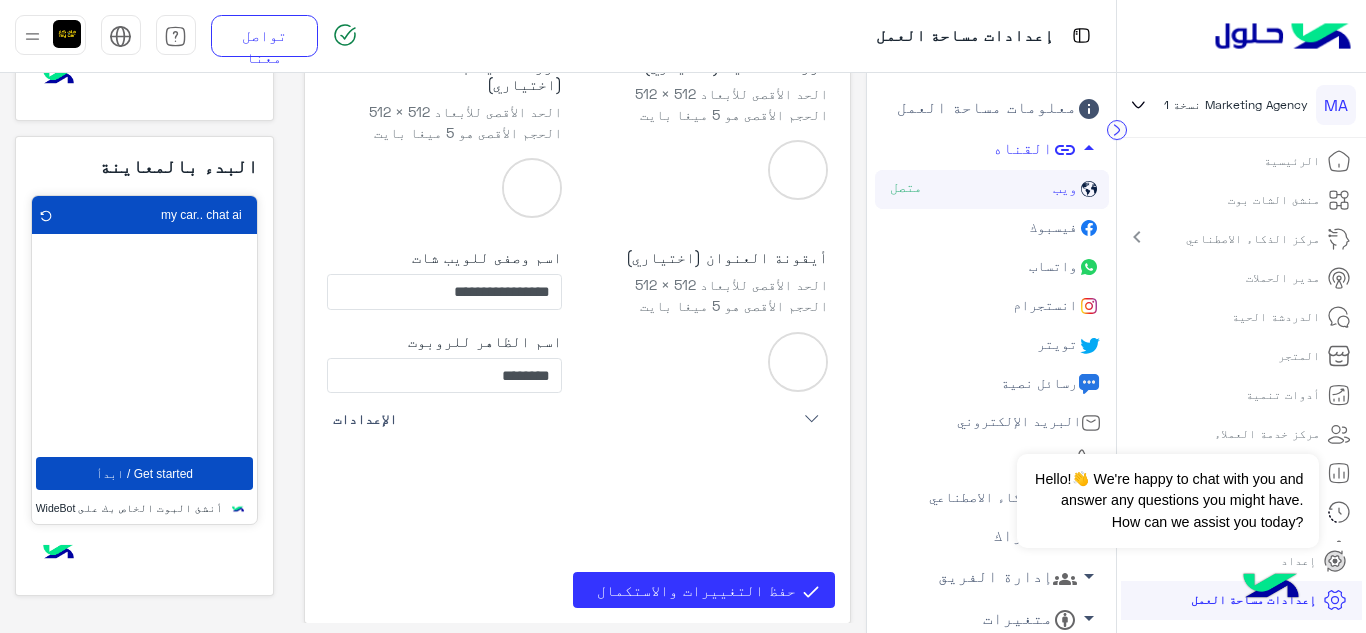click on "متصل" 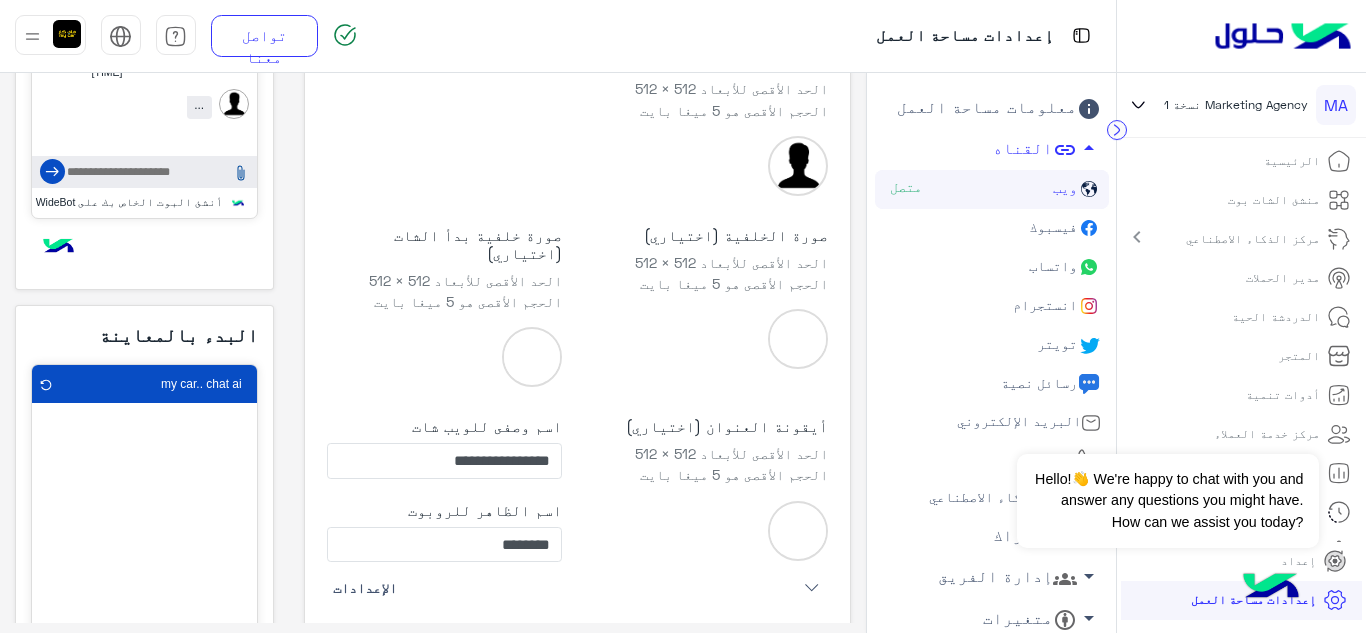 scroll, scrollTop: 663, scrollLeft: 0, axis: vertical 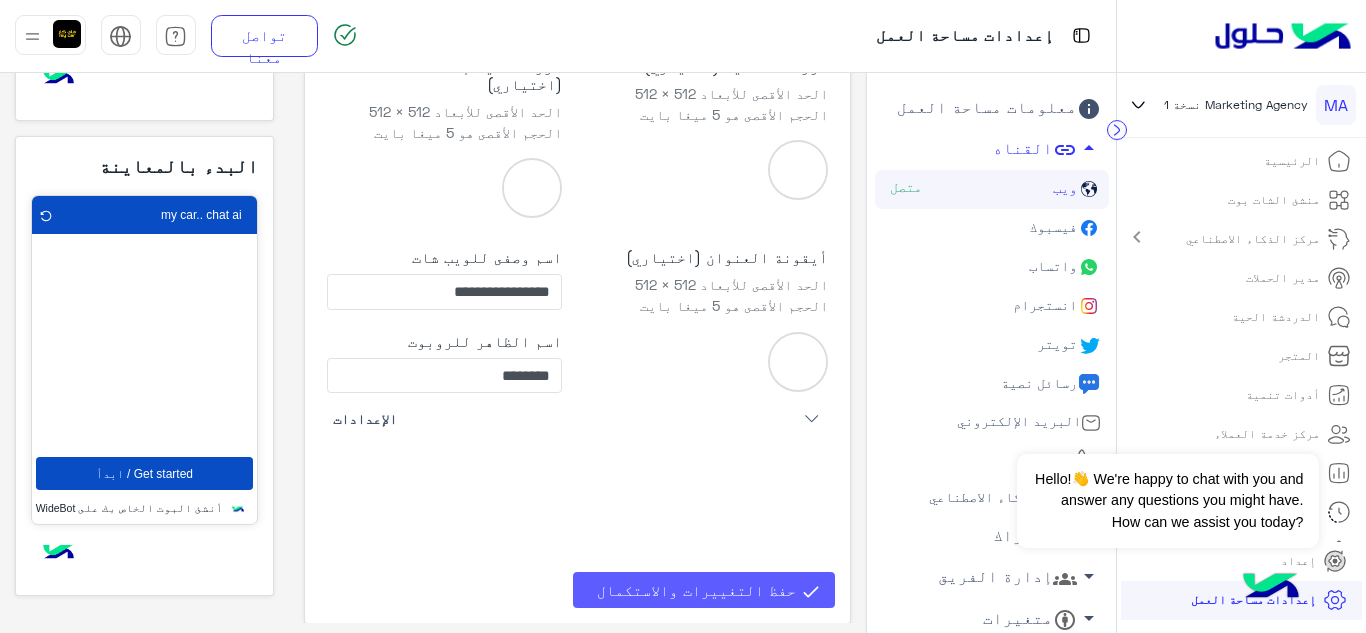 click on "حفظ التغييرات والاستكمال" 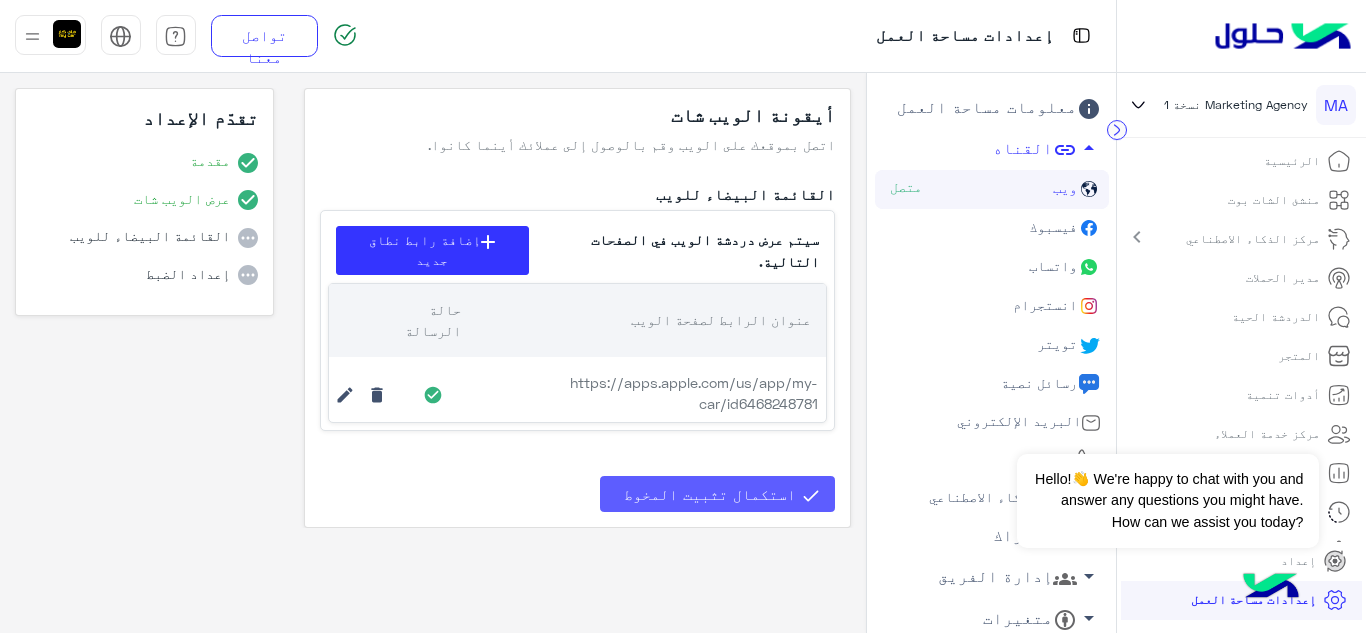 scroll, scrollTop: 0, scrollLeft: 0, axis: both 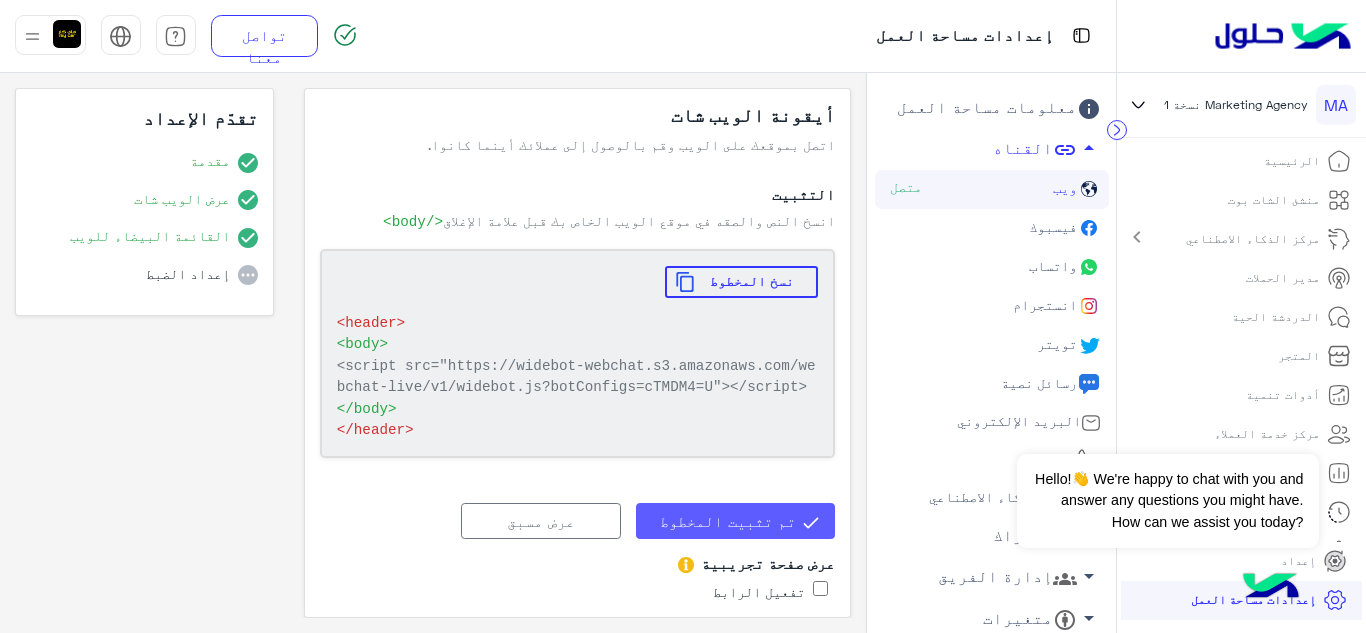 click on "<script src="https://widebot-webchat.s3.amazonaws.com/webchat-live/v1/widebot.js?botConfigs=cTMDM4=U"></script>" 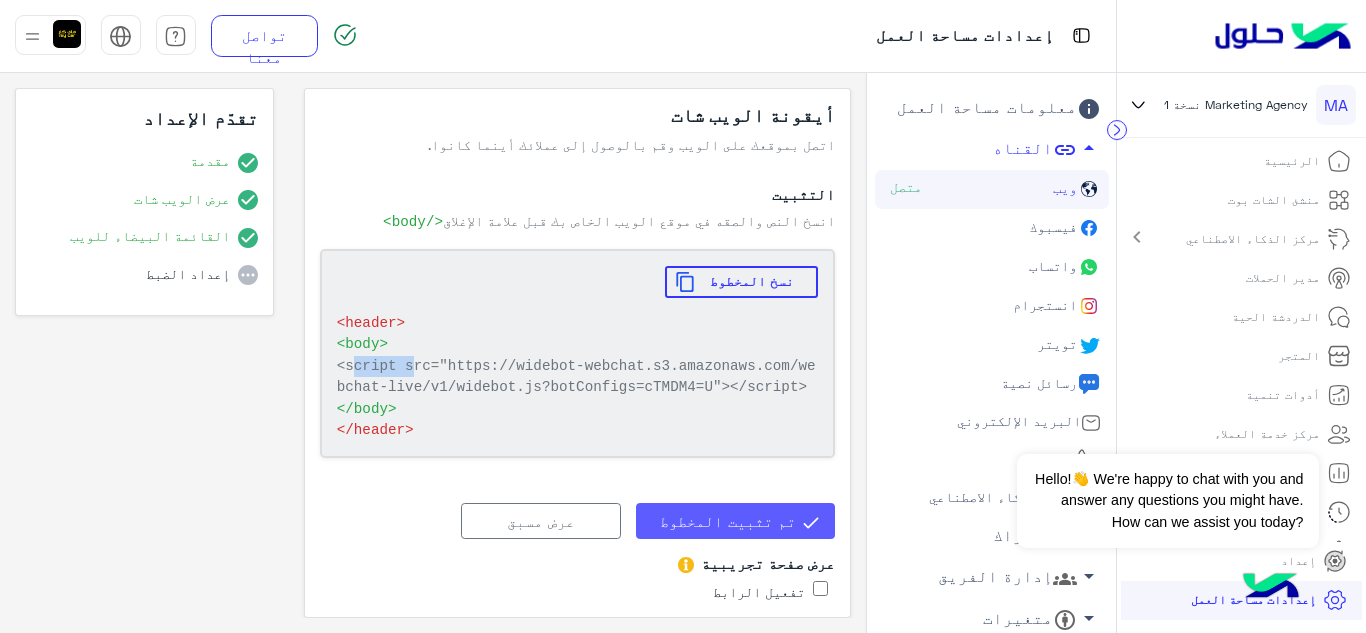 click on "<script src="https://widebot-webchat.s3.amazonaws.com/webchat-live/v1/widebot.js?botConfigs=cTMDM4=U"></script>" 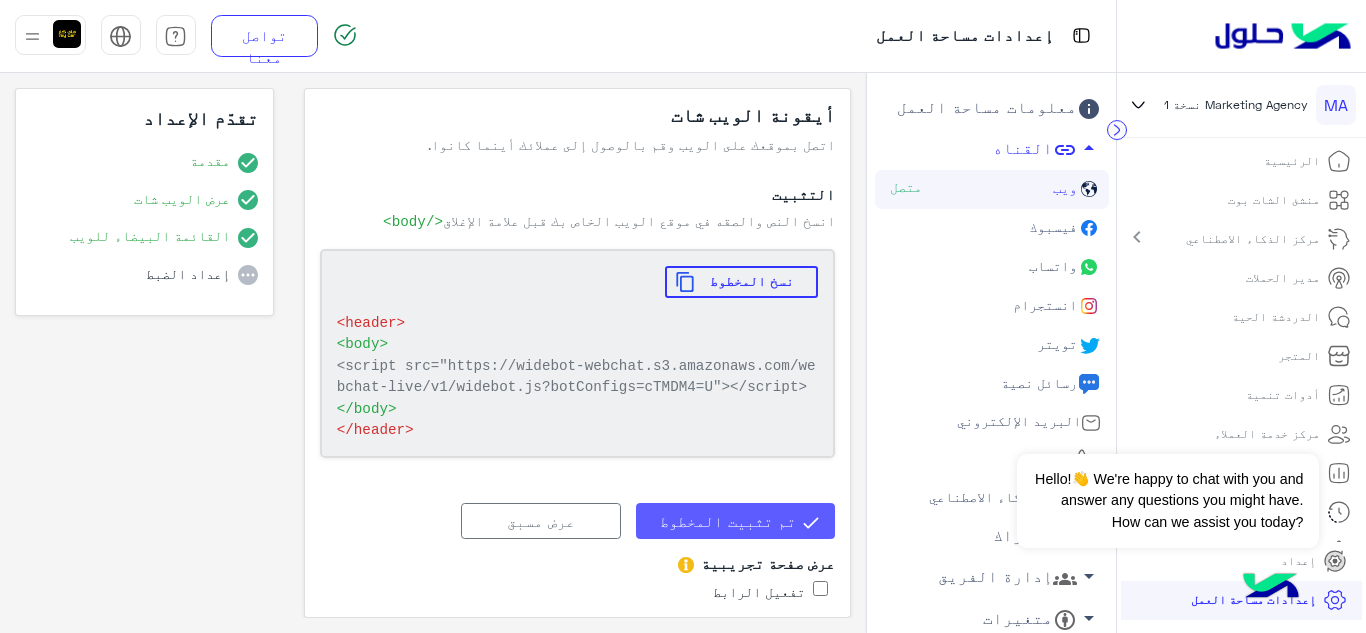 click on "أيقونة الويب شات    اتصل بموقعك على الويب وقم بالوصول إلى عملائك أينما كانوا.  التثبيت  انسخ النص والصقه في موقع الويب الخاص بك قبل علامة الإغلاق  </body> نسخ المخطوط <header> <body>  <script src="https://widebot-webchat.s3.amazonaws.com/webchat-live/v1/widebot.js?botConfigs=cTMDM4=U"></script>   <script src="https://widebot-webchat.s3.amazonaws.com/webchat-live/v1/widebot.js?botConfigs=cTMDM4=U"></script>  </body> </header>  تم تثبيت المخطوط   عرض مسبق  عرض صفحة تجريبية  تفعيل الرابط" 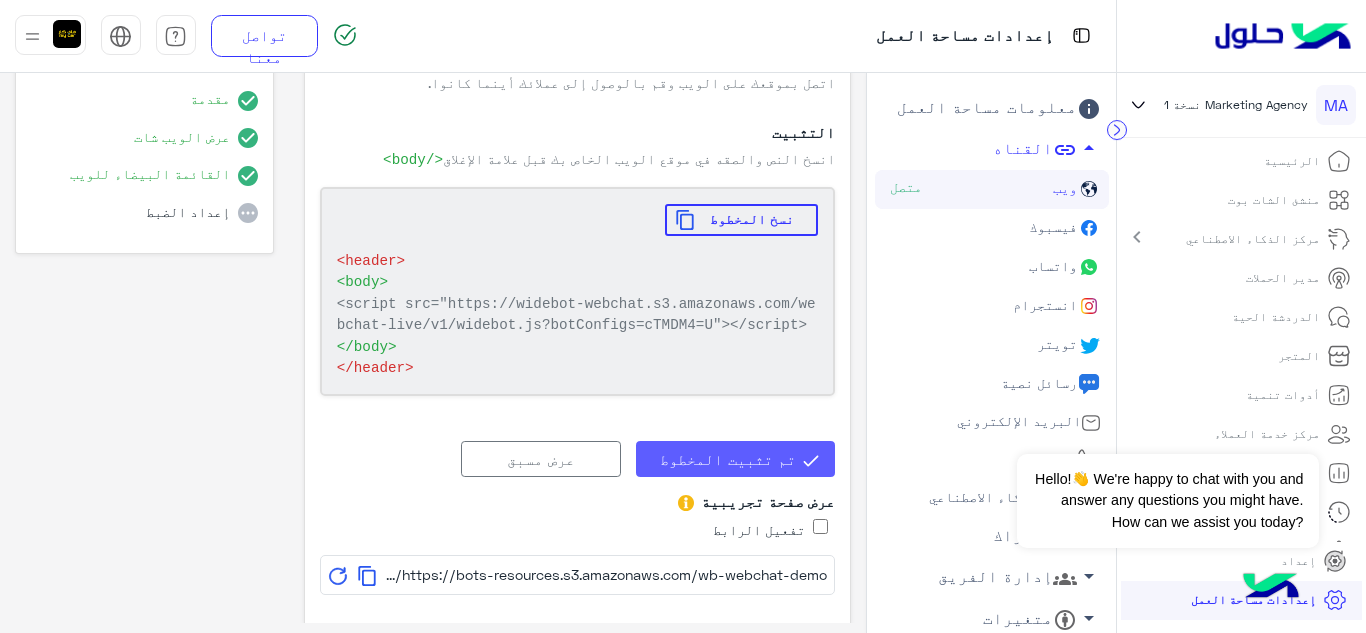 scroll, scrollTop: 63, scrollLeft: 0, axis: vertical 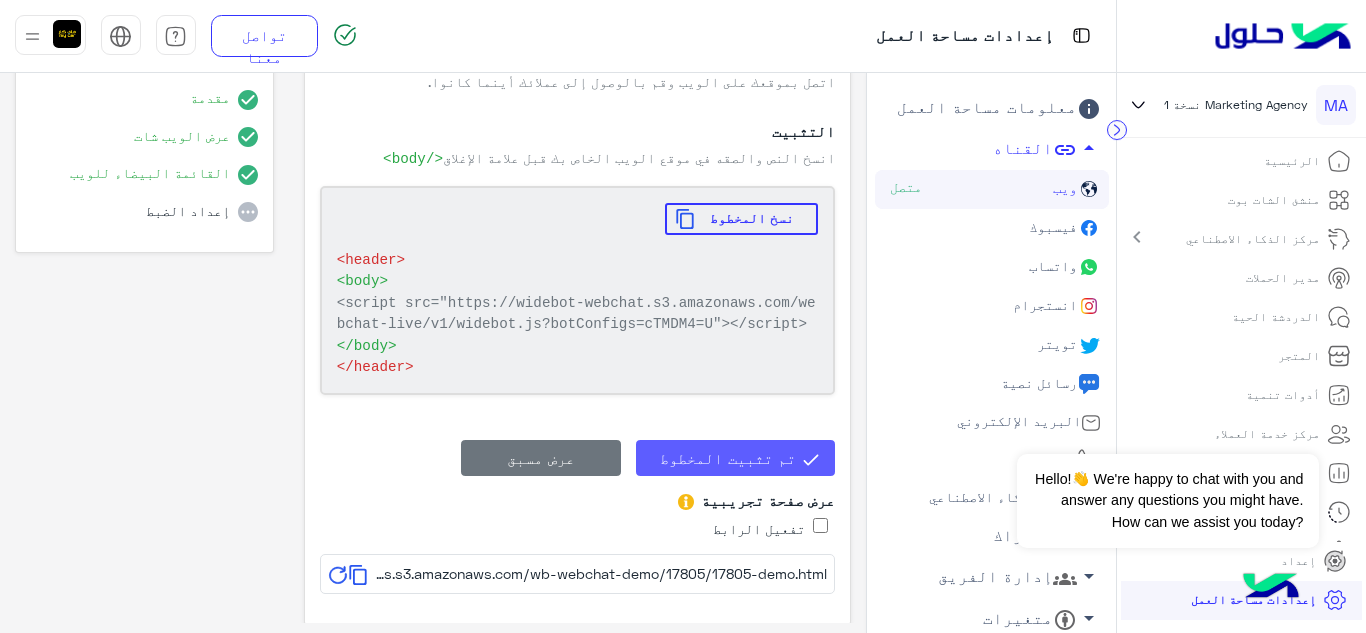 click on "عرض مسبق" 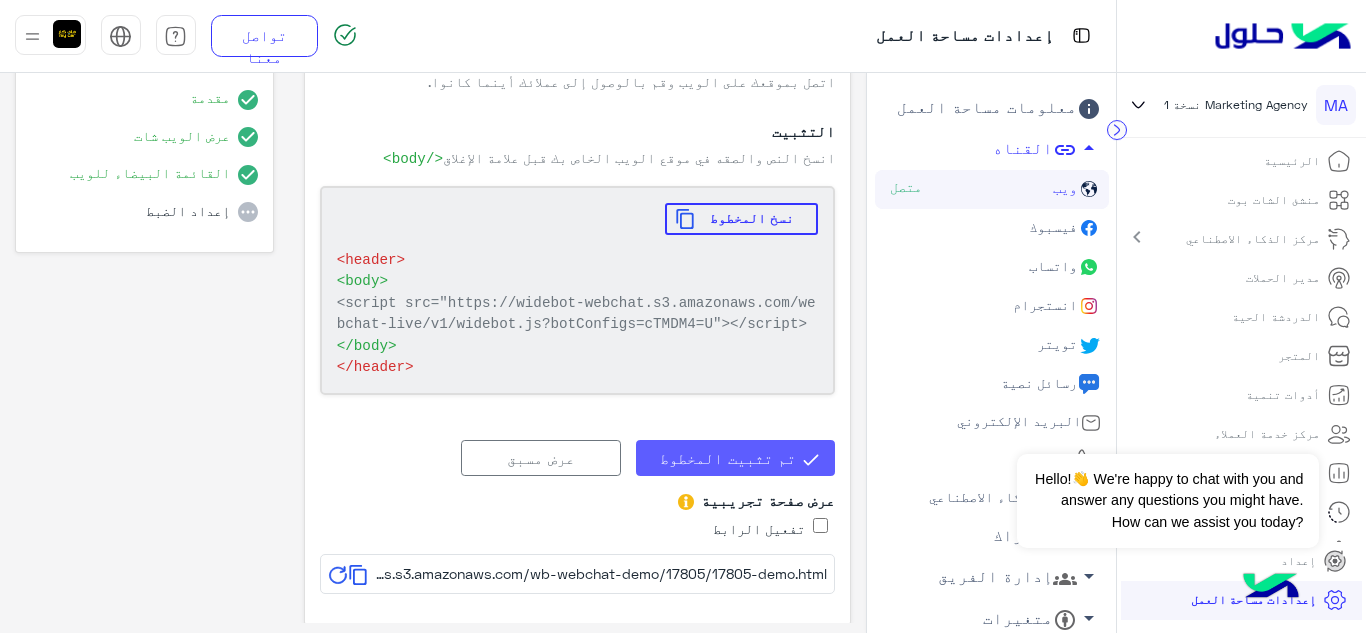 click on "تم تثبيت المخطوط" 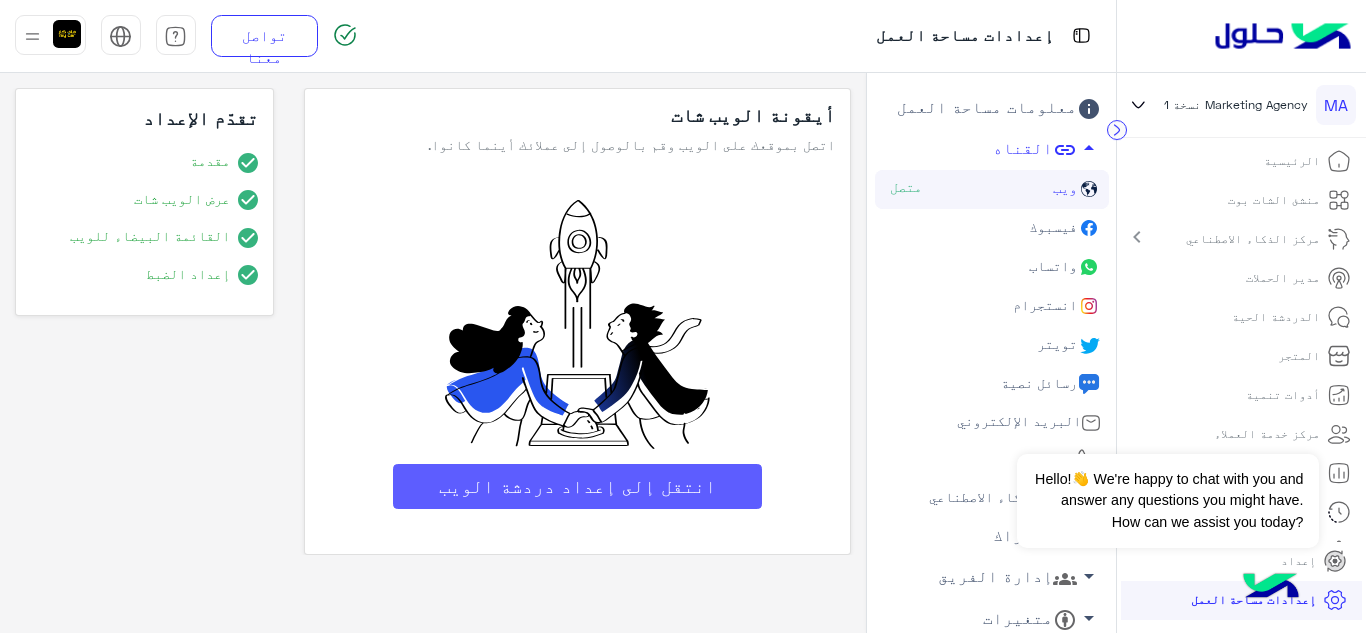 scroll, scrollTop: 0, scrollLeft: 0, axis: both 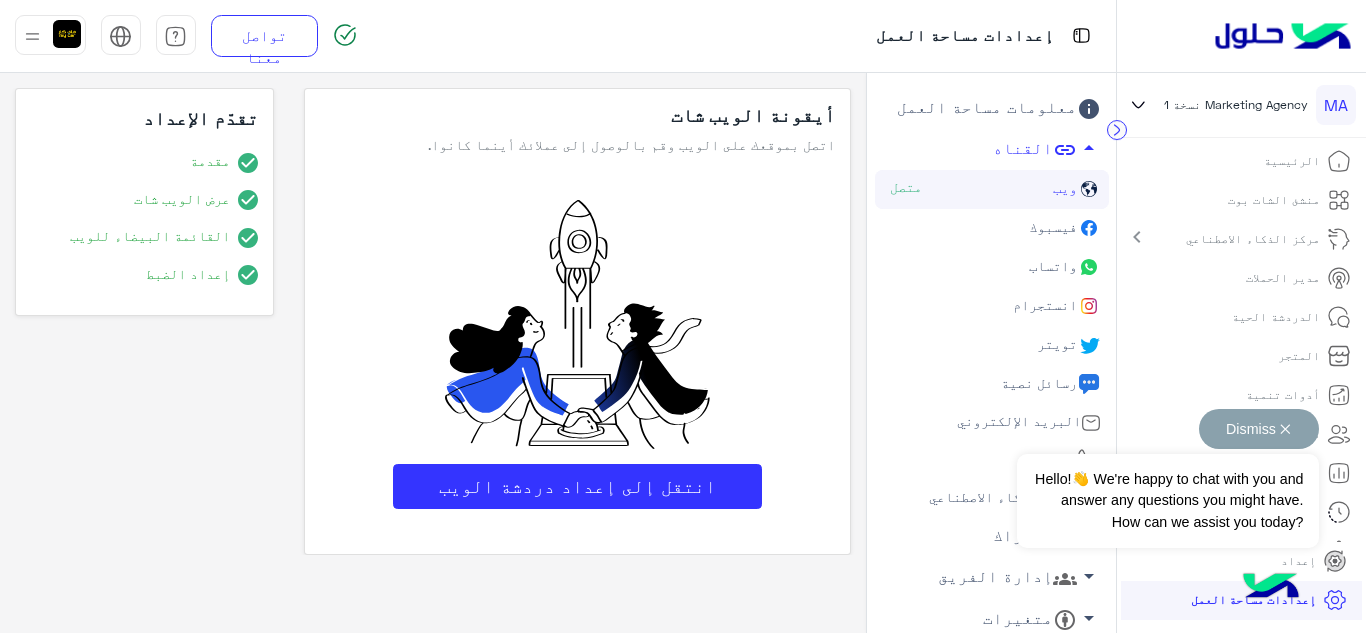 click on "Dismiss ✕" at bounding box center (1259, 429) 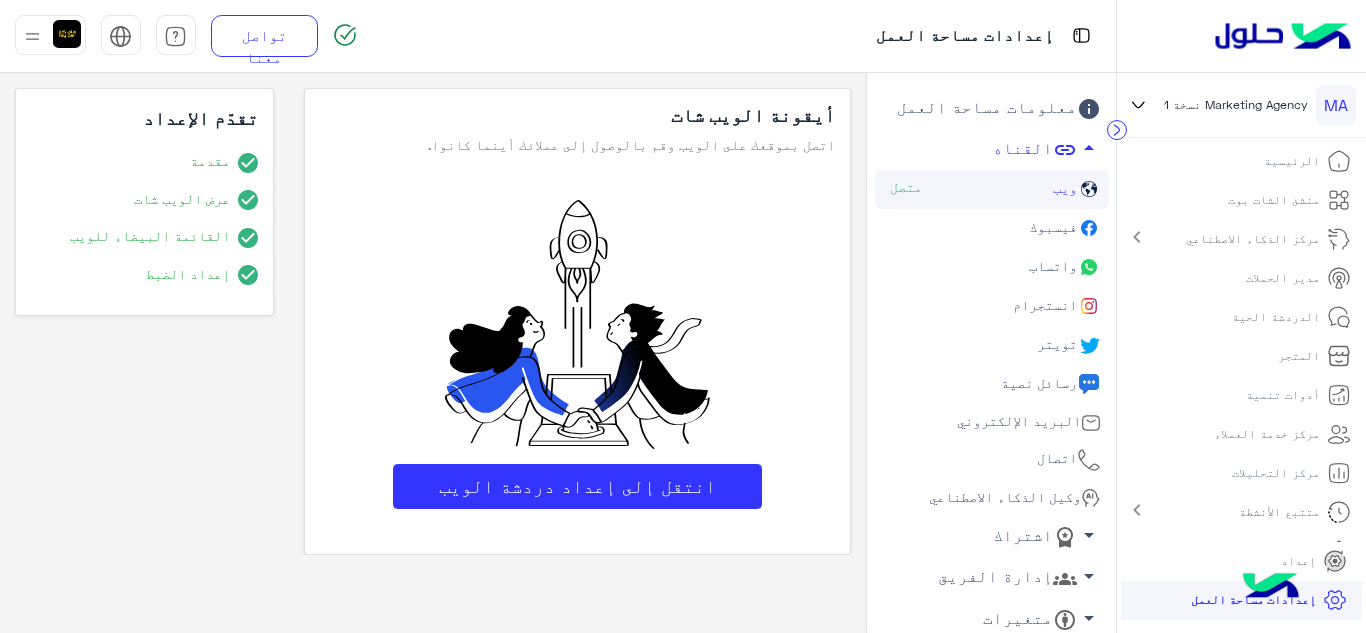 click on "الرئيسية" at bounding box center [1292, 161] 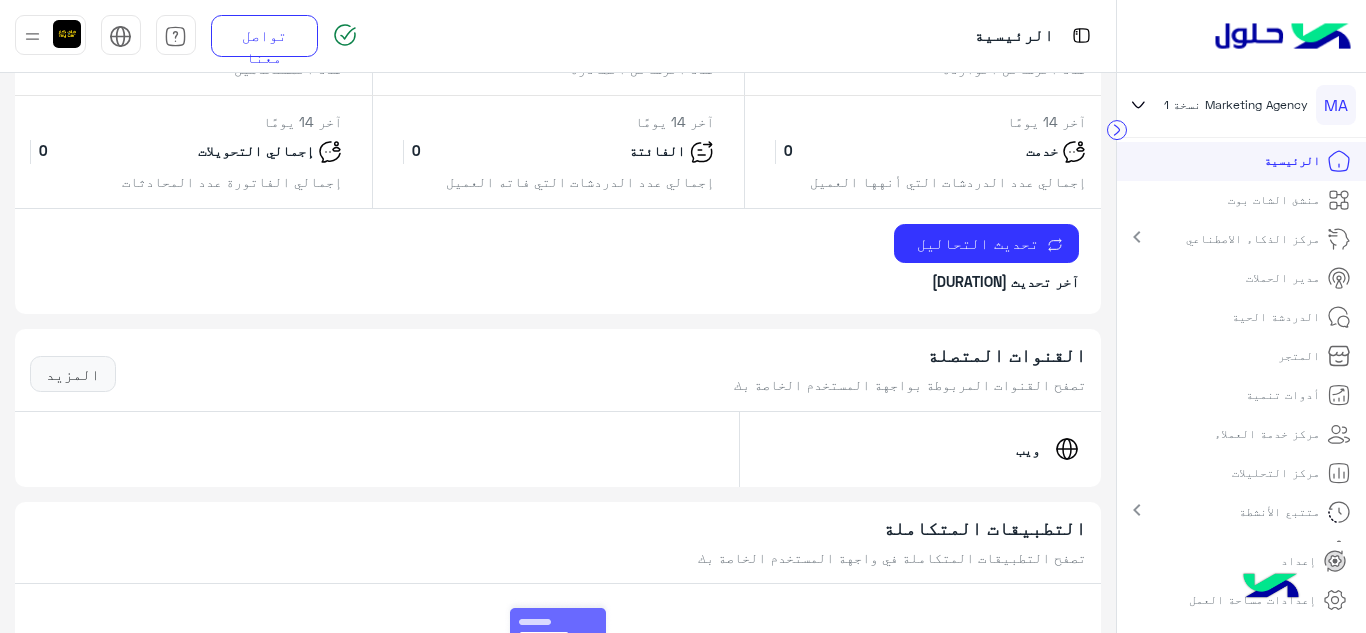 scroll, scrollTop: 1300, scrollLeft: 0, axis: vertical 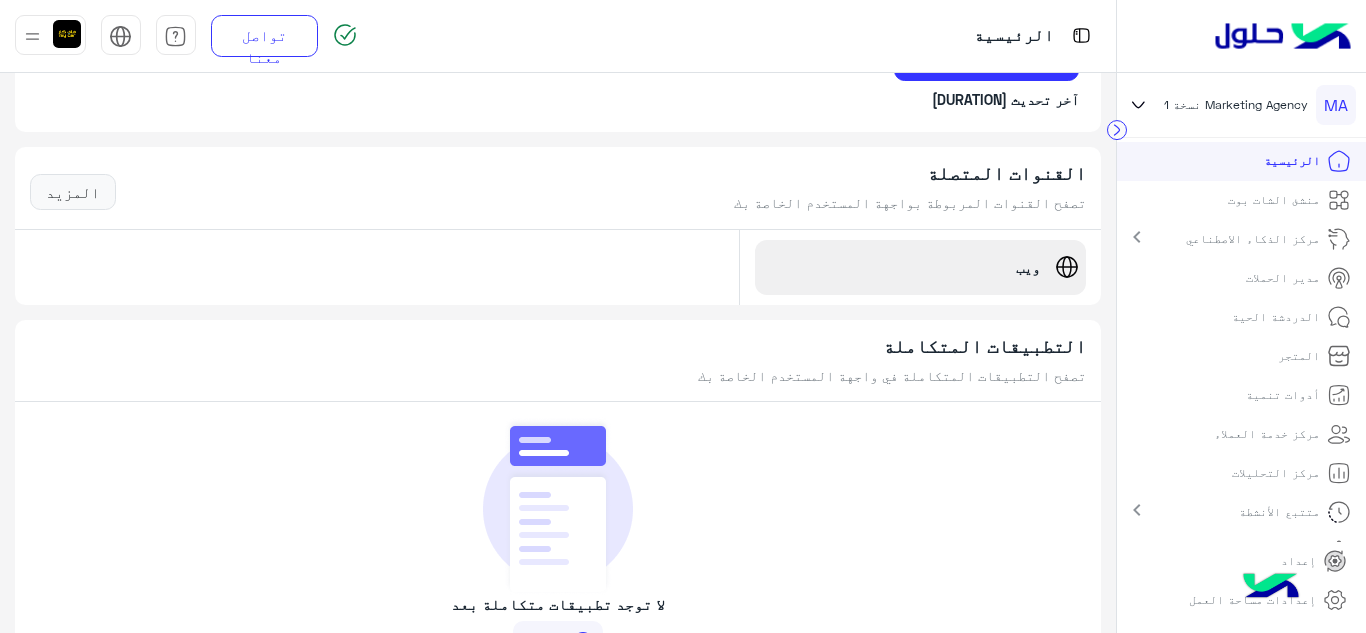 click 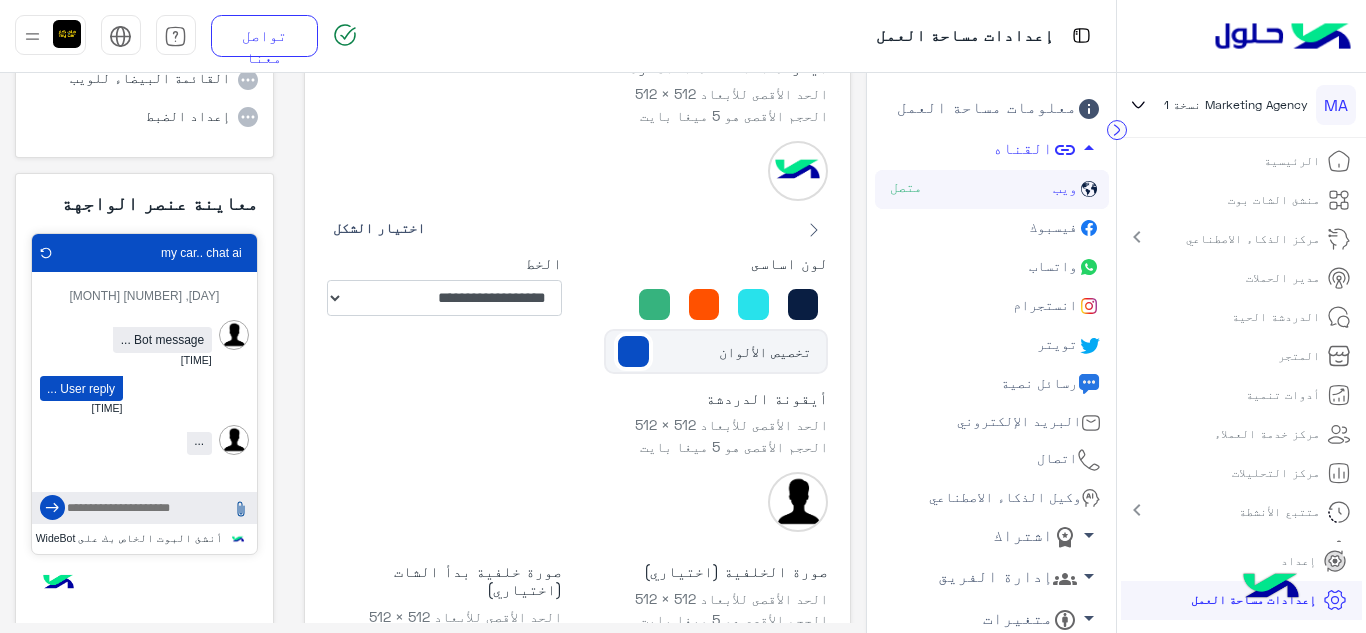 scroll, scrollTop: 0, scrollLeft: 0, axis: both 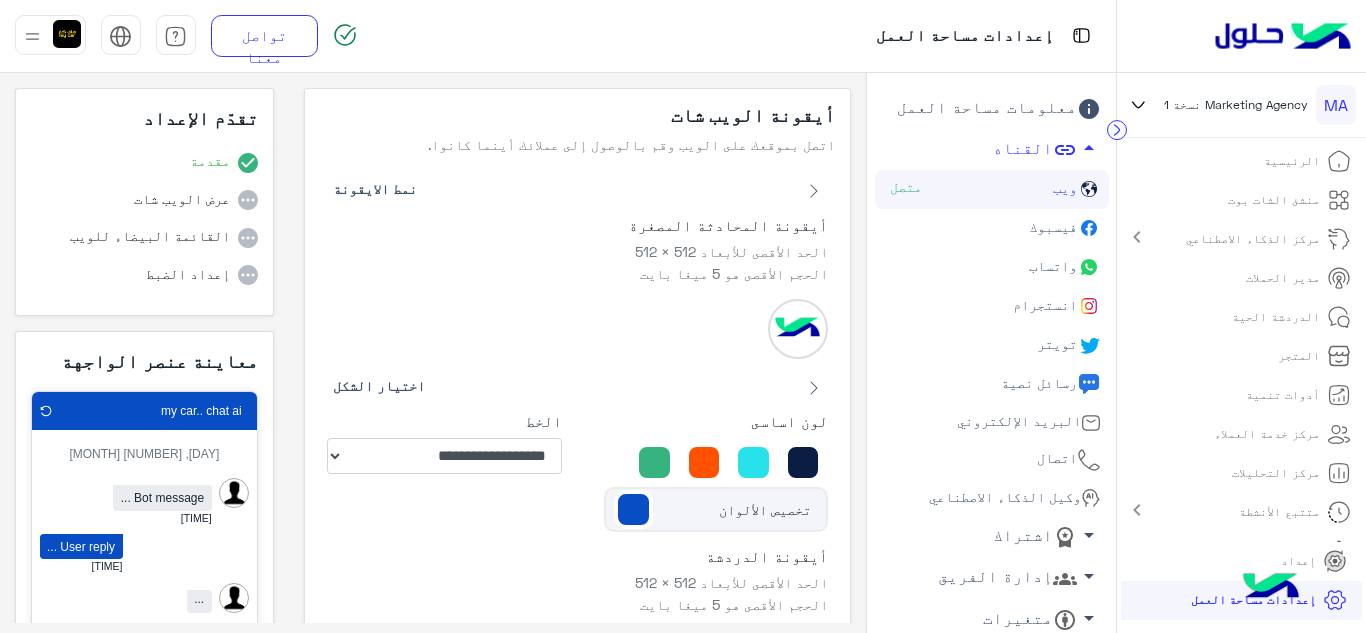 click on "الرئيسية" at bounding box center (1292, 161) 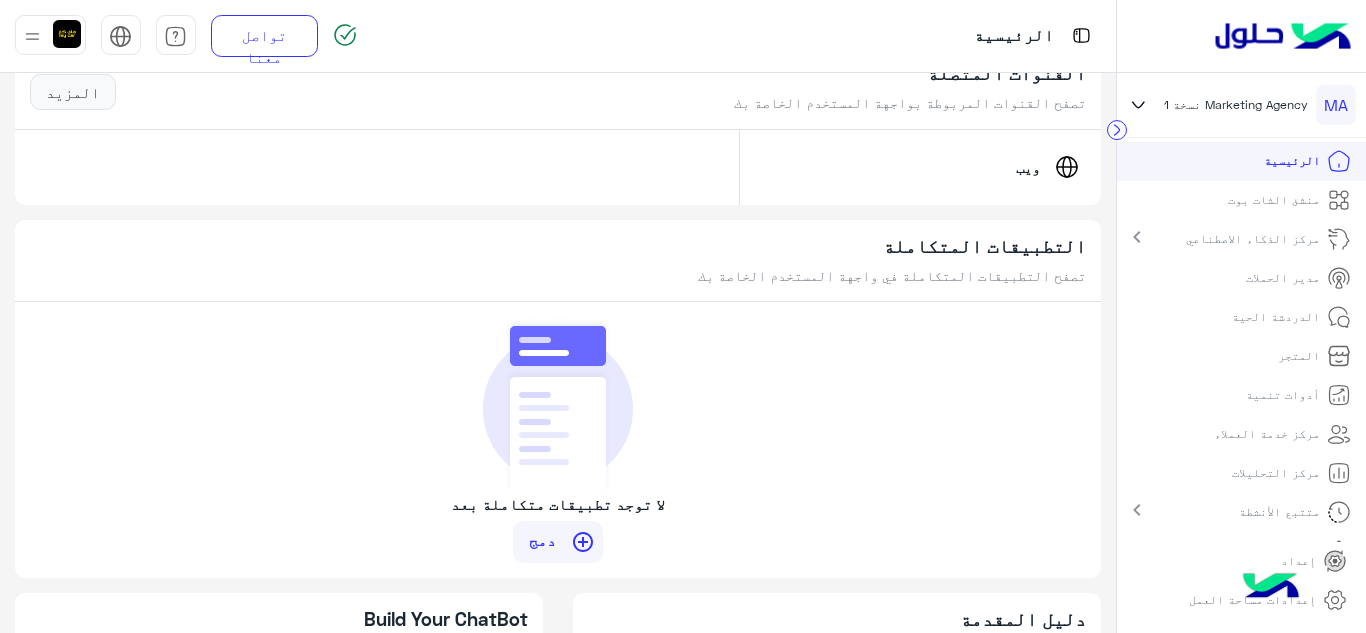 scroll, scrollTop: 1300, scrollLeft: 0, axis: vertical 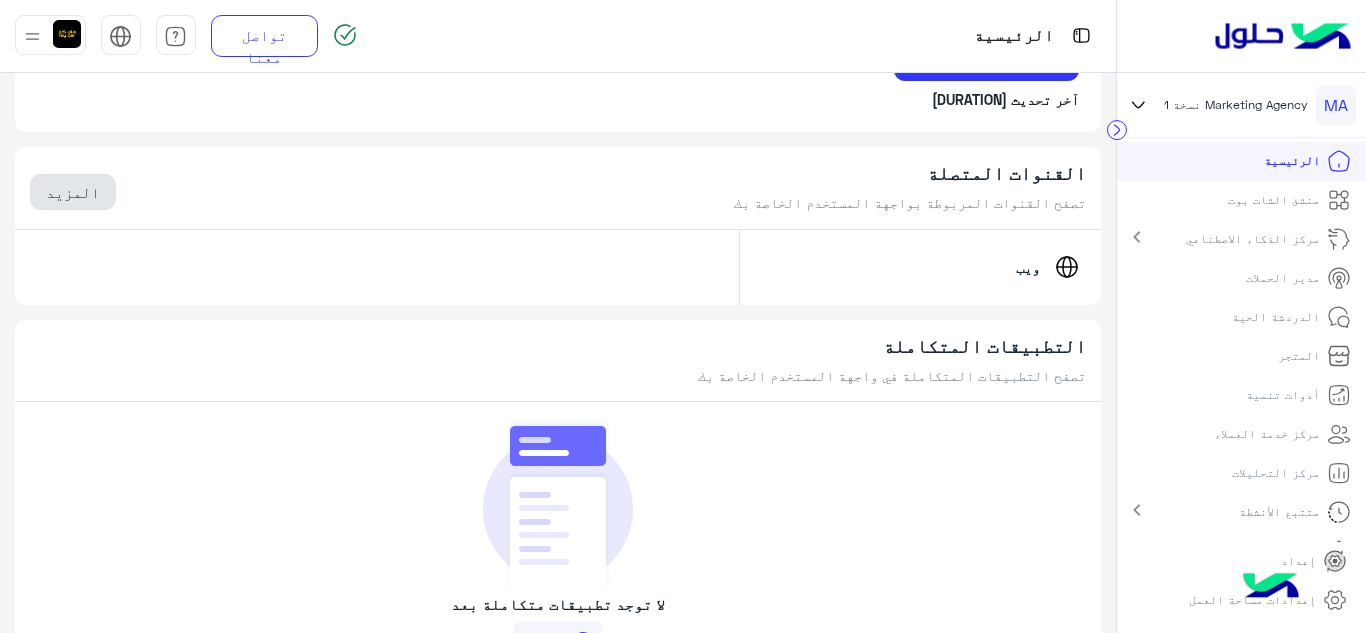 click on "المزيد" 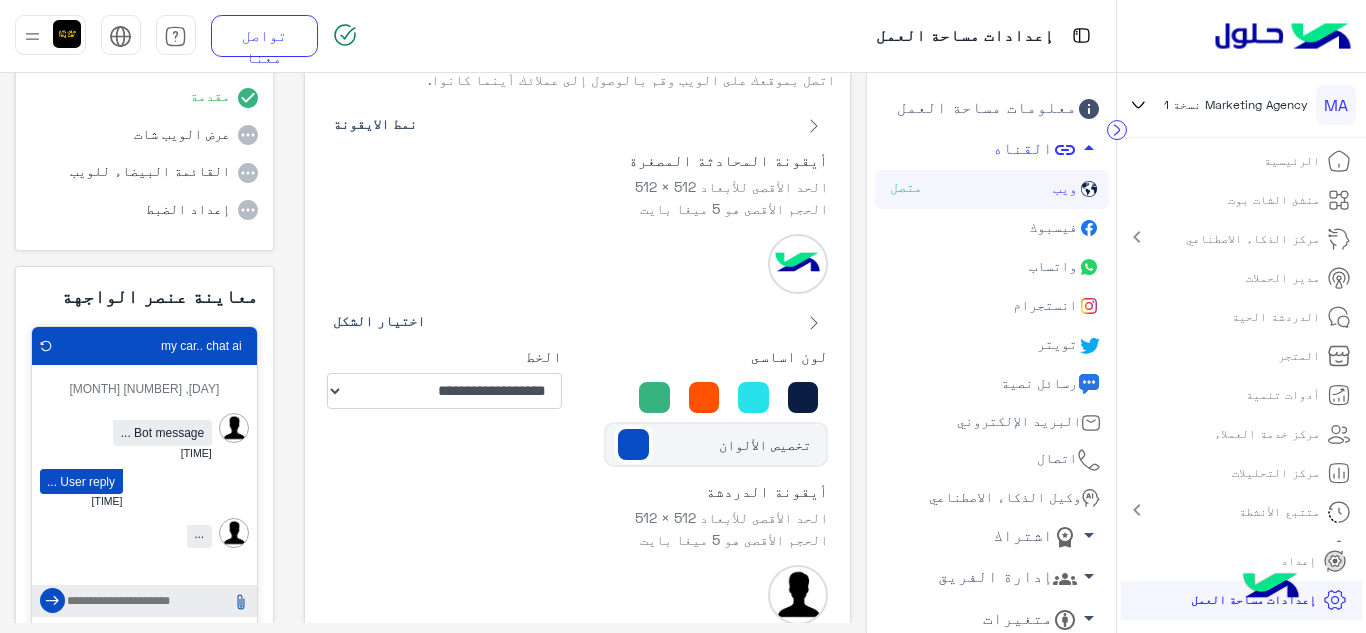 scroll, scrollTop: 64, scrollLeft: 0, axis: vertical 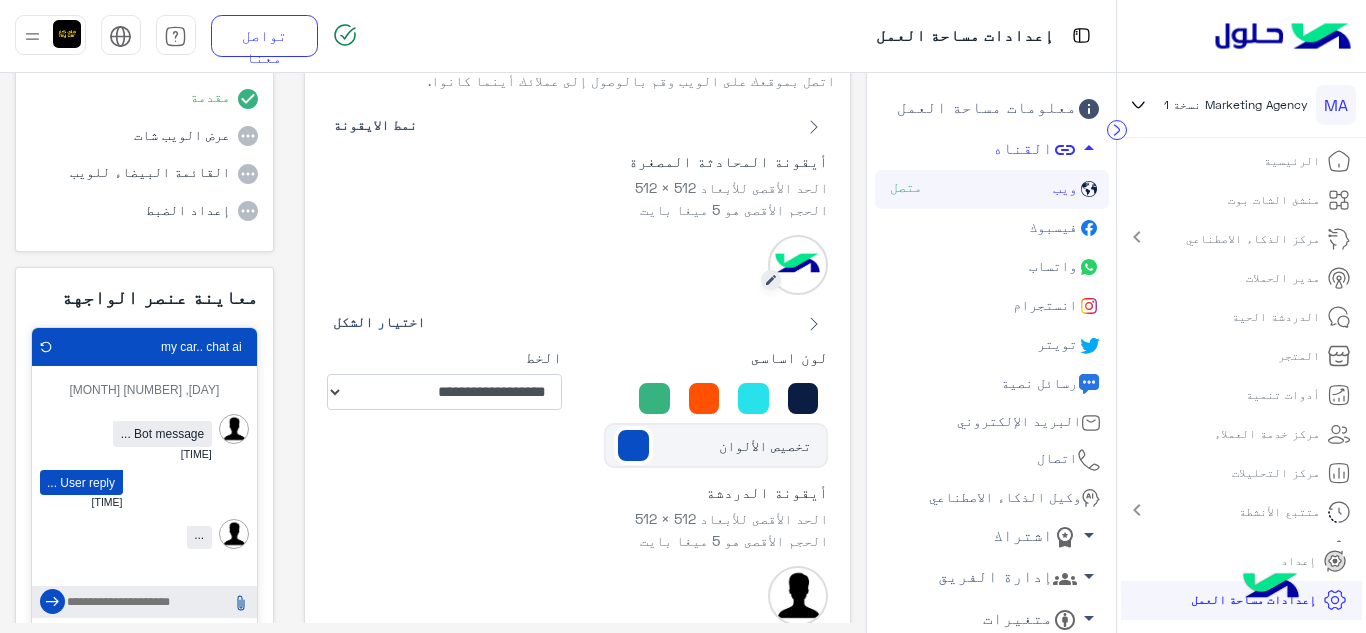 click 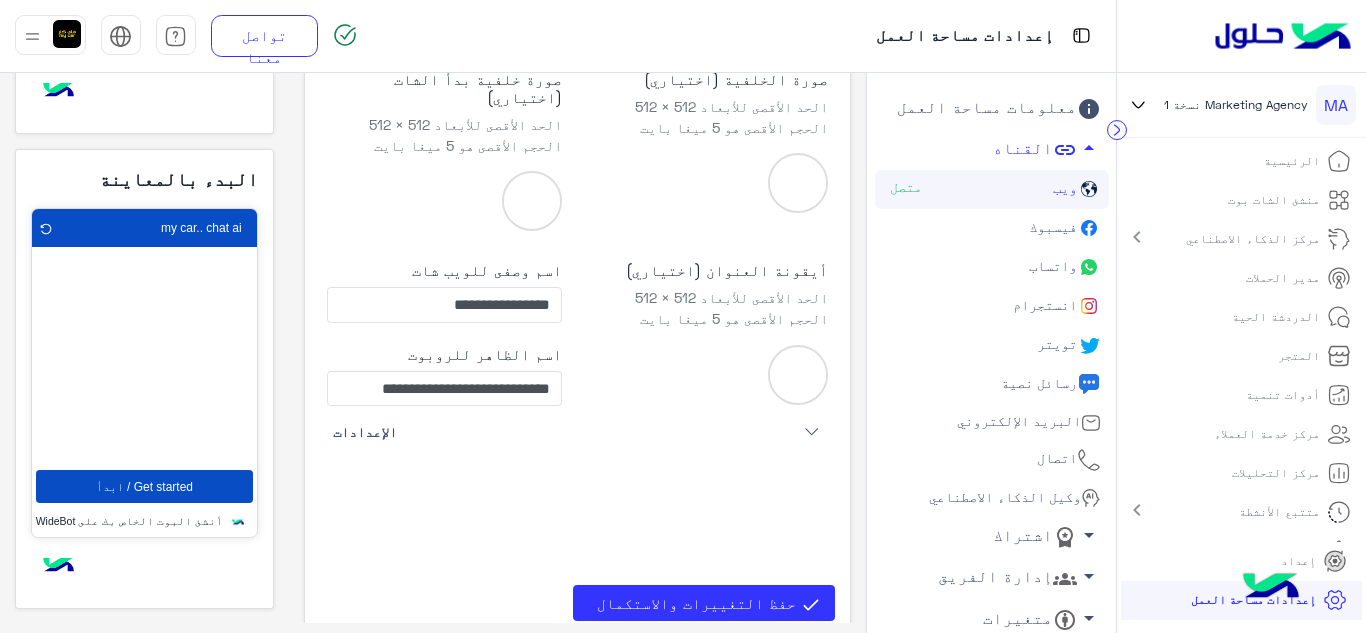 scroll, scrollTop: 663, scrollLeft: 0, axis: vertical 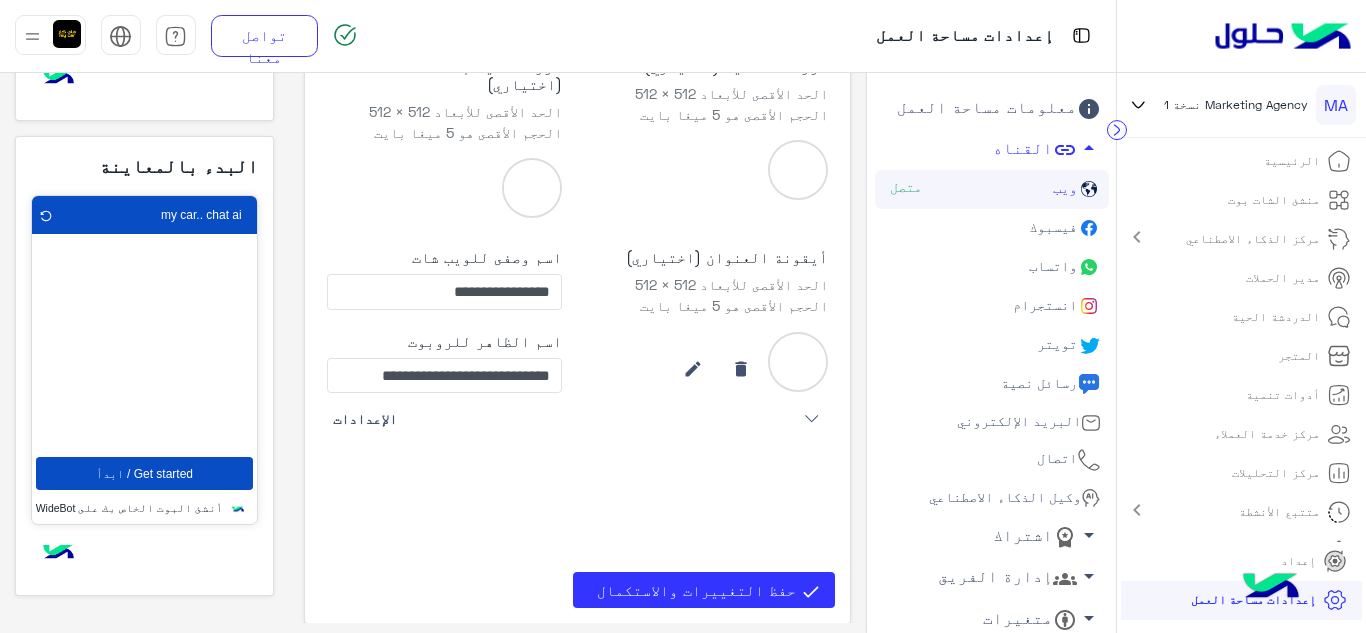 click 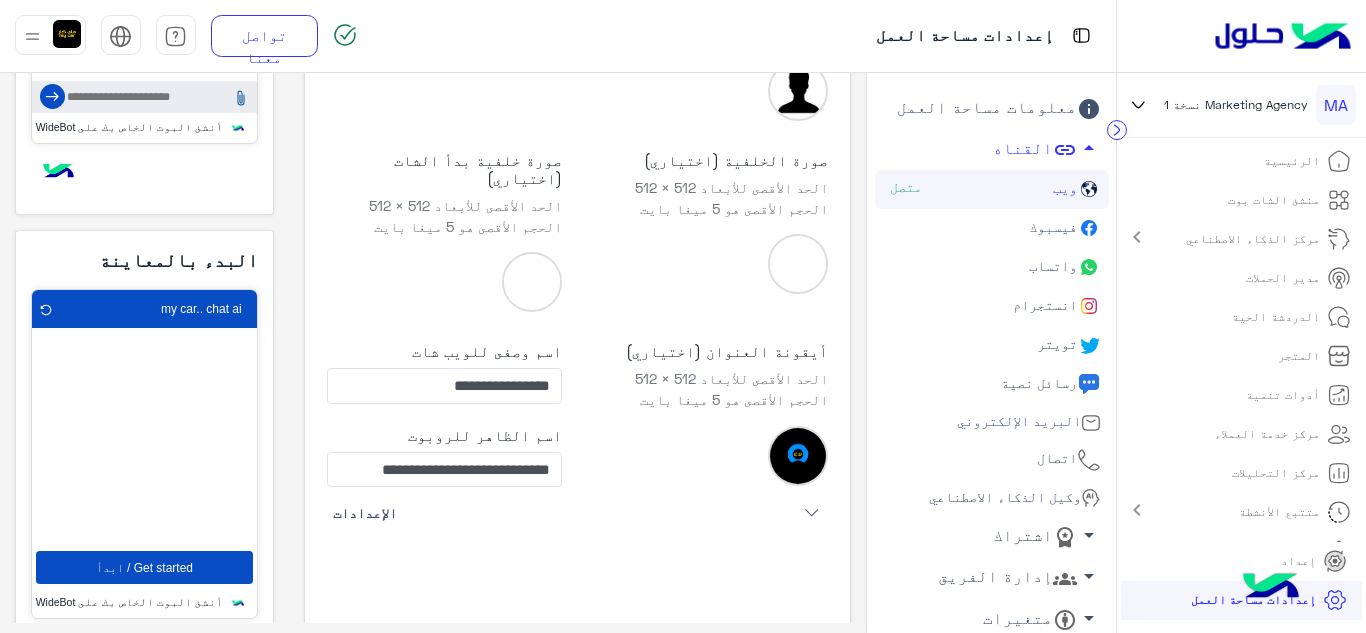 scroll, scrollTop: 663, scrollLeft: 0, axis: vertical 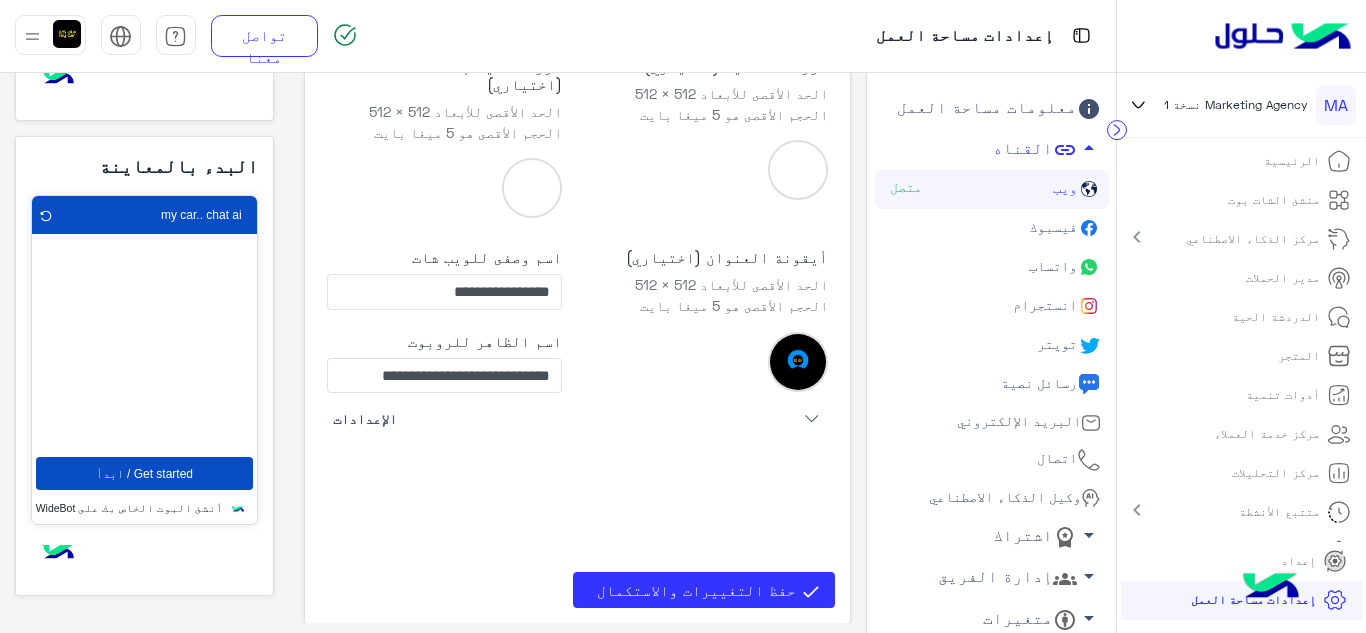 click on "Get started / ابدأ" 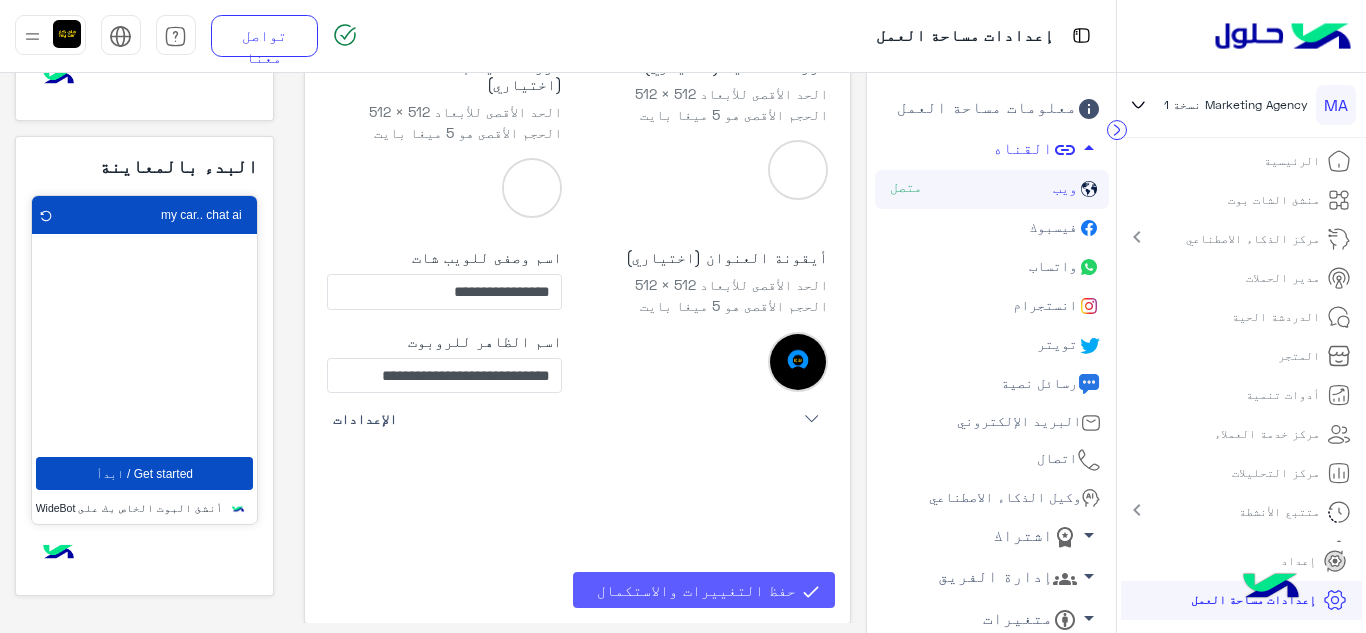 click on "حفظ التغييرات والاستكمال" 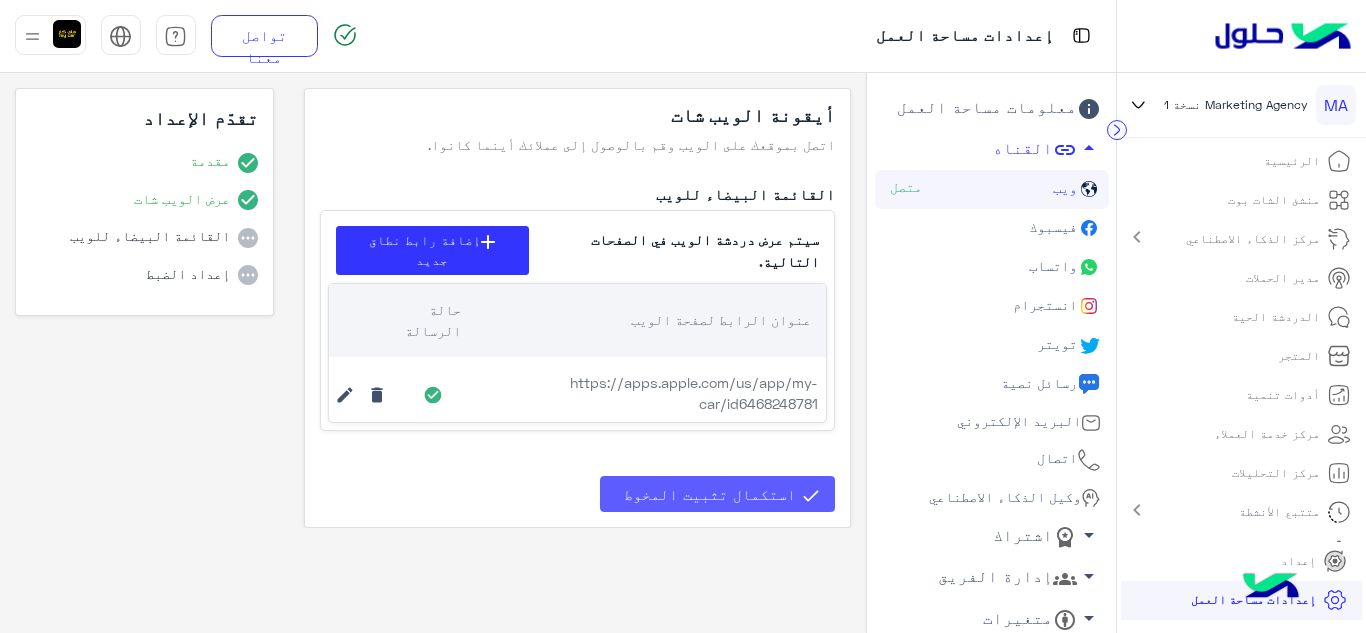 click on "استكمال تثبيت المخوط" 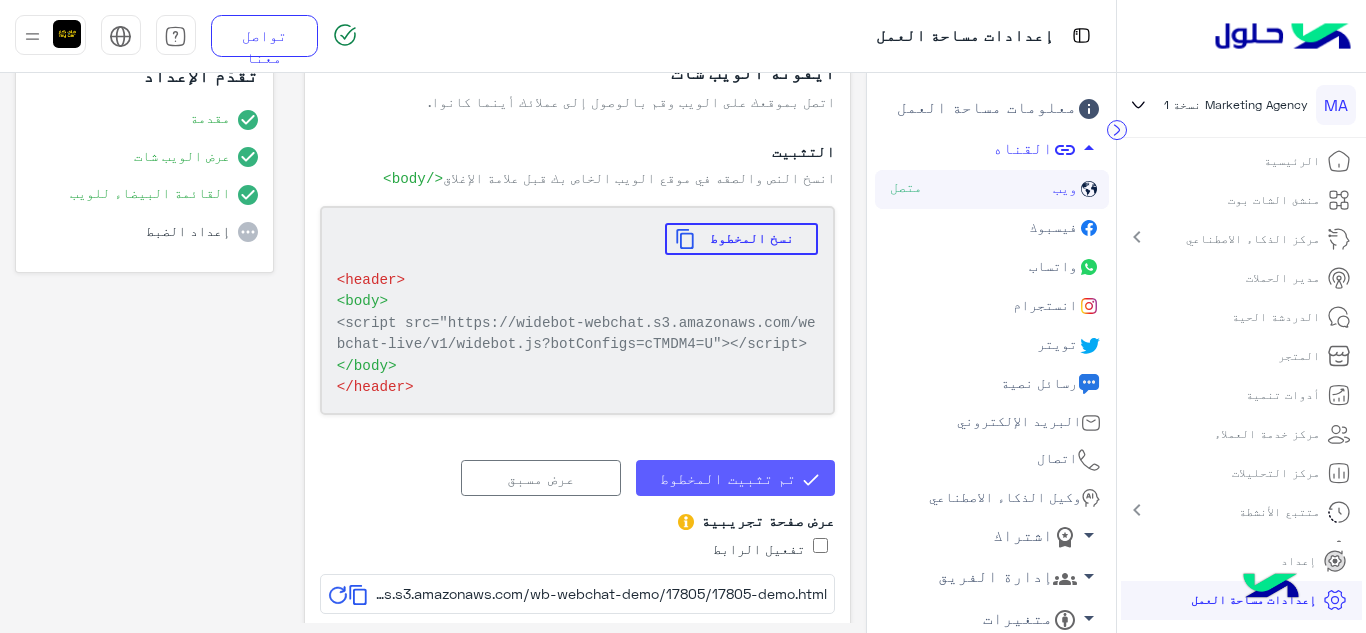 scroll, scrollTop: 63, scrollLeft: 0, axis: vertical 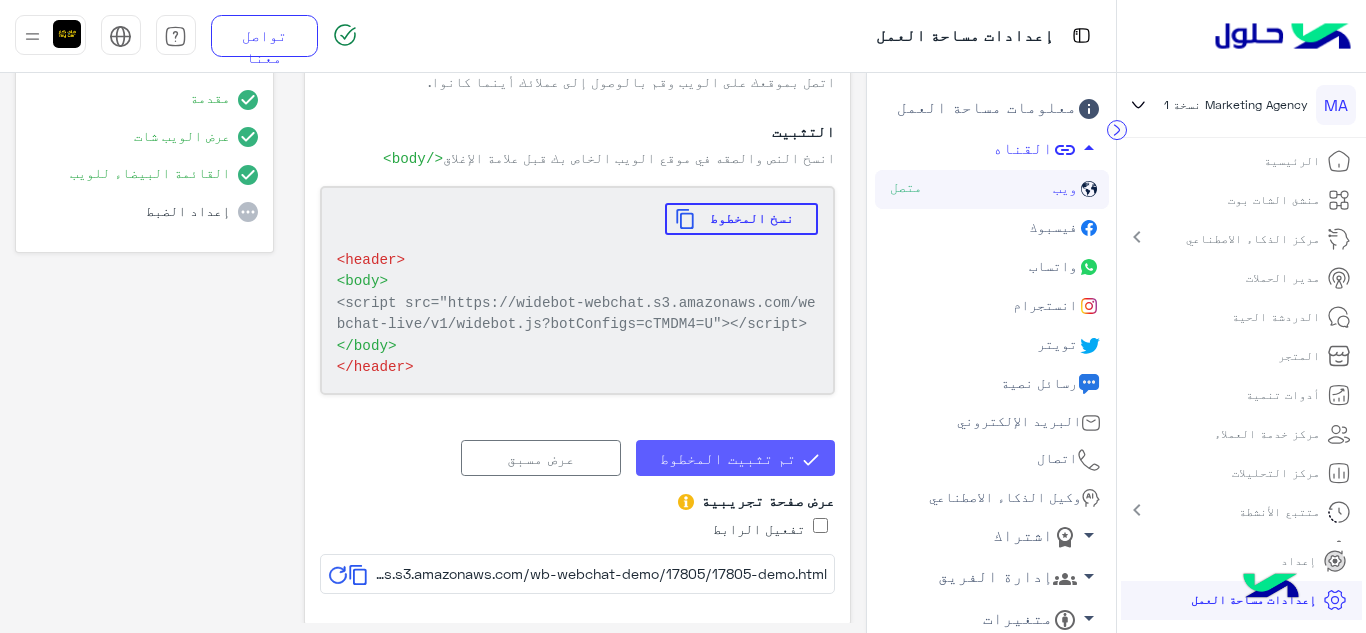 click on "تم تثبيت المخطوط" 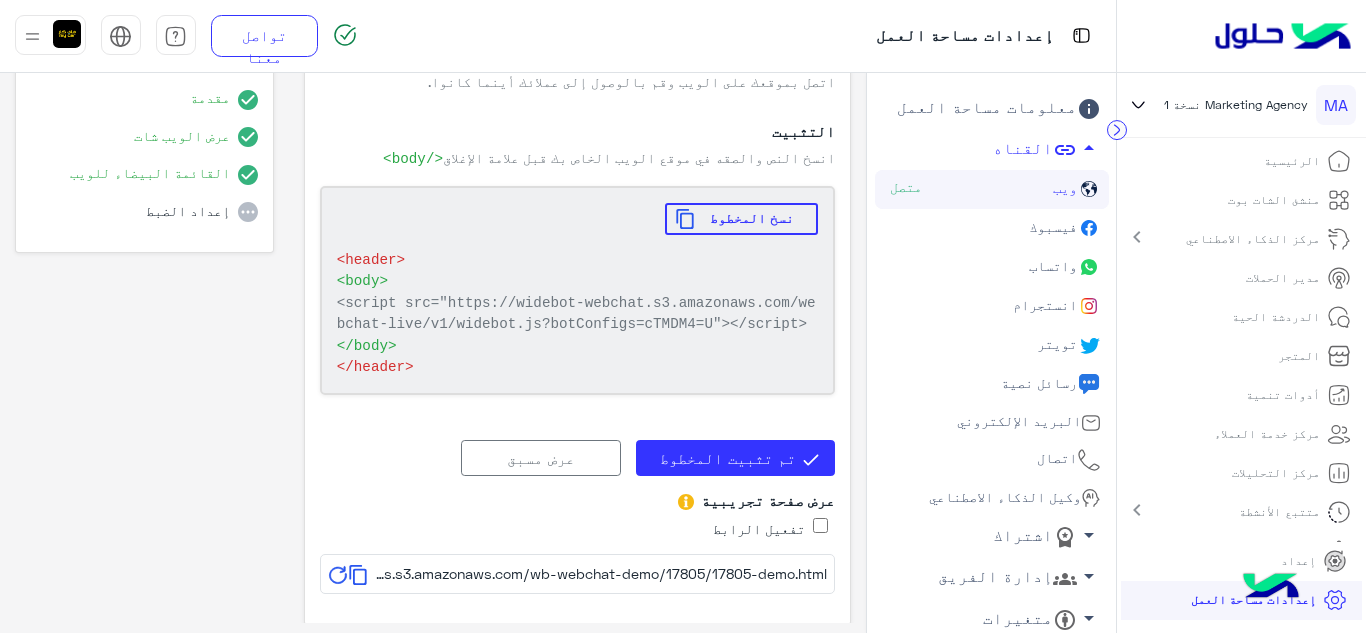 scroll, scrollTop: 0, scrollLeft: 0, axis: both 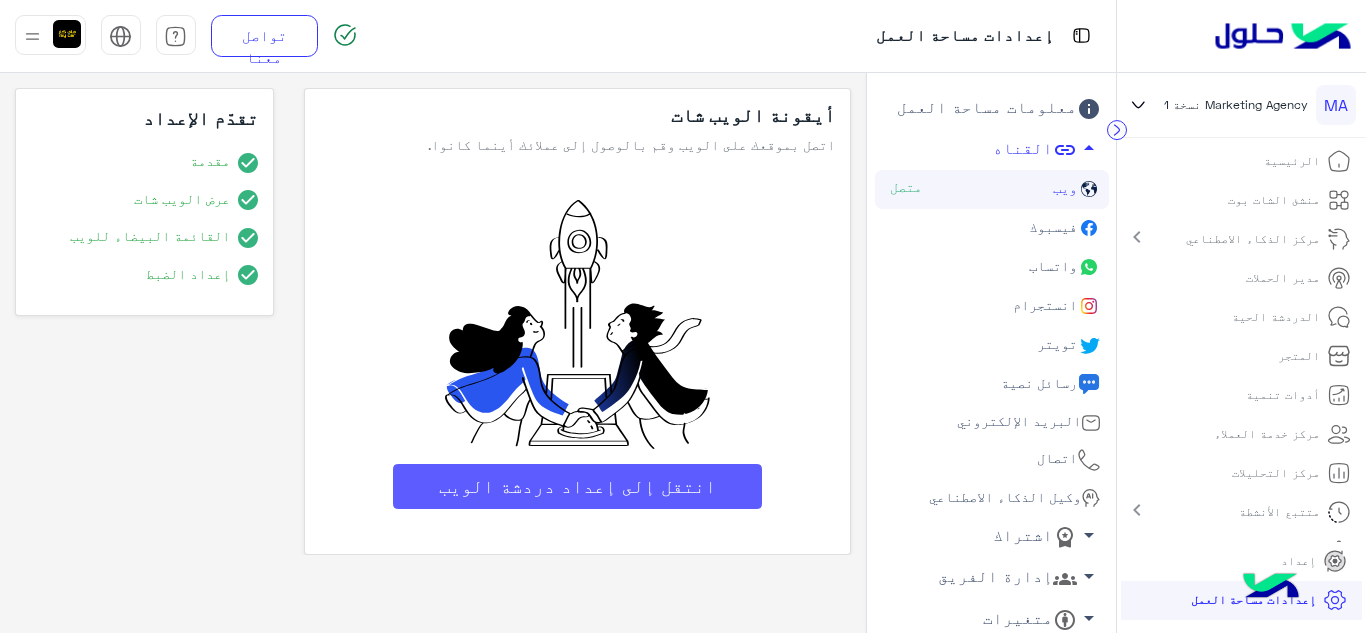 click on "انتقل إلى إعداد دردشة الويب" 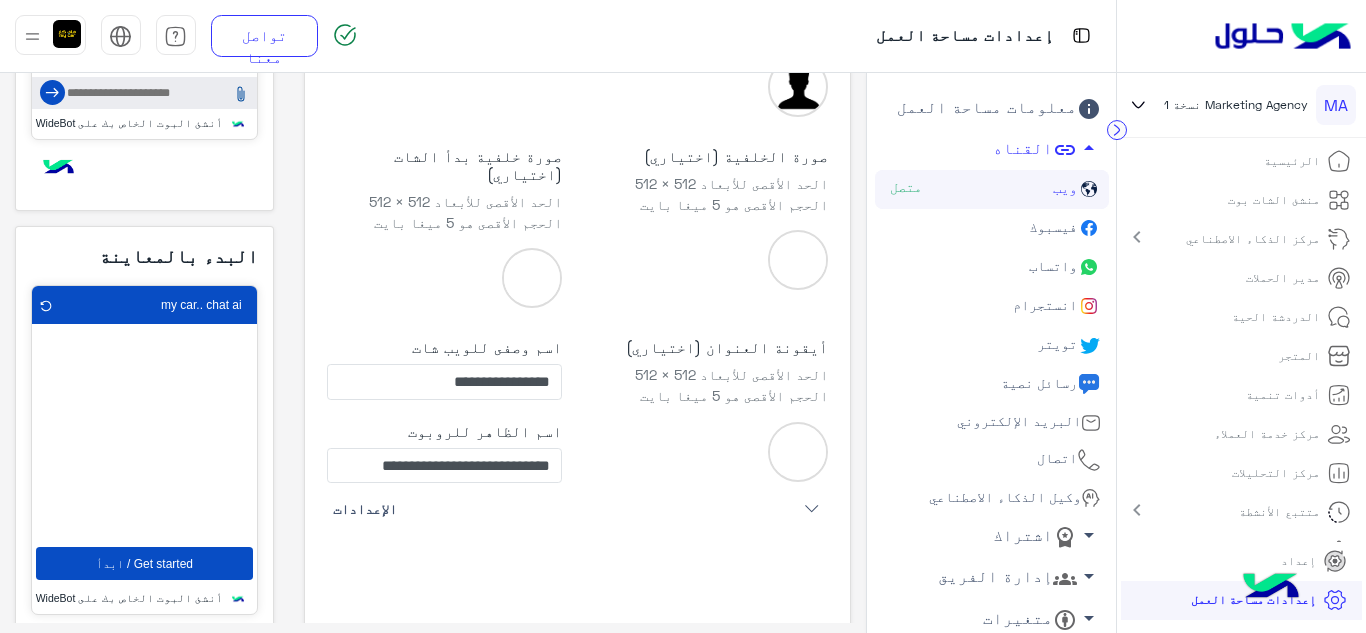 scroll, scrollTop: 600, scrollLeft: 0, axis: vertical 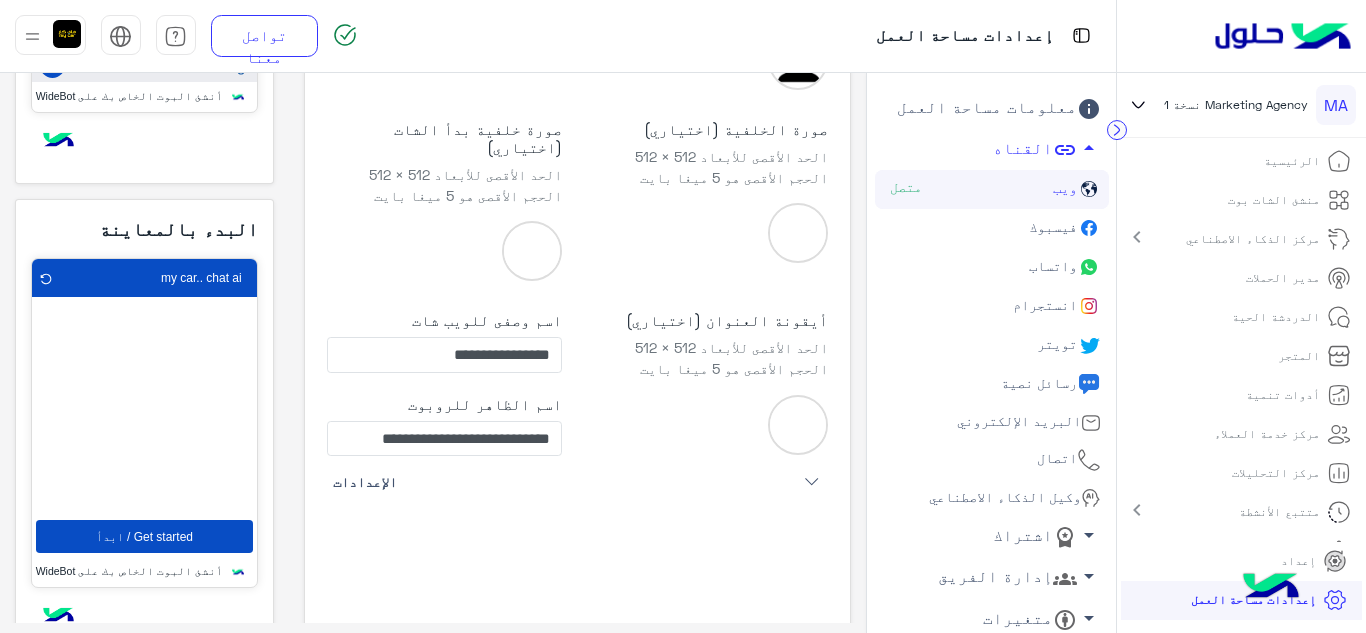 click on "Get started / ابدأ" 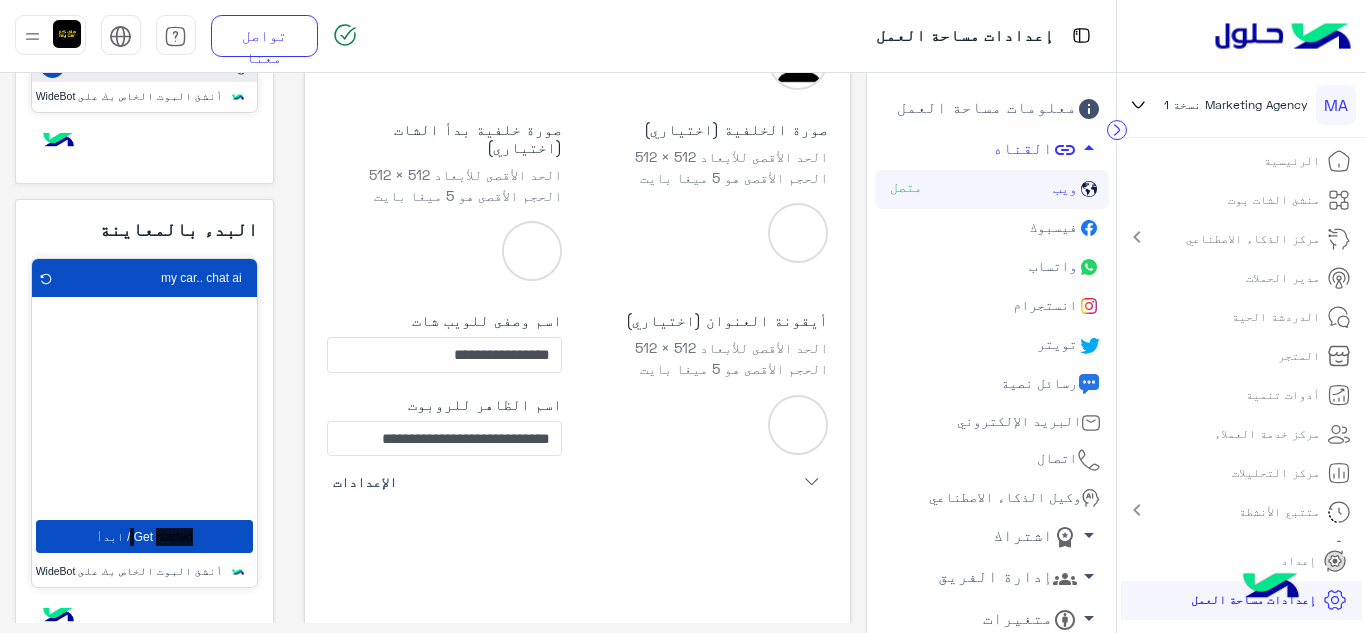 click on "Get started / ابدأ" 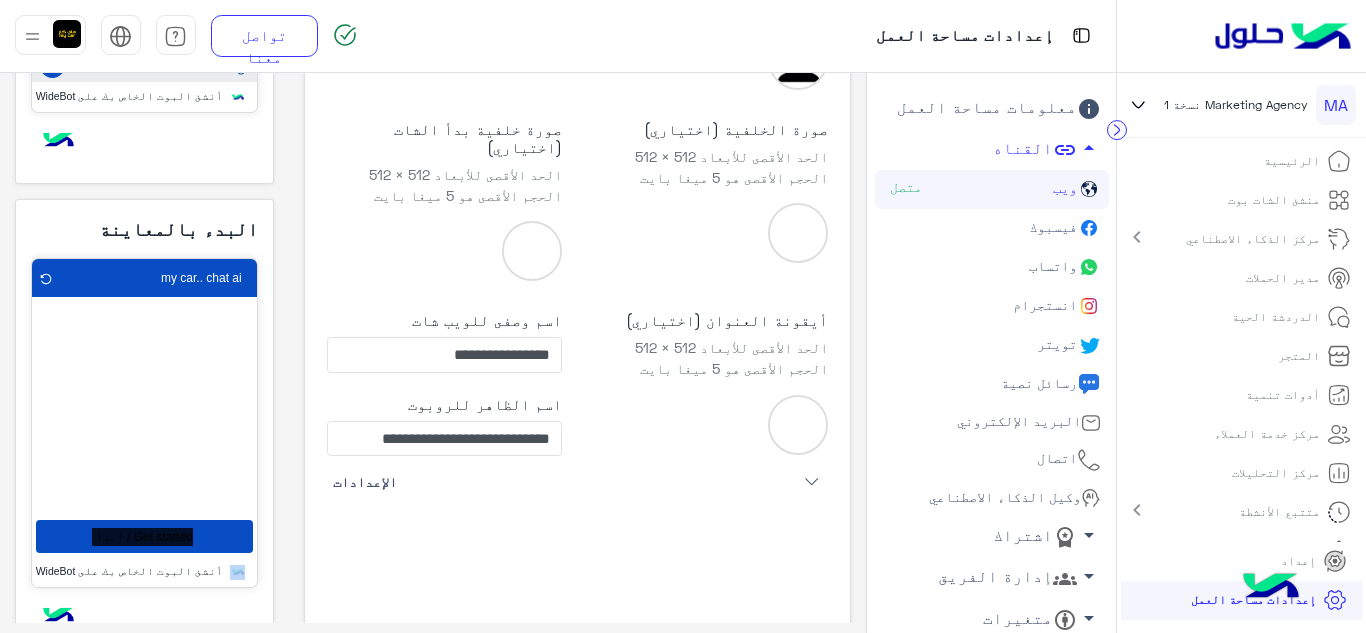 click on "Get started / ابدأ" 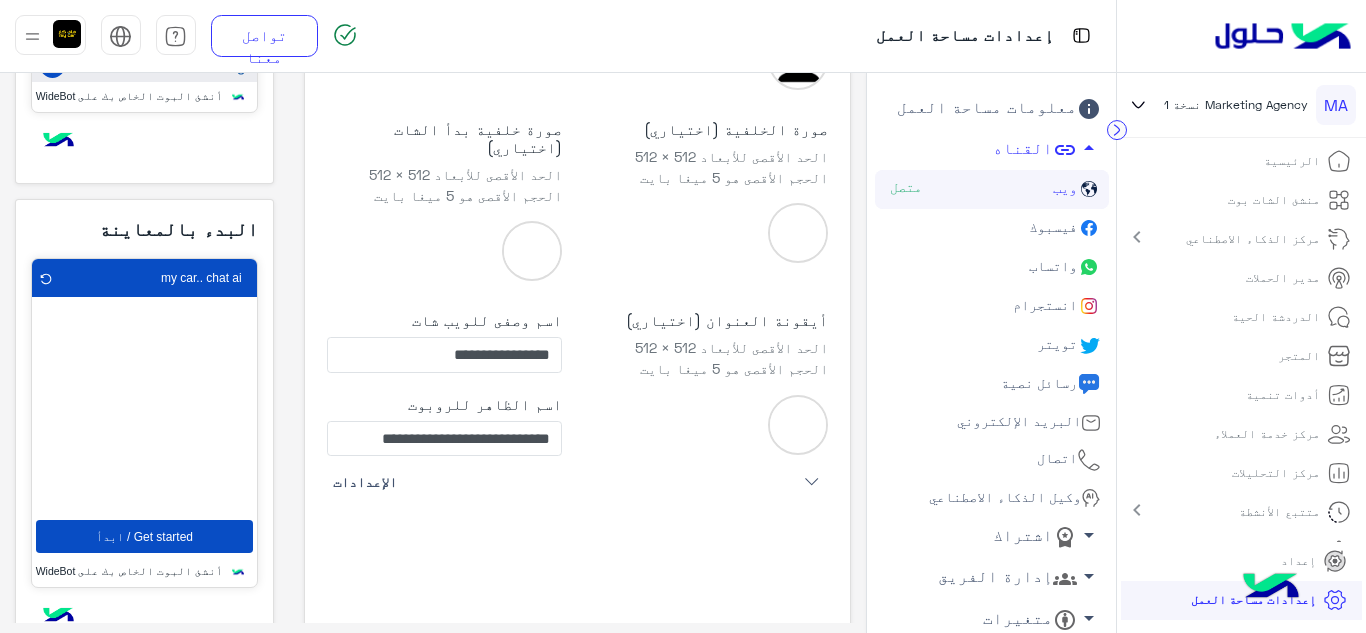 scroll, scrollTop: 663, scrollLeft: 0, axis: vertical 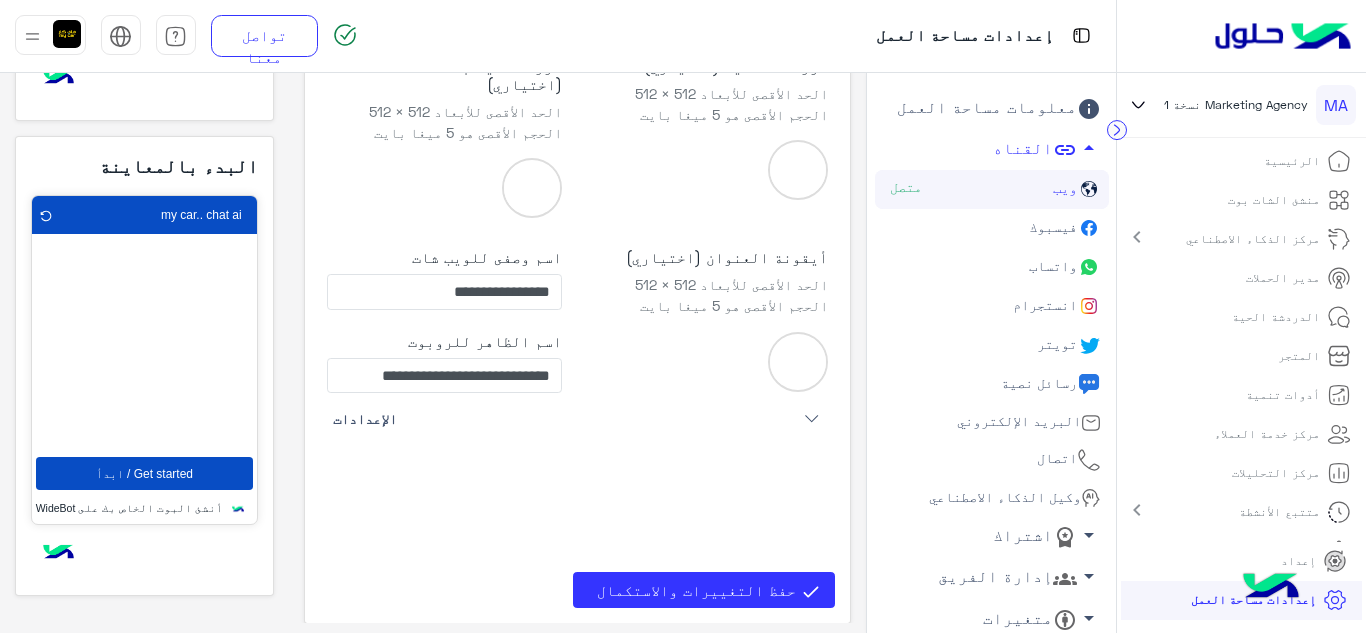 click on "الرئيسية" at bounding box center (1292, 161) 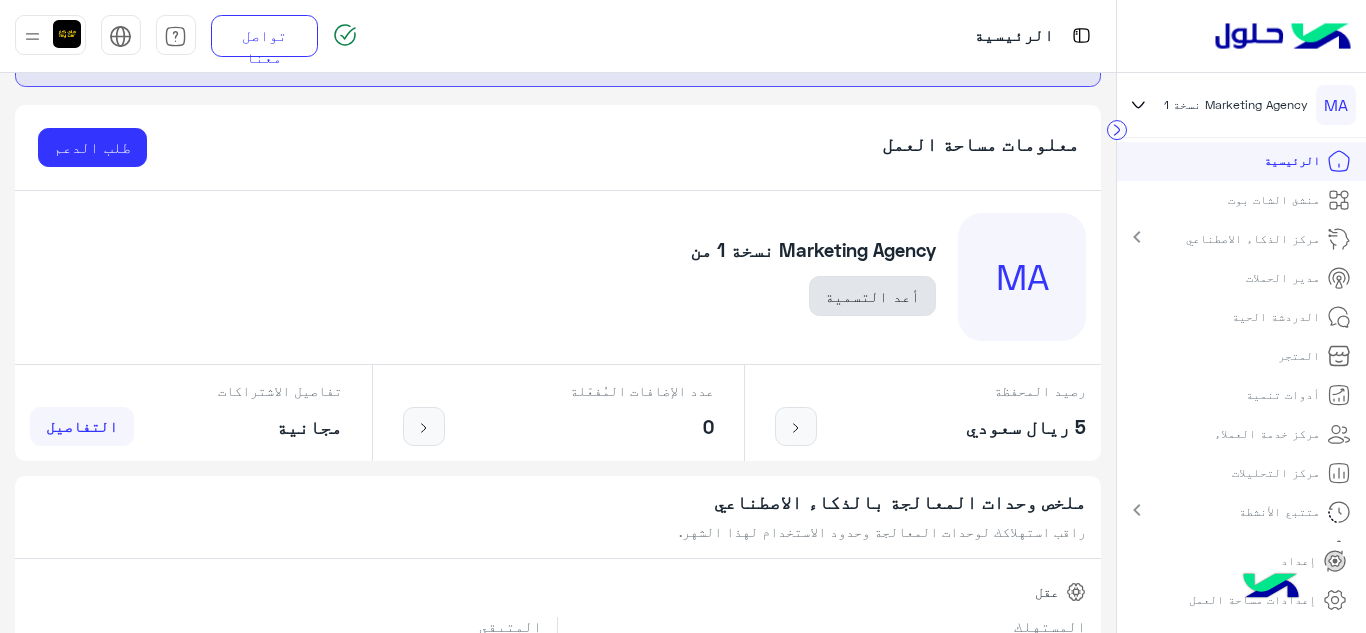 scroll, scrollTop: 124, scrollLeft: 0, axis: vertical 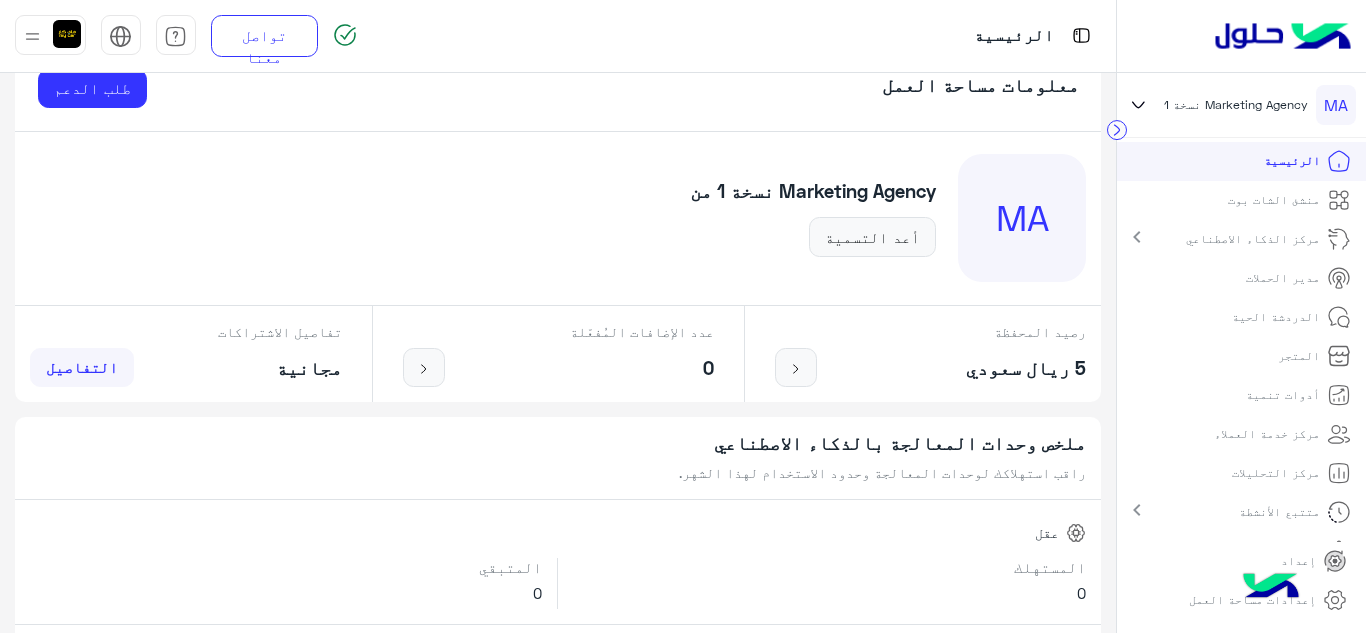 click on "التفاصيل" 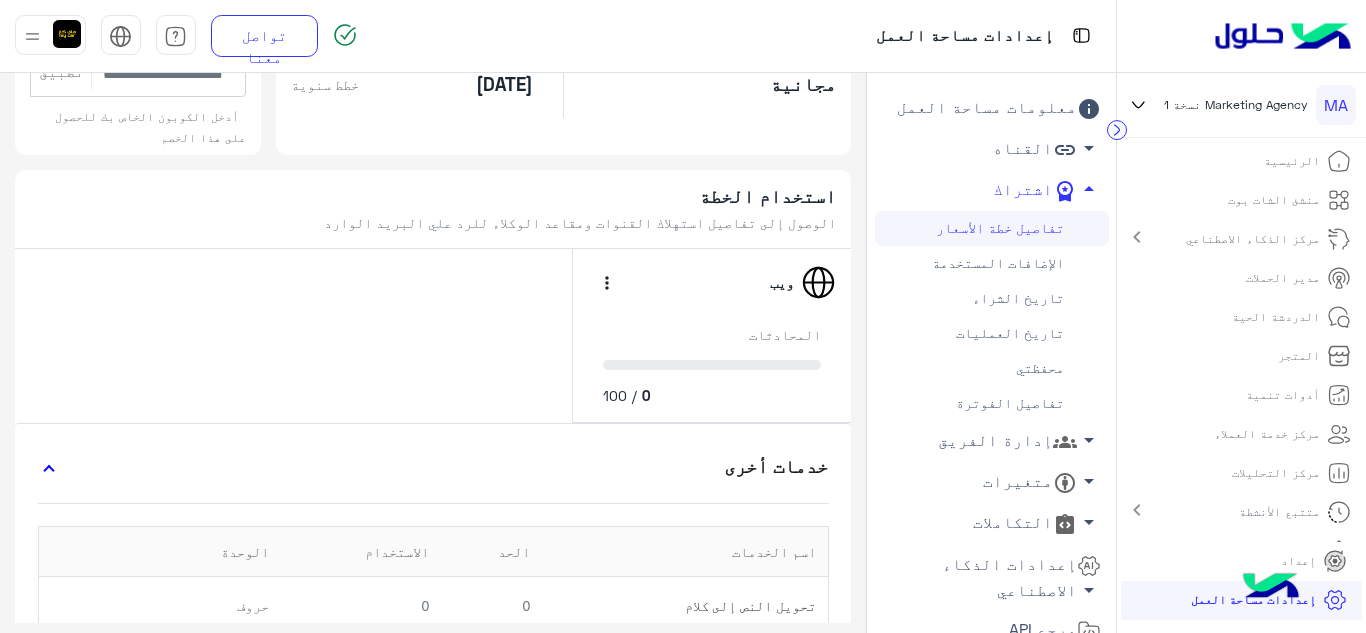 scroll, scrollTop: 95, scrollLeft: 0, axis: vertical 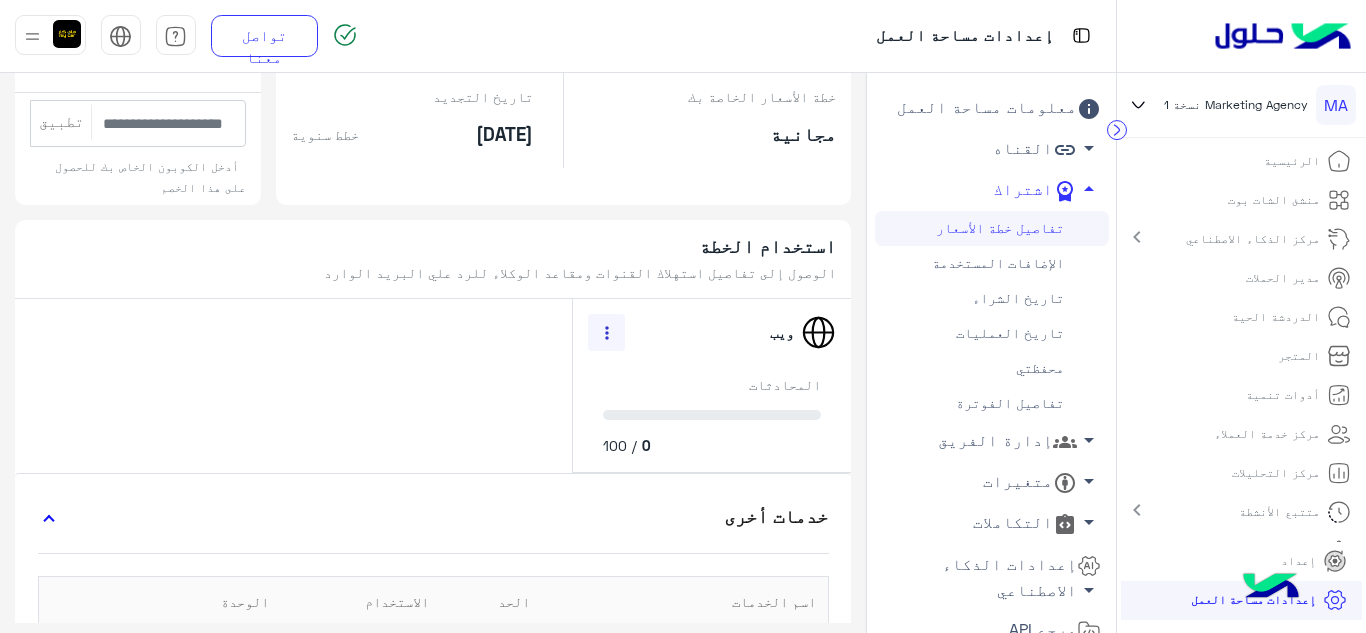 click on "more_vert" at bounding box center [607, 333] 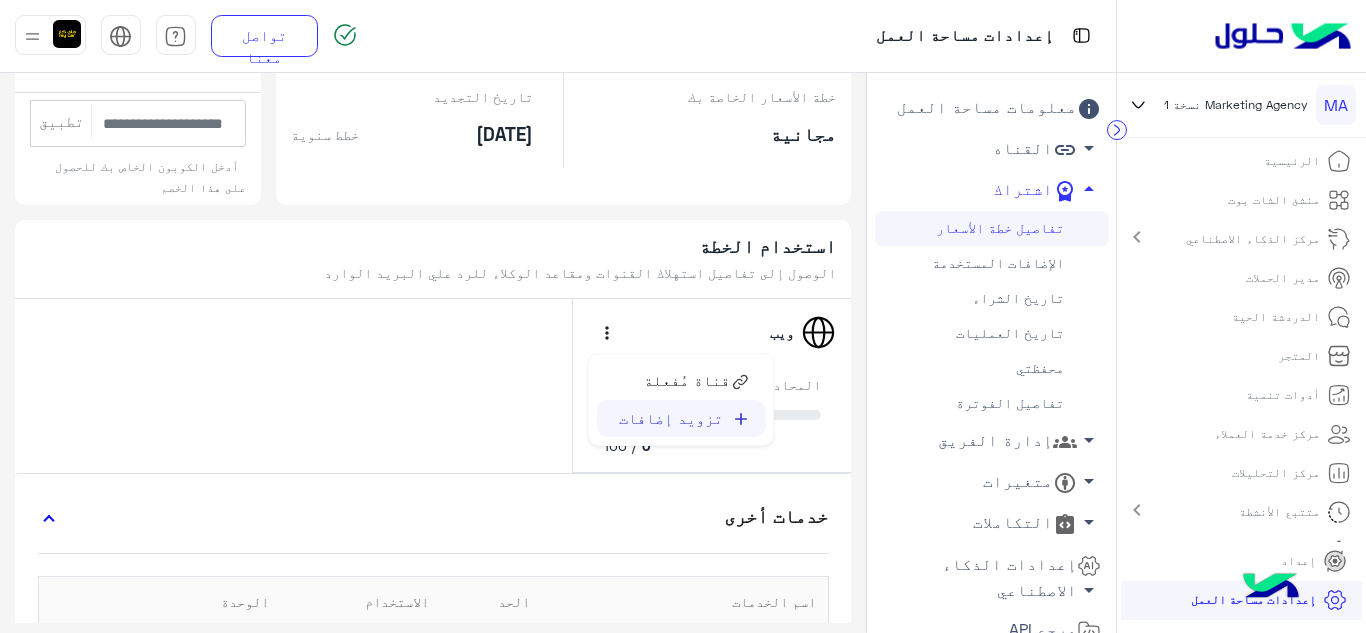 click on "add" at bounding box center (741, 419) 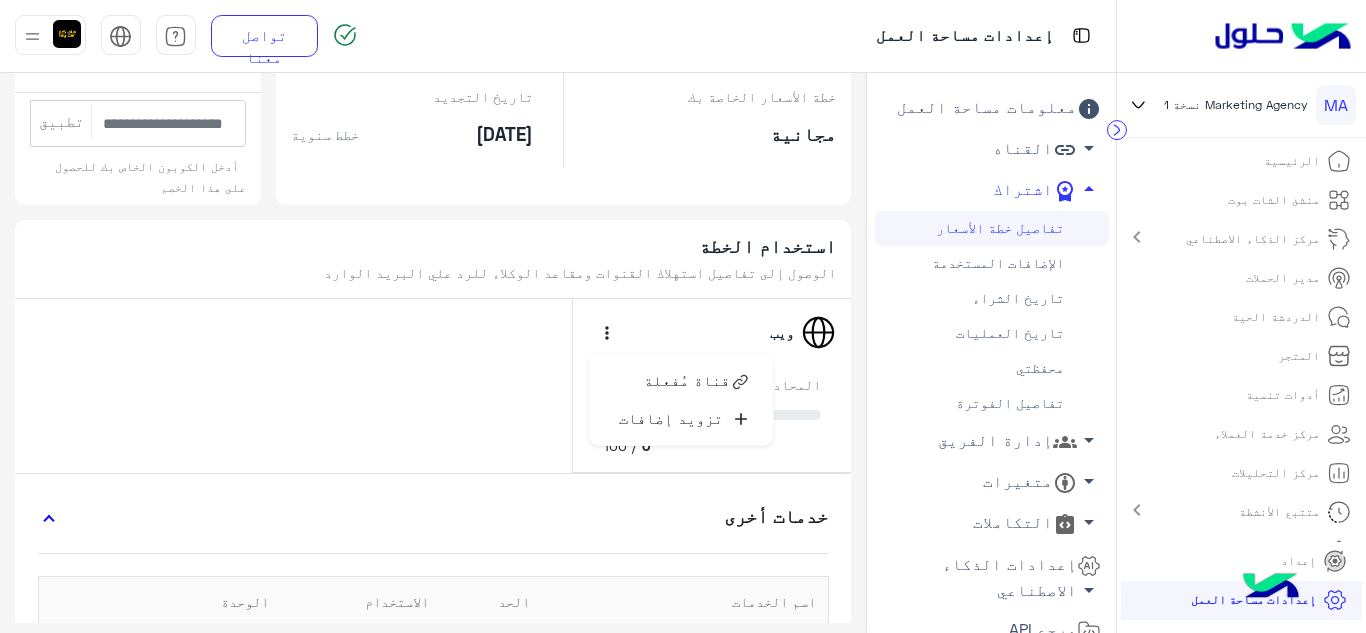 scroll, scrollTop: 0, scrollLeft: 0, axis: both 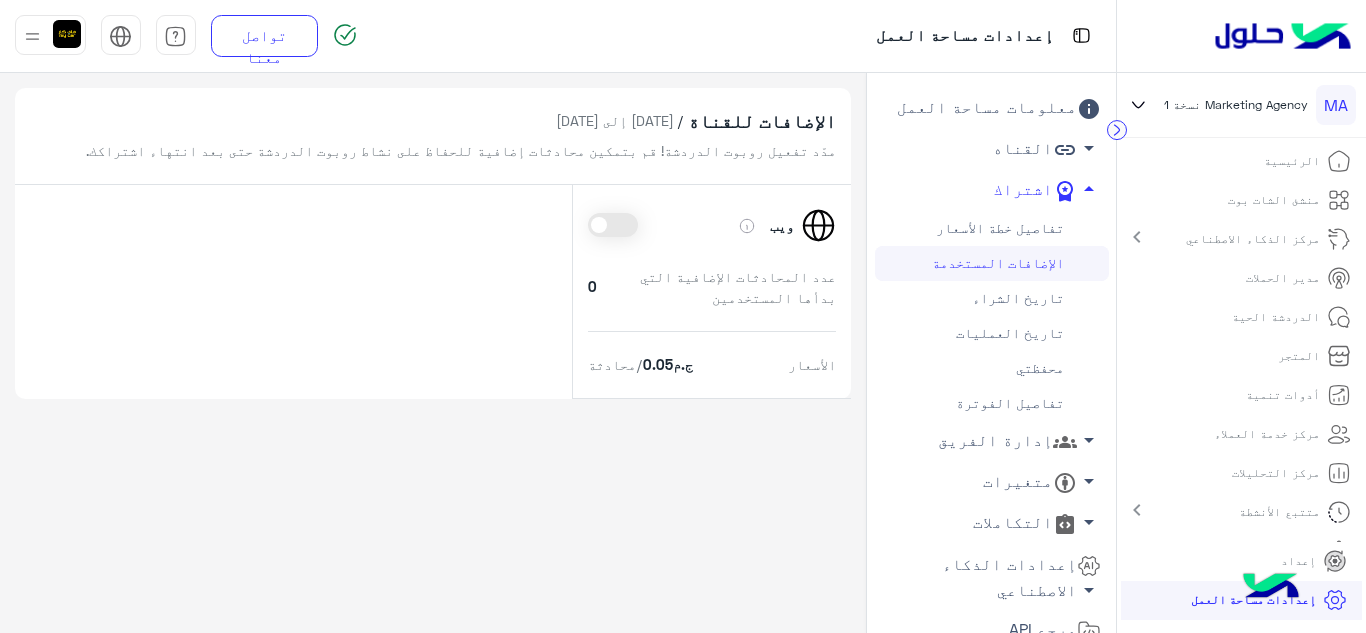 click 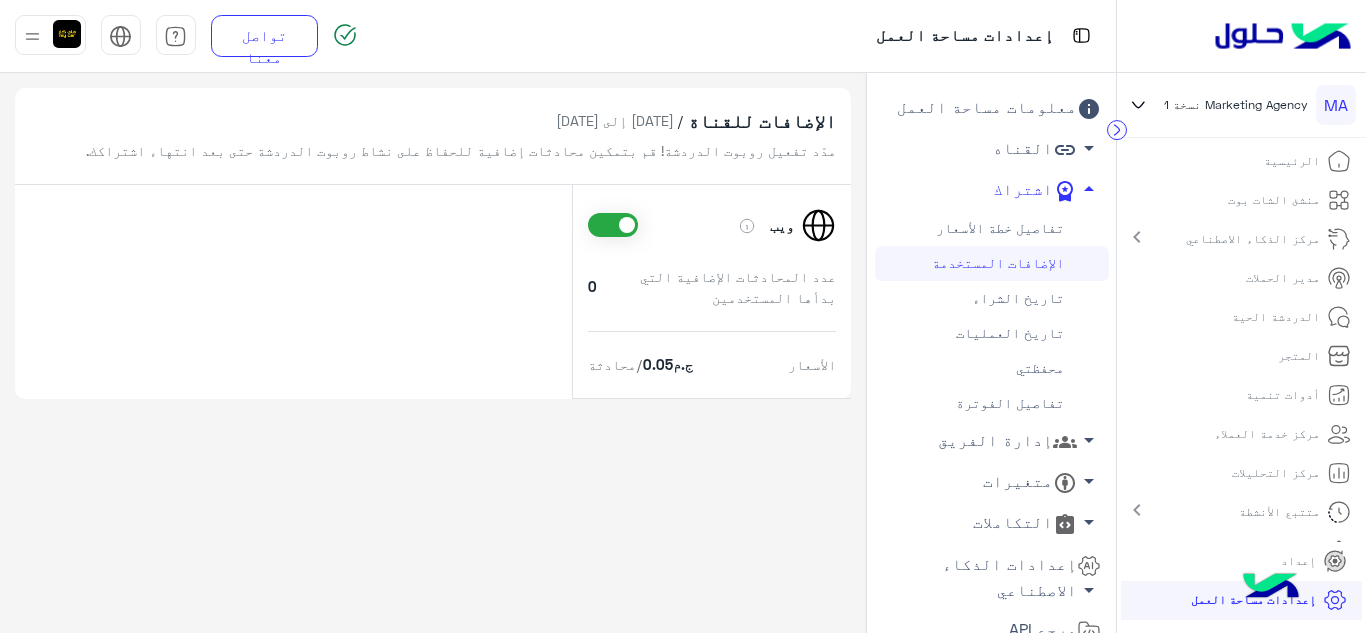click on "تفاصيل خطة الأسعار" 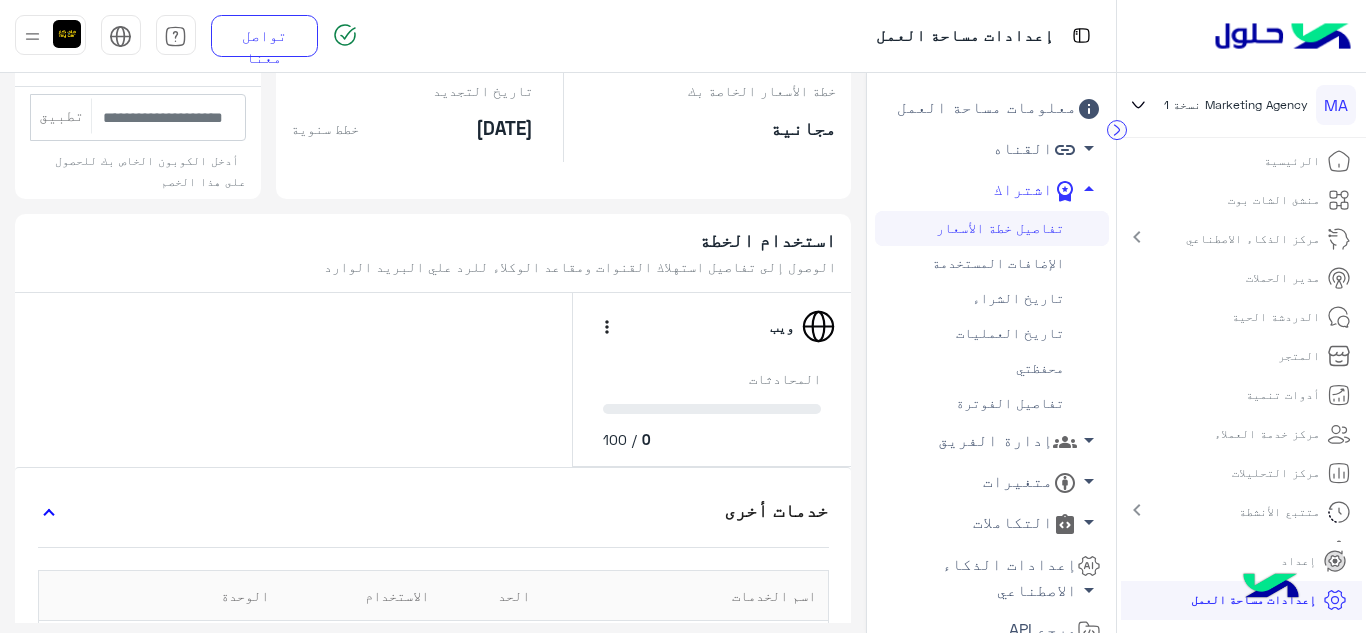 scroll, scrollTop: 734, scrollLeft: 0, axis: vertical 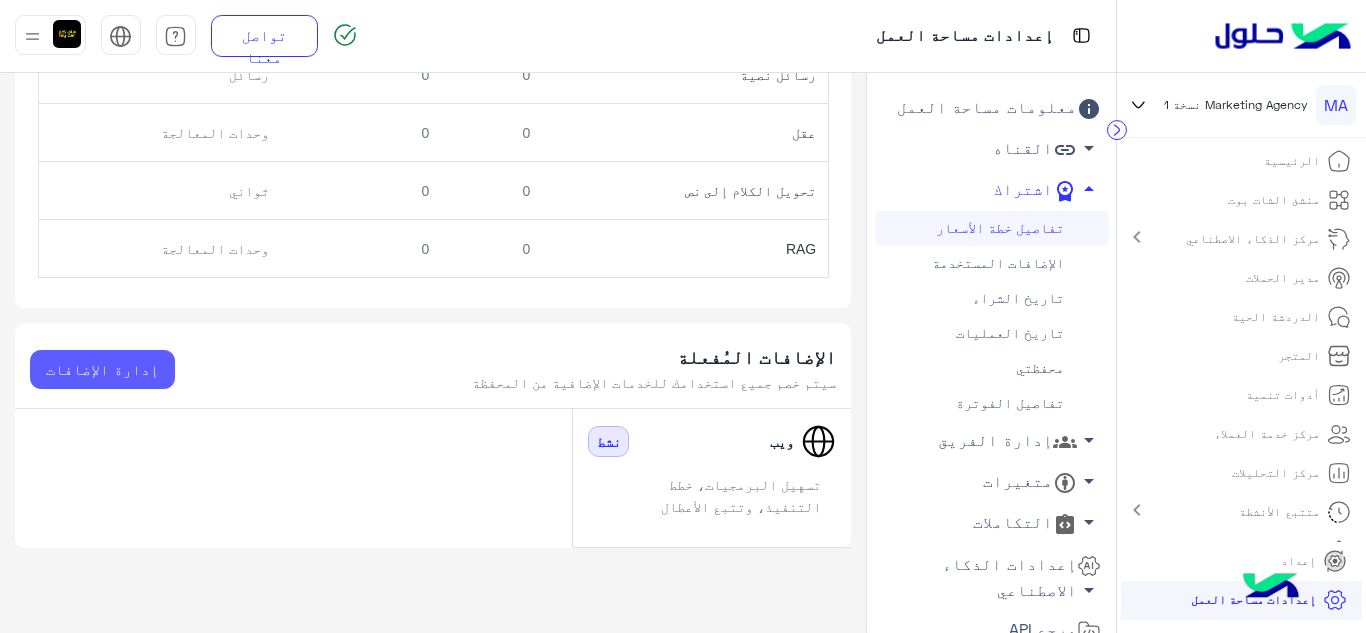 click on "إدارة الإضافات" 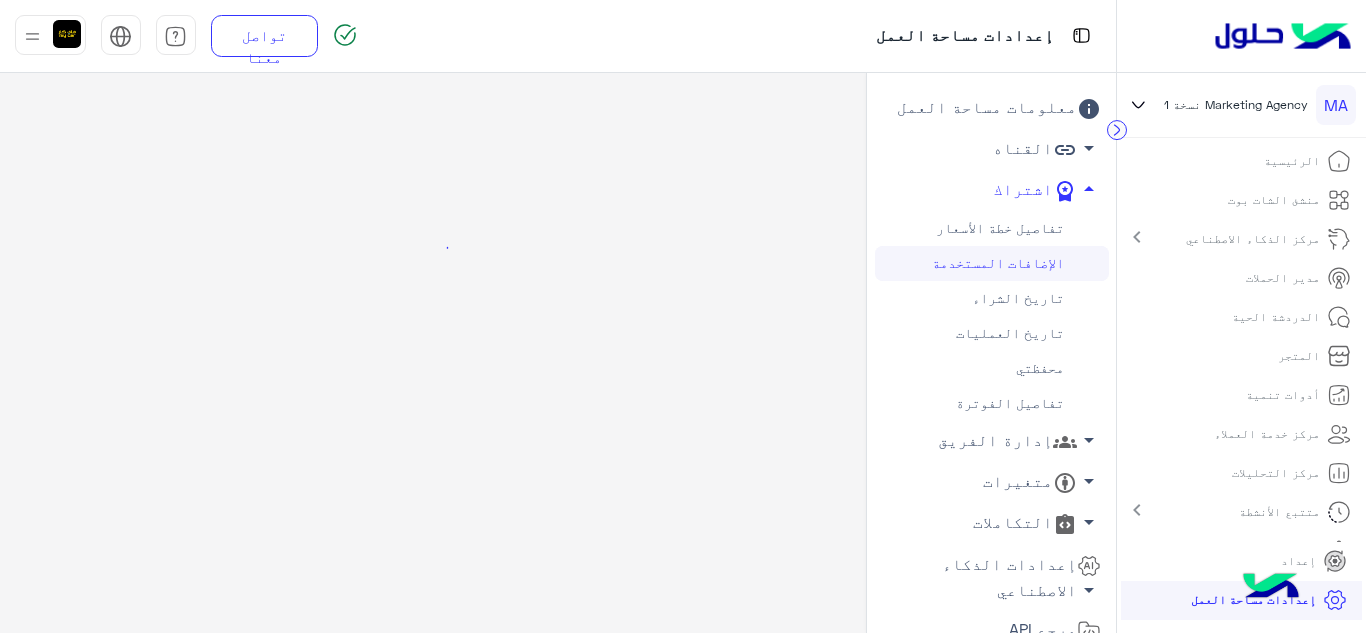 scroll, scrollTop: 0, scrollLeft: 0, axis: both 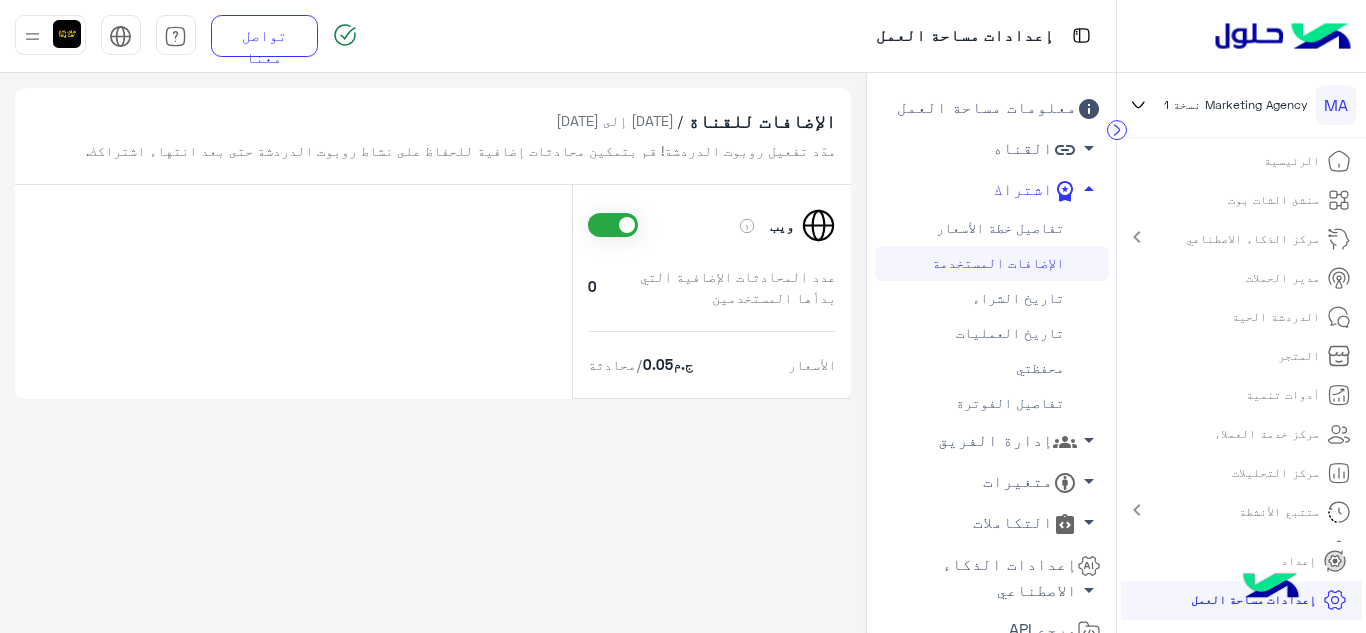 click on "القناه   arrow_drop_down" 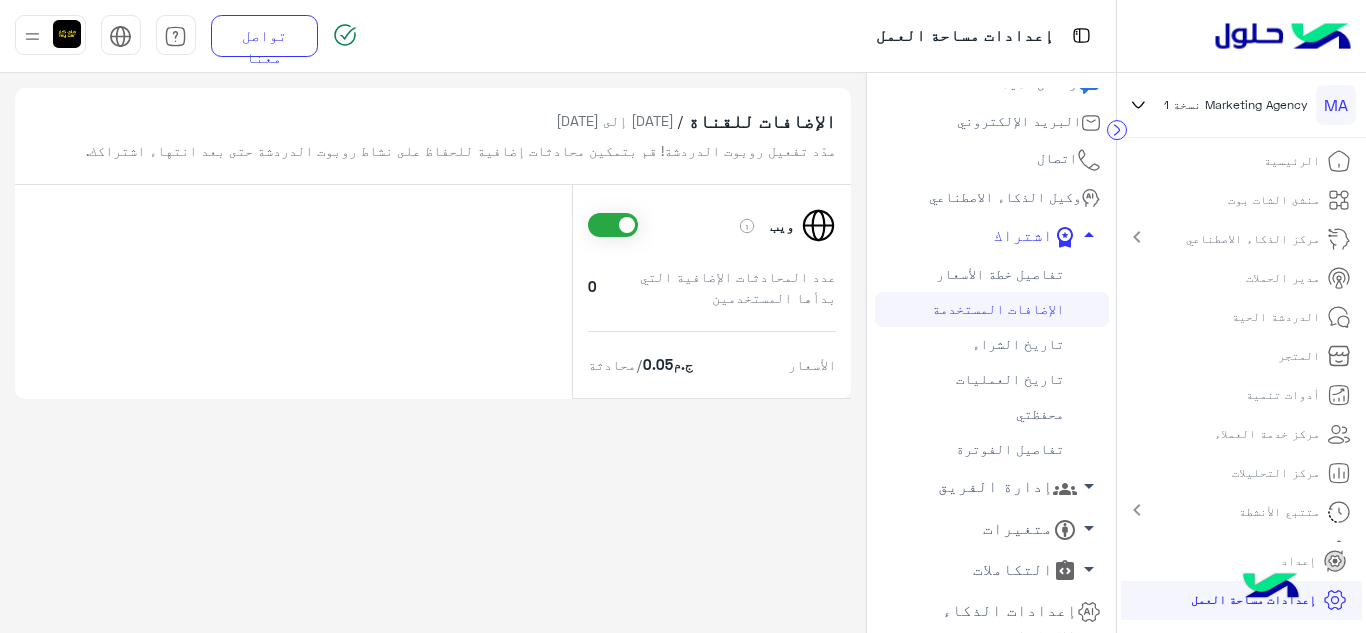 scroll, scrollTop: 200, scrollLeft: 0, axis: vertical 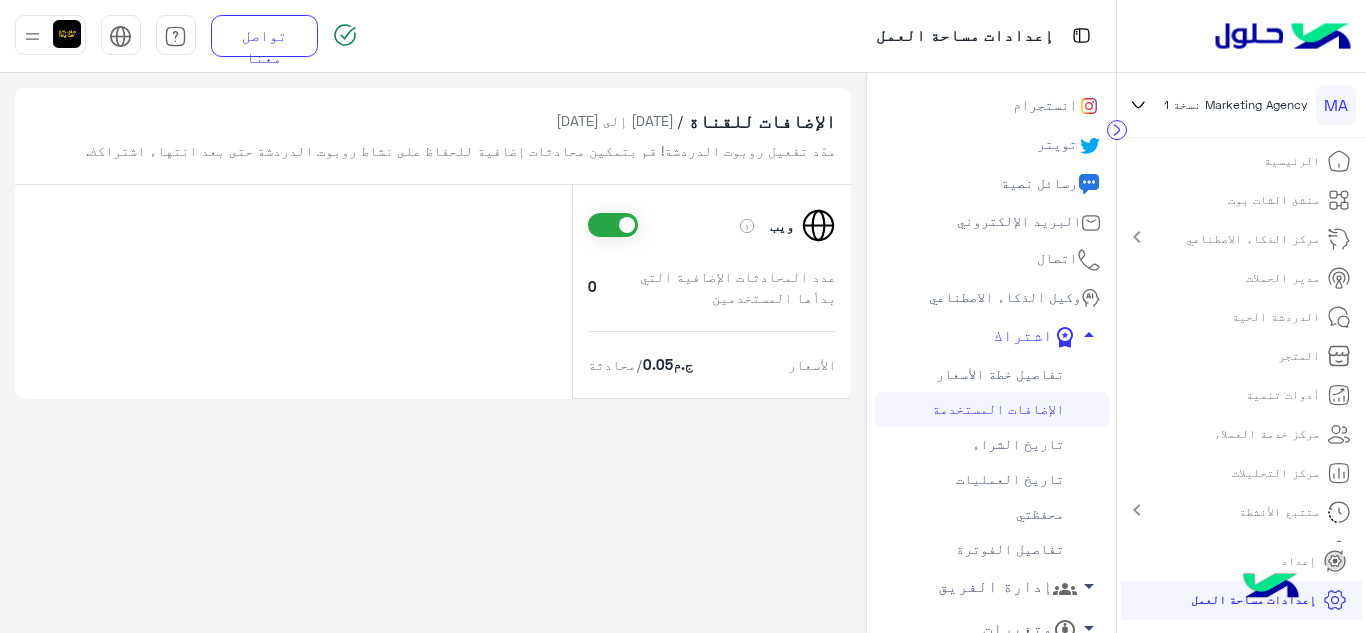 click on "اتصال" 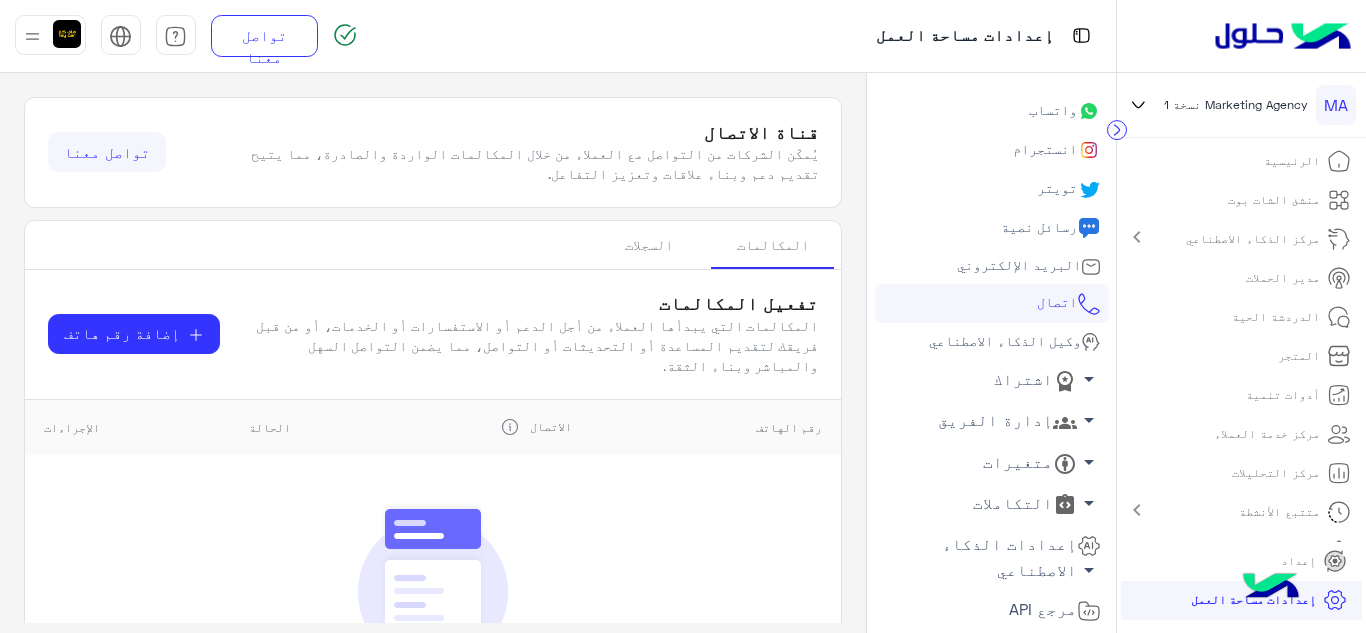 scroll, scrollTop: 132, scrollLeft: 0, axis: vertical 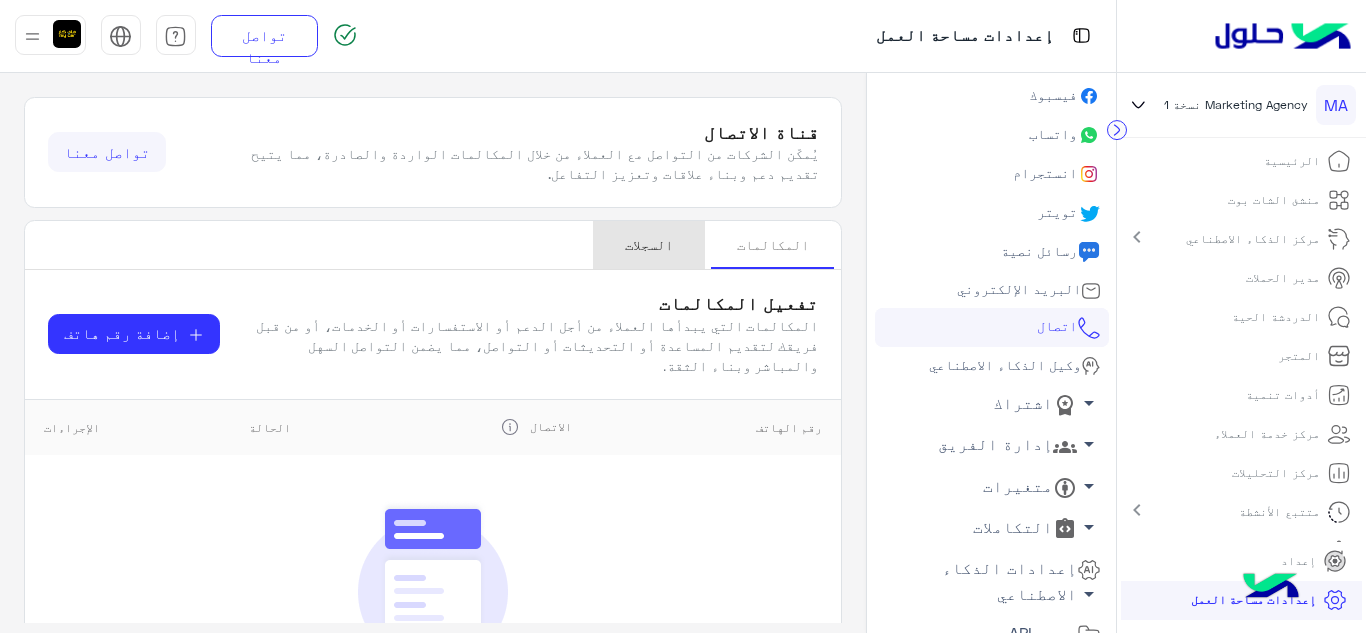 click on "السجلات" at bounding box center (649, 244) 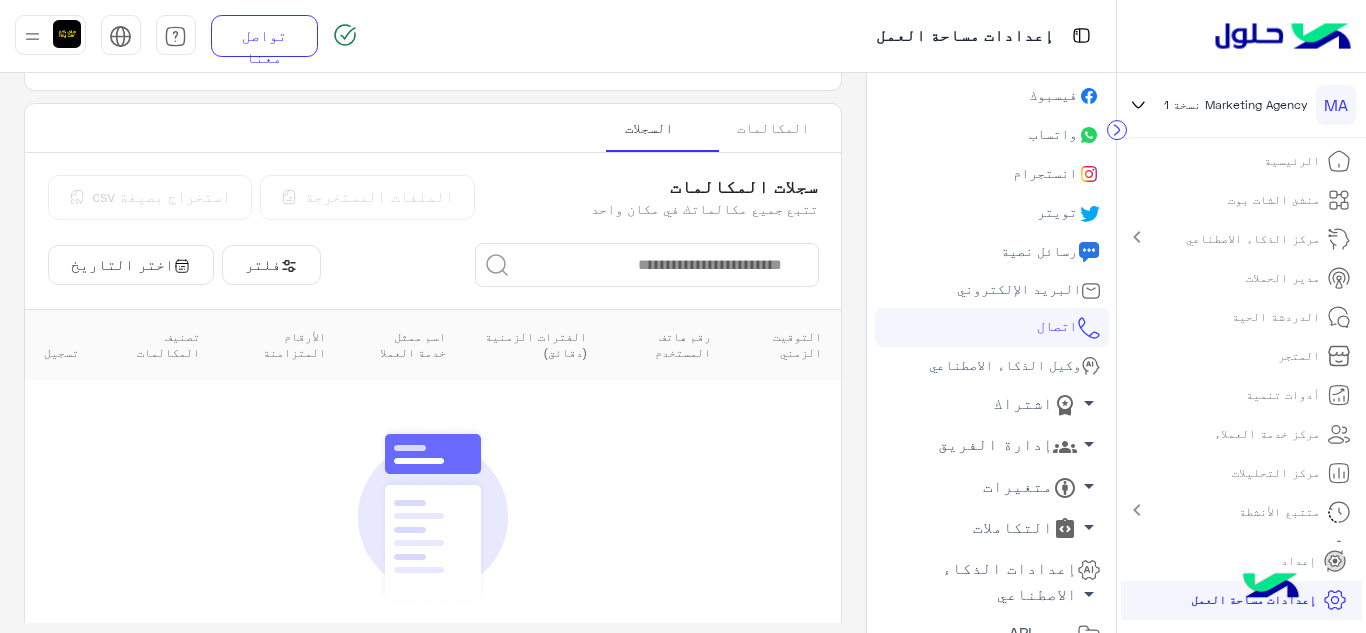 scroll, scrollTop: 114, scrollLeft: 0, axis: vertical 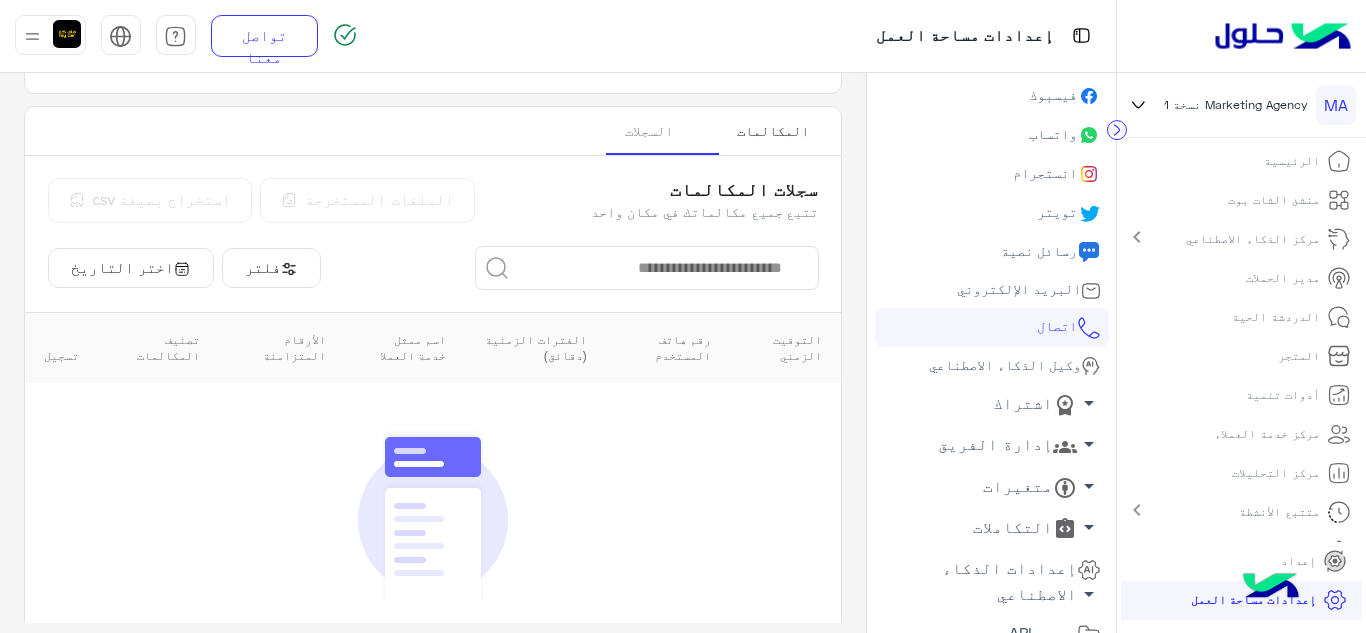 click on "المكالمات" at bounding box center (773, 130) 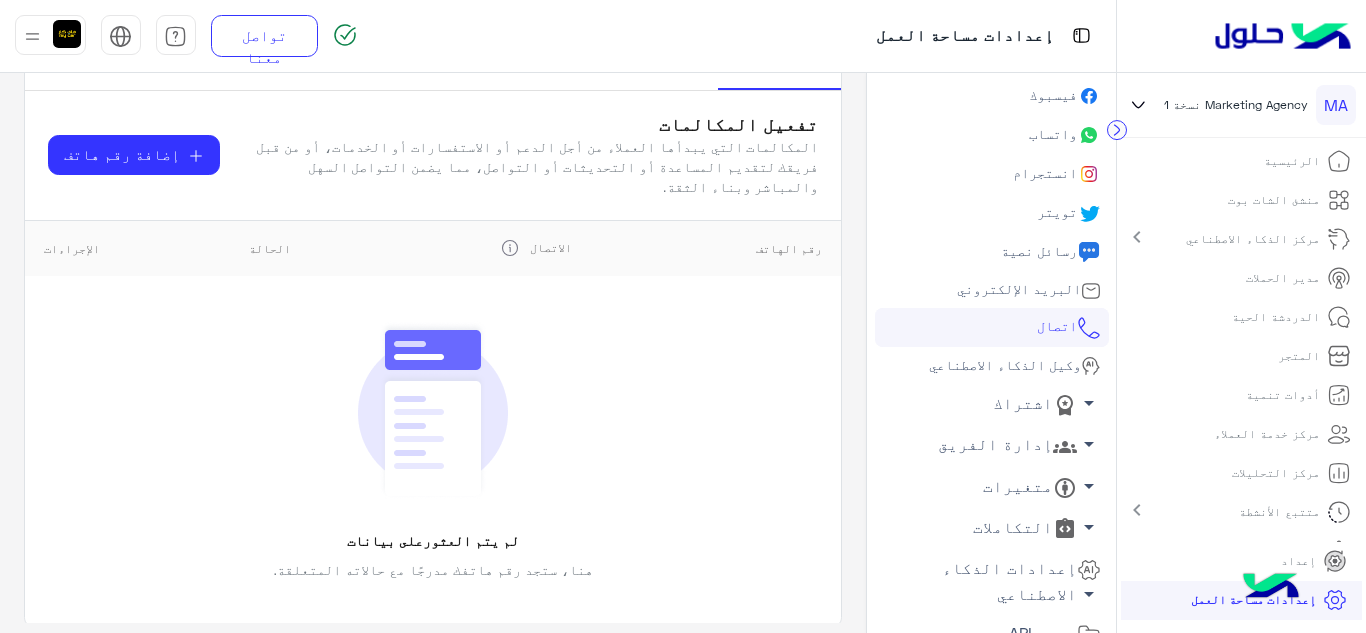 scroll, scrollTop: 200, scrollLeft: 0, axis: vertical 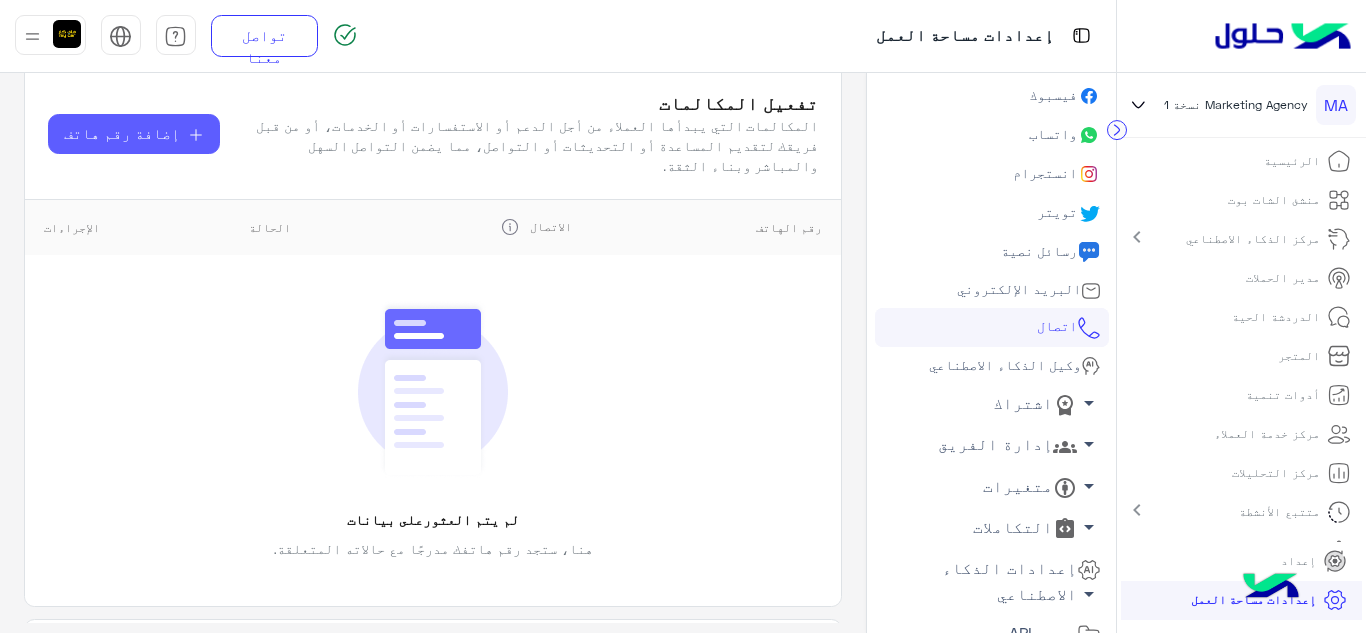 click on "إضافة رقم هاتف" at bounding box center (134, 134) 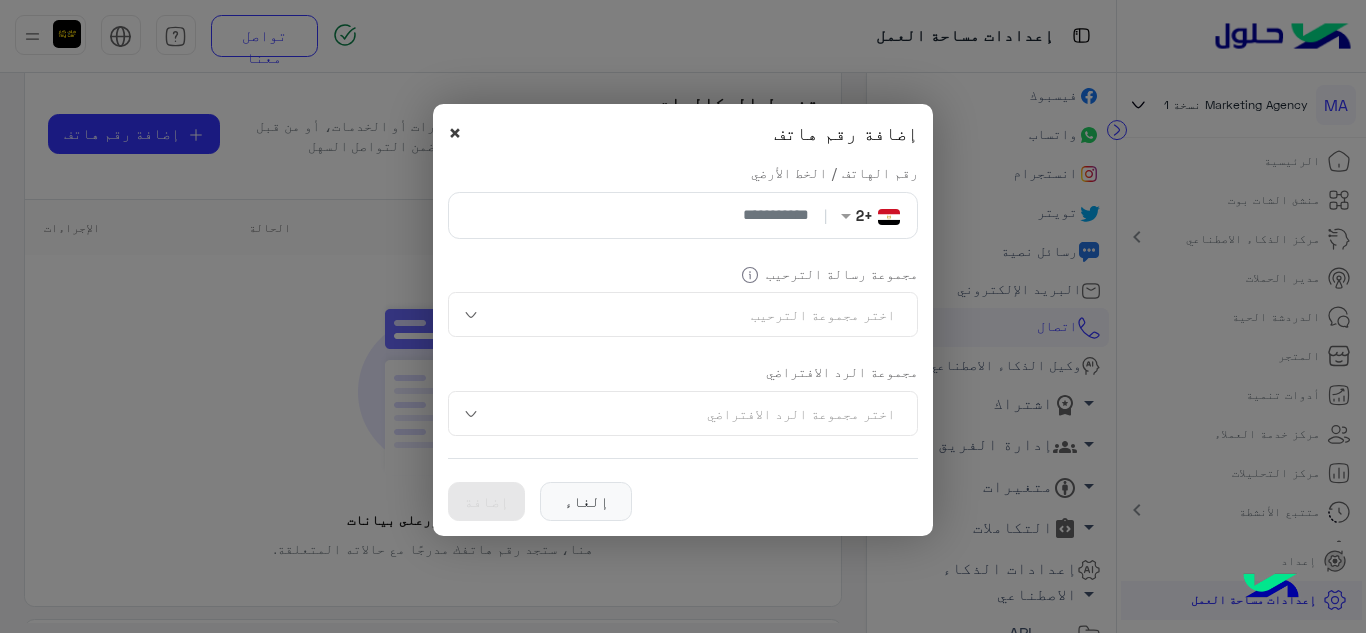 click on "×" 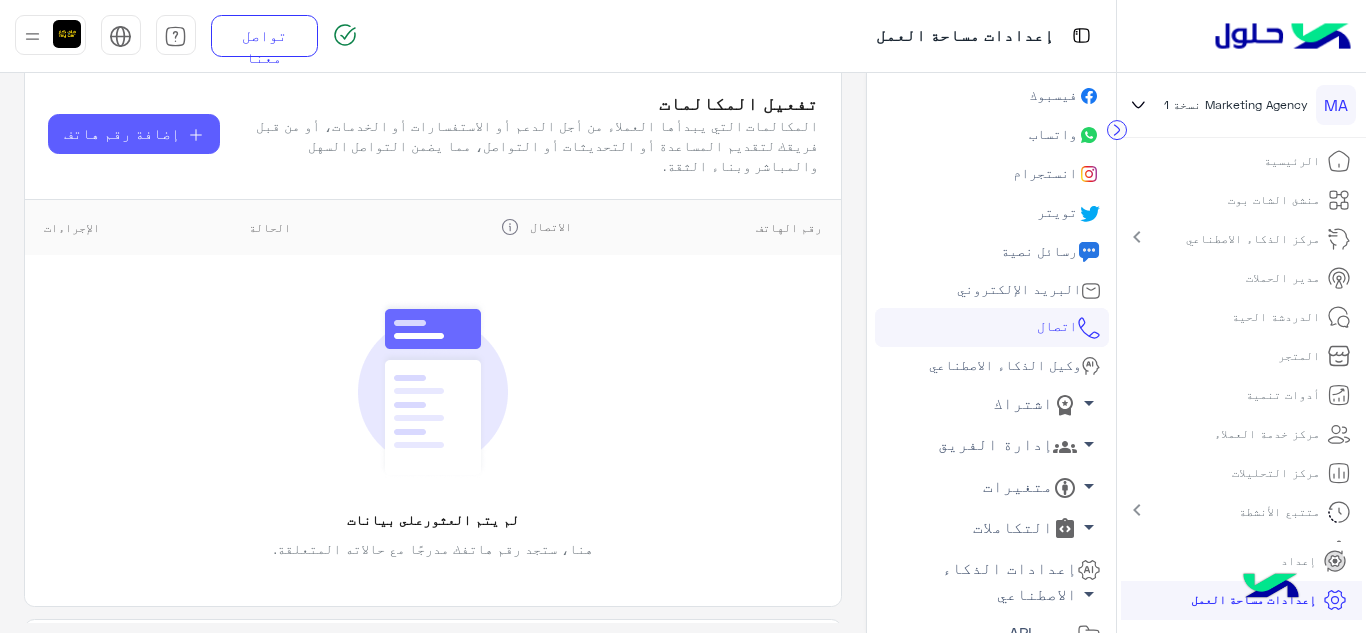 scroll, scrollTop: 131, scrollLeft: 0, axis: vertical 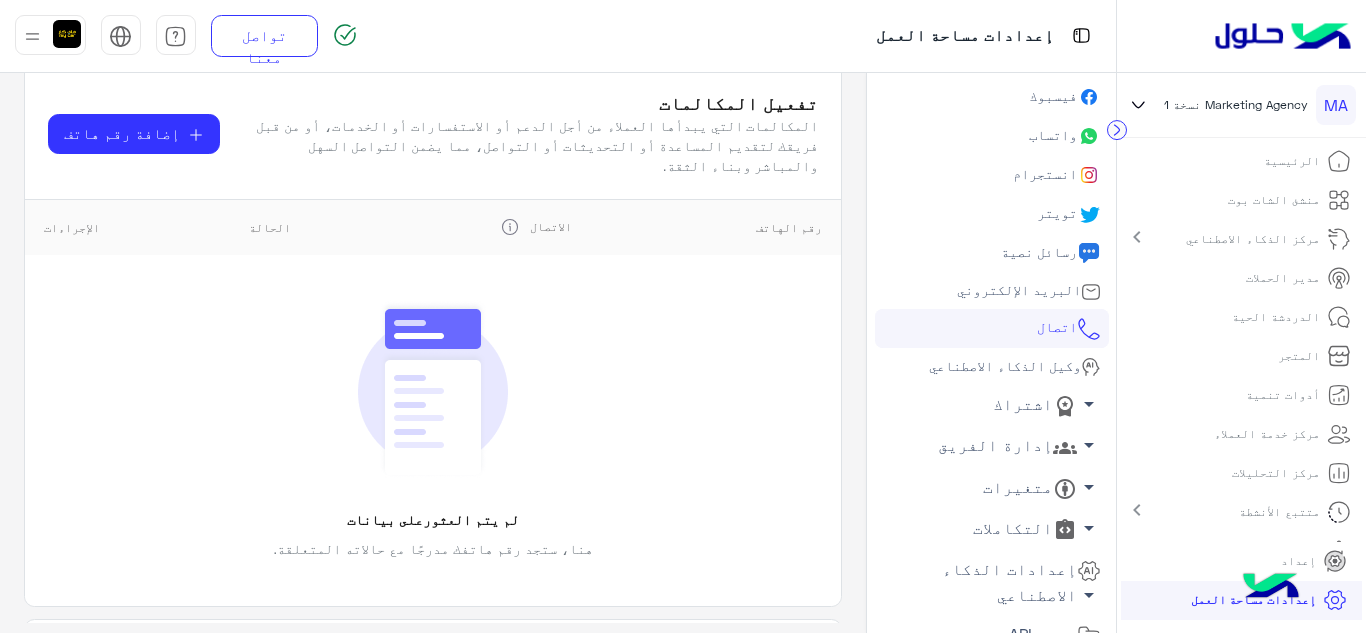 click on "وكيل الذكاء الاصطناعي" 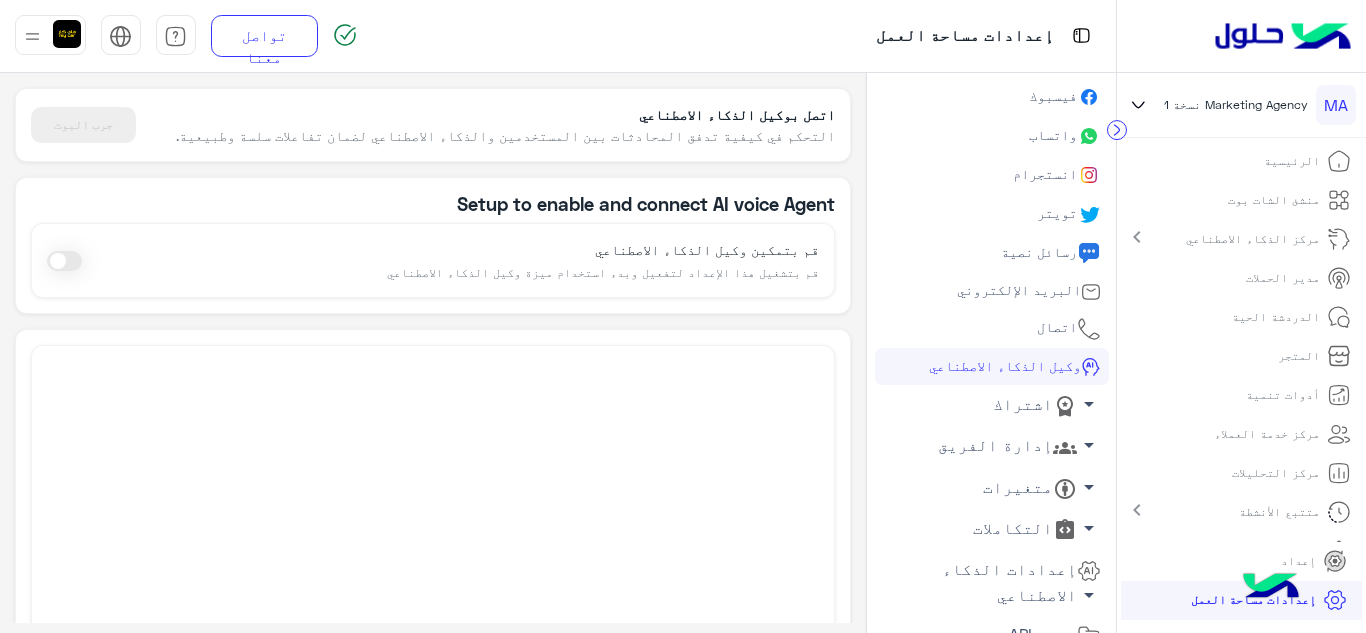 click 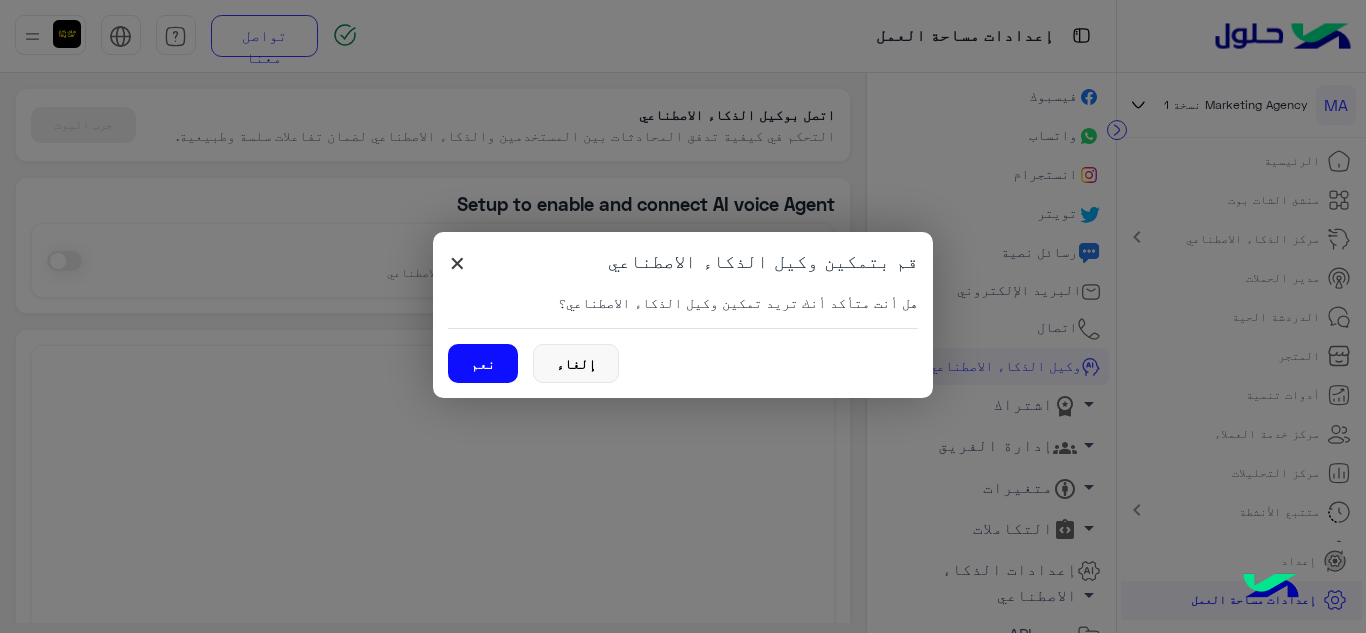 click on "×" 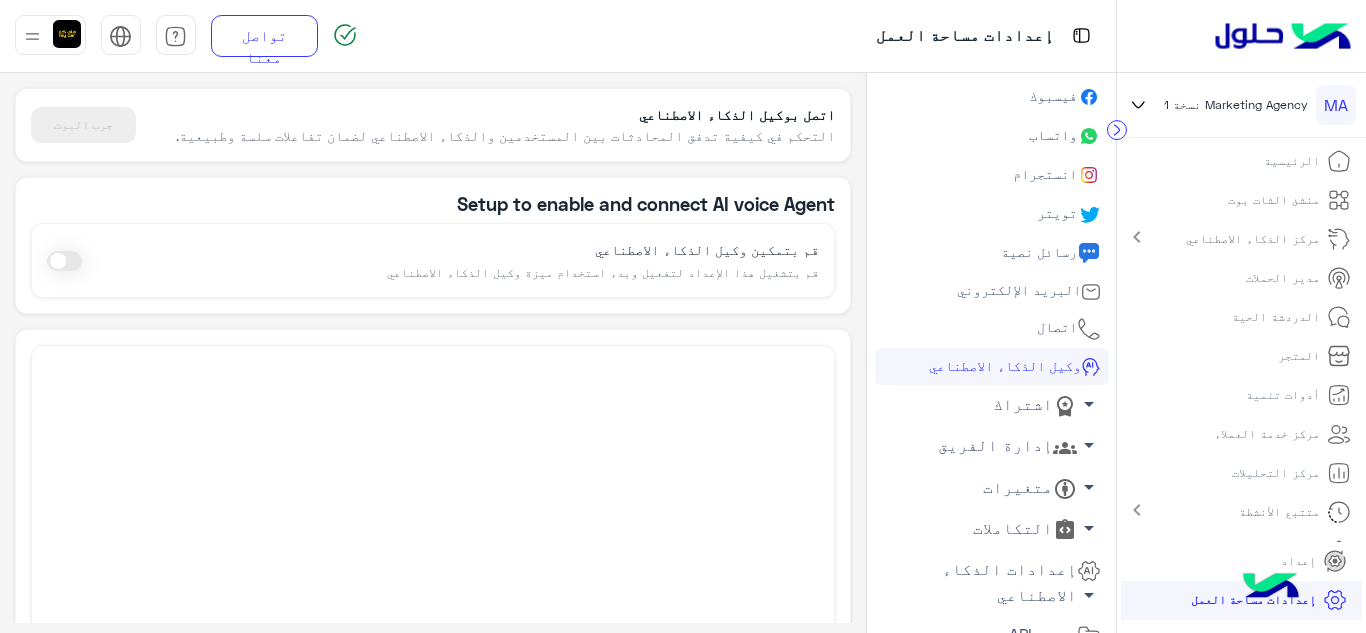 click on "إدارة الفريق   arrow_drop_down" 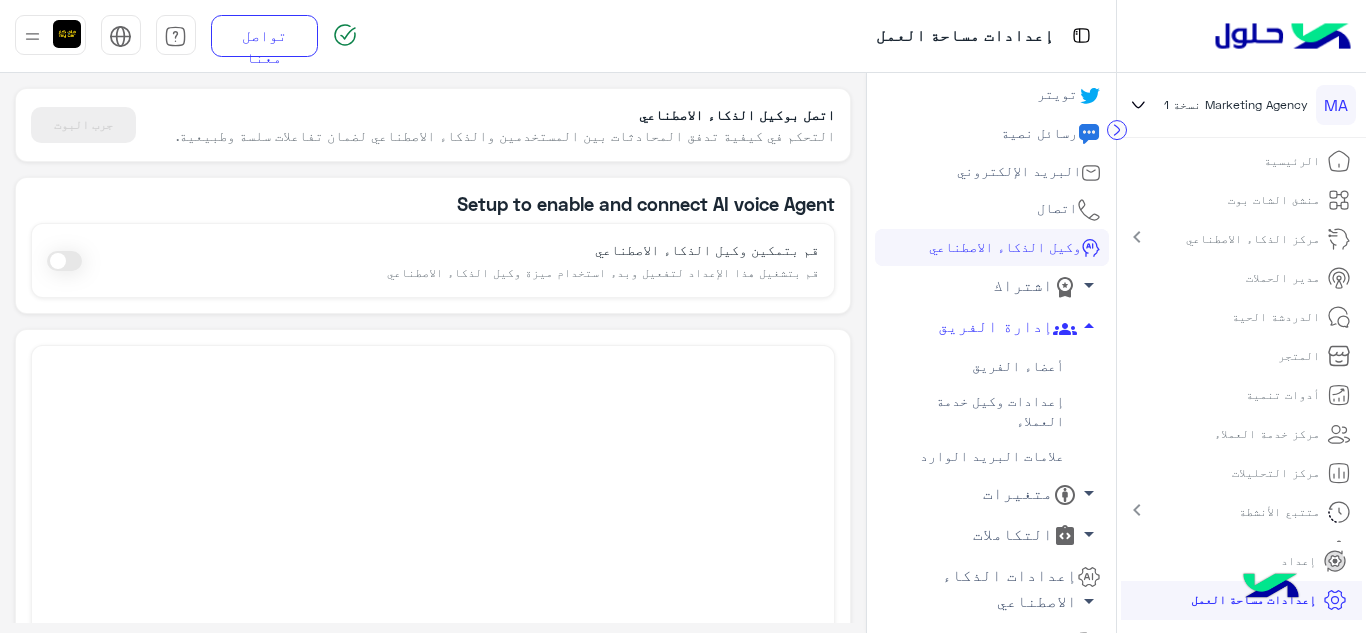 scroll, scrollTop: 256, scrollLeft: 0, axis: vertical 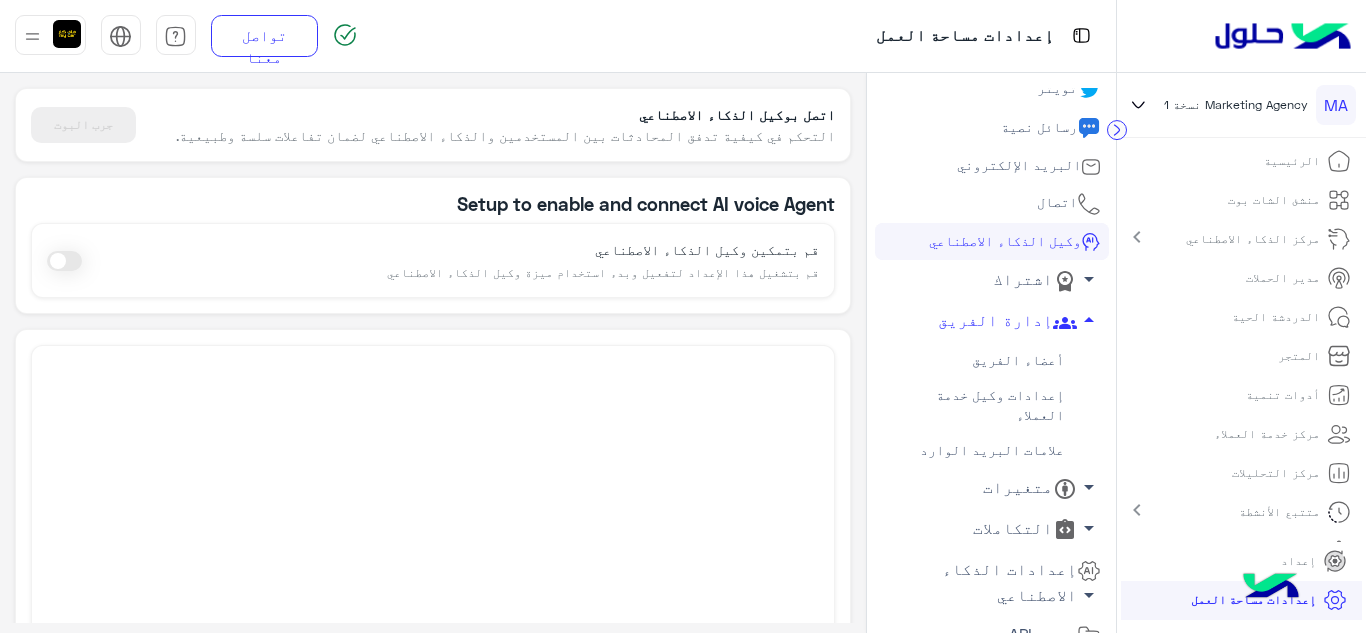 click on "أعضاء الفريق" 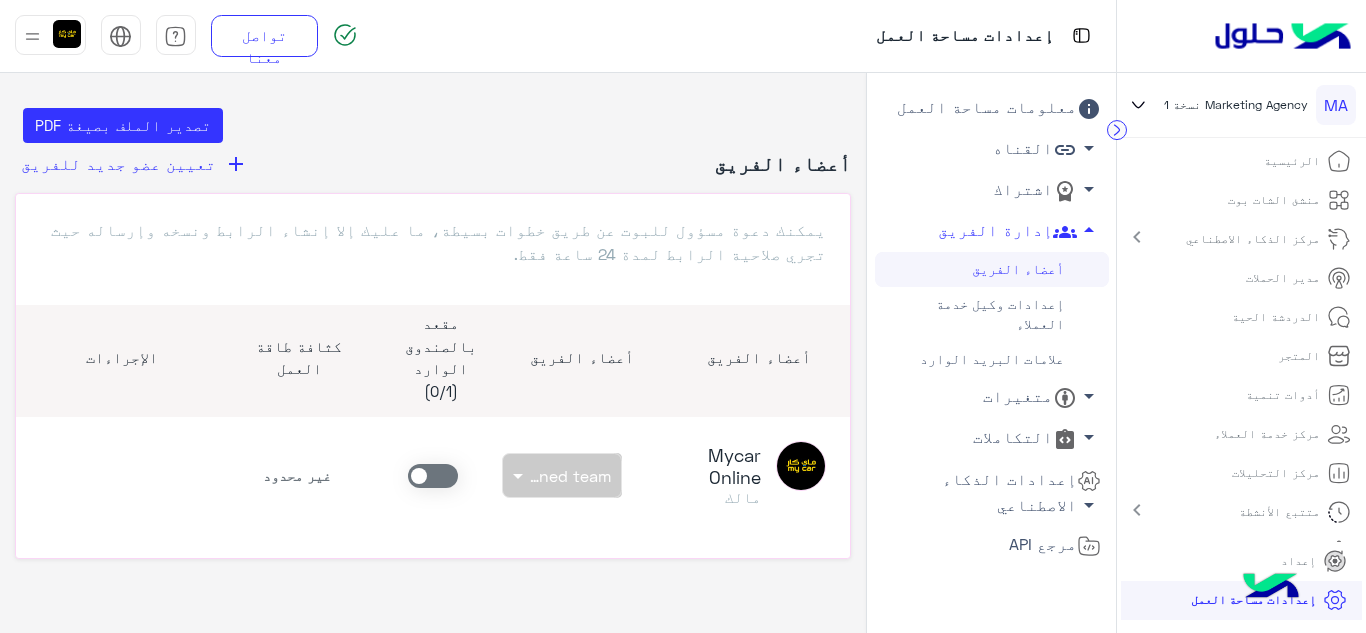scroll, scrollTop: 13, scrollLeft: 0, axis: vertical 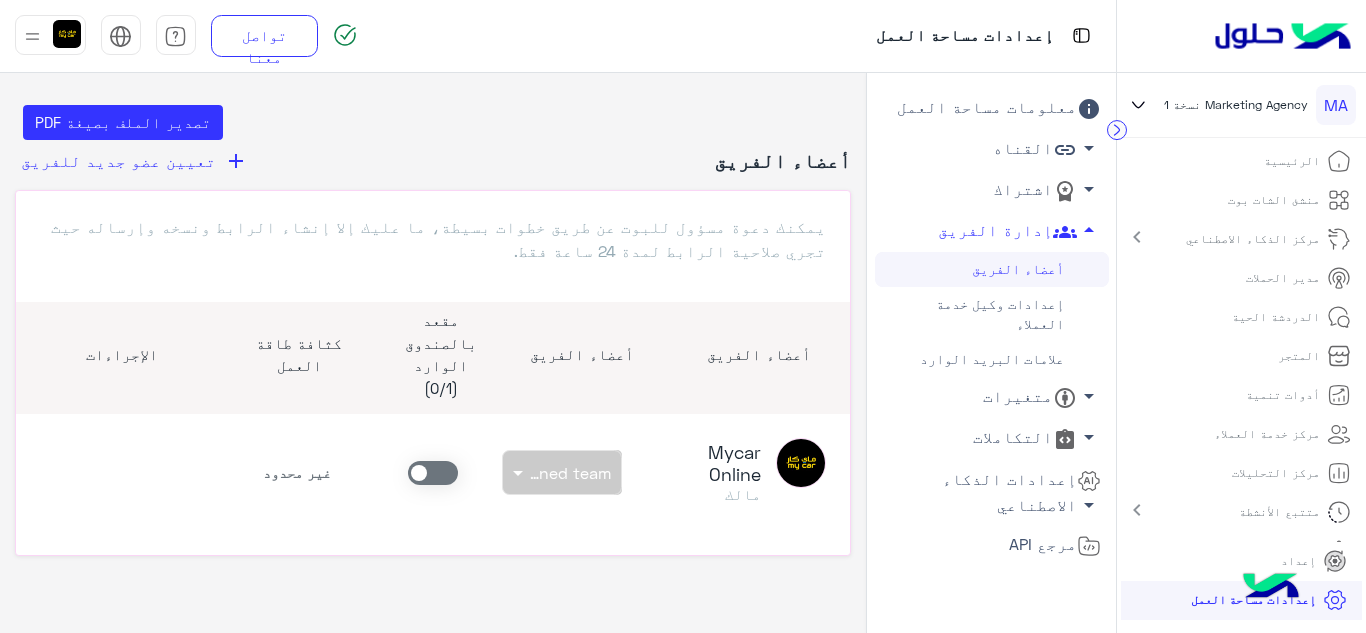 click 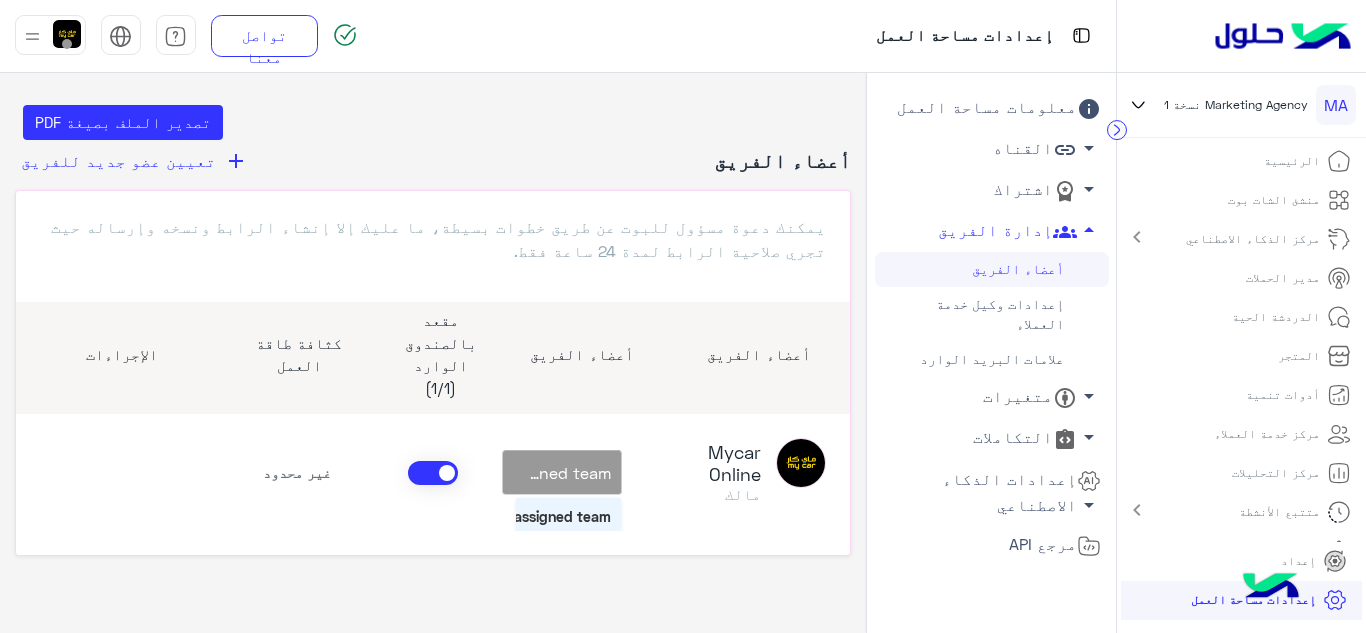 click at bounding box center [515, 472] 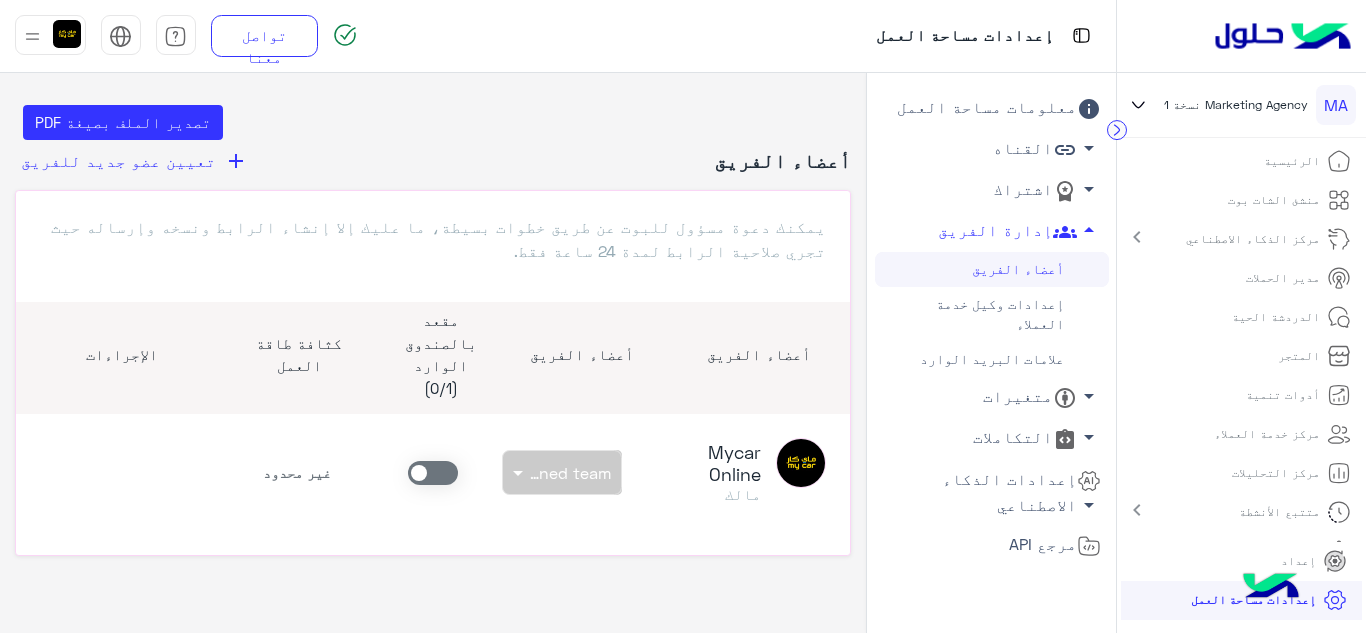 click on "إعدادات وكيل خدمة العملاء" 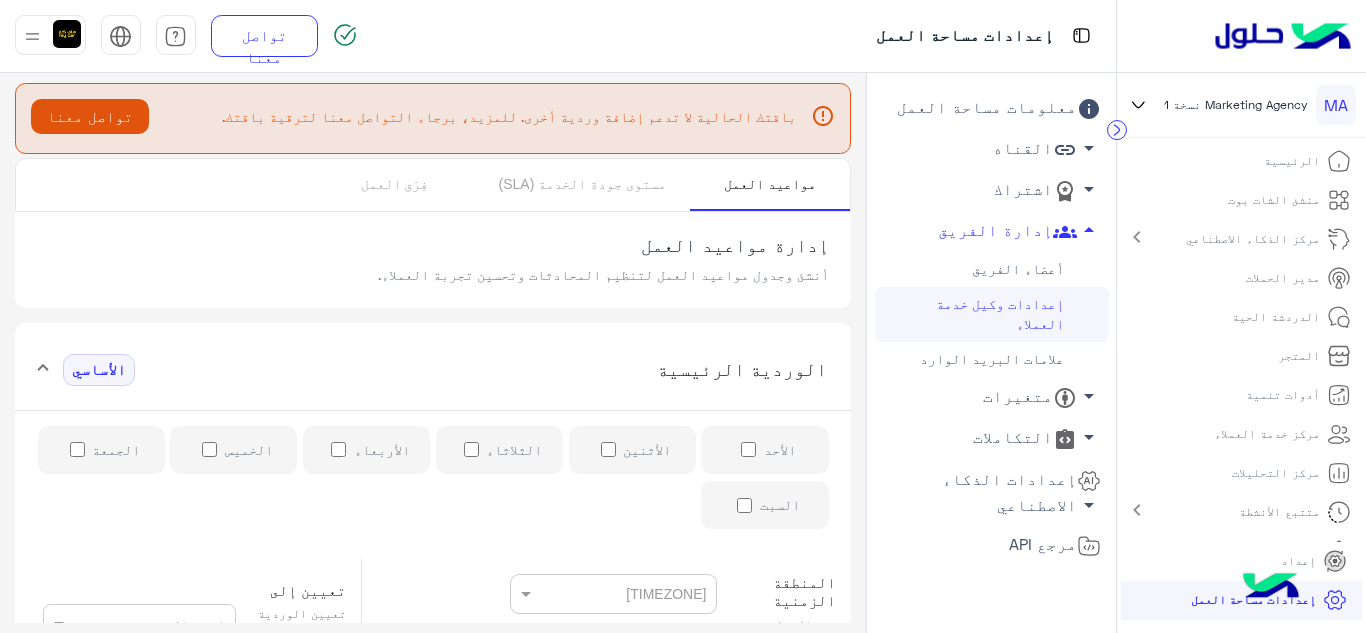 scroll, scrollTop: 4, scrollLeft: 0, axis: vertical 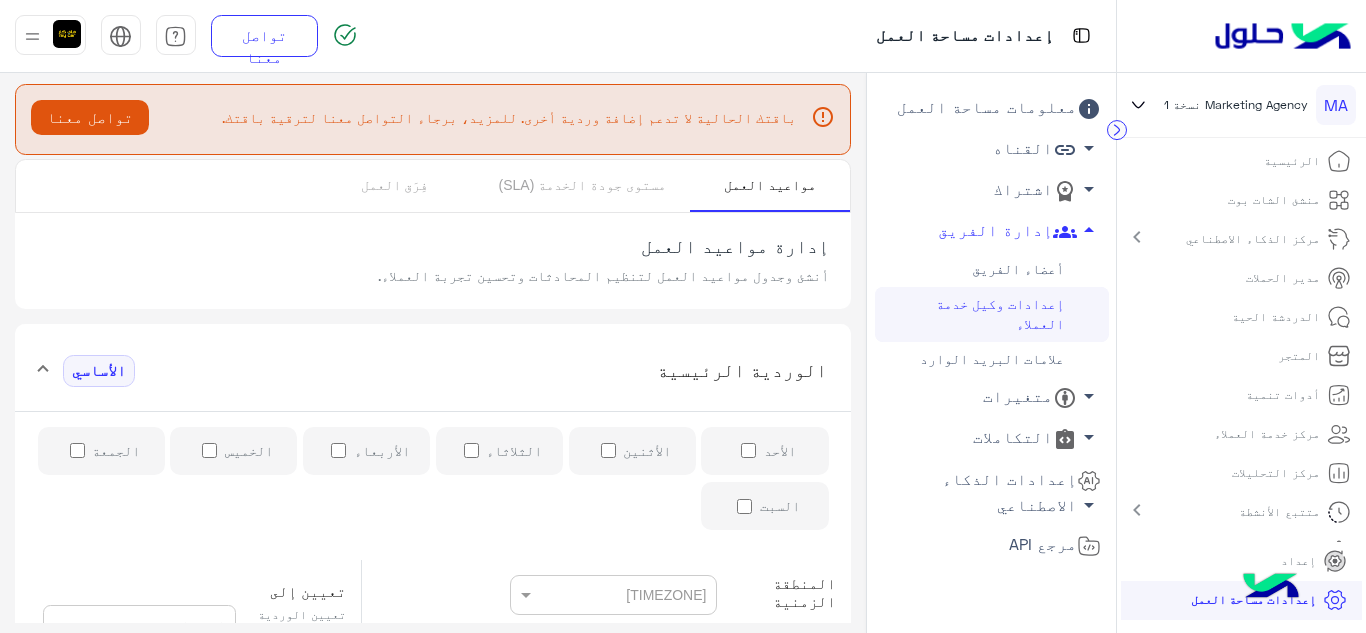 click on "علامات البريد الوارد" 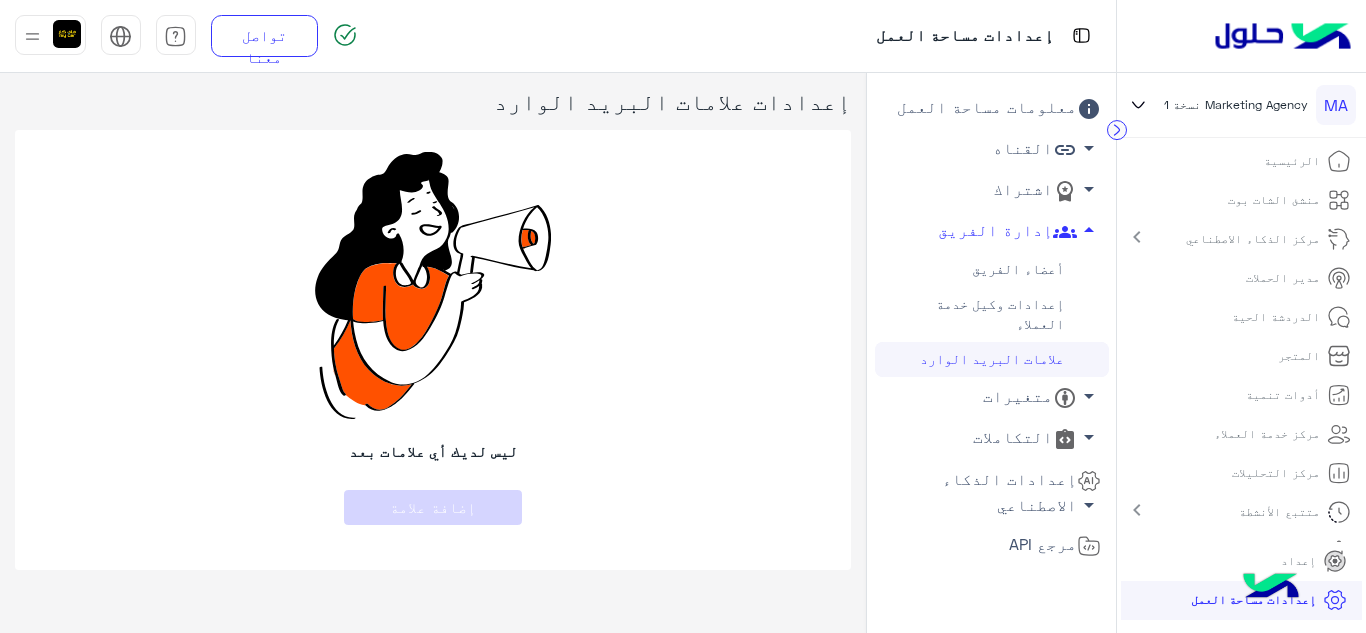 click on "متغيرات   arrow_drop_down" 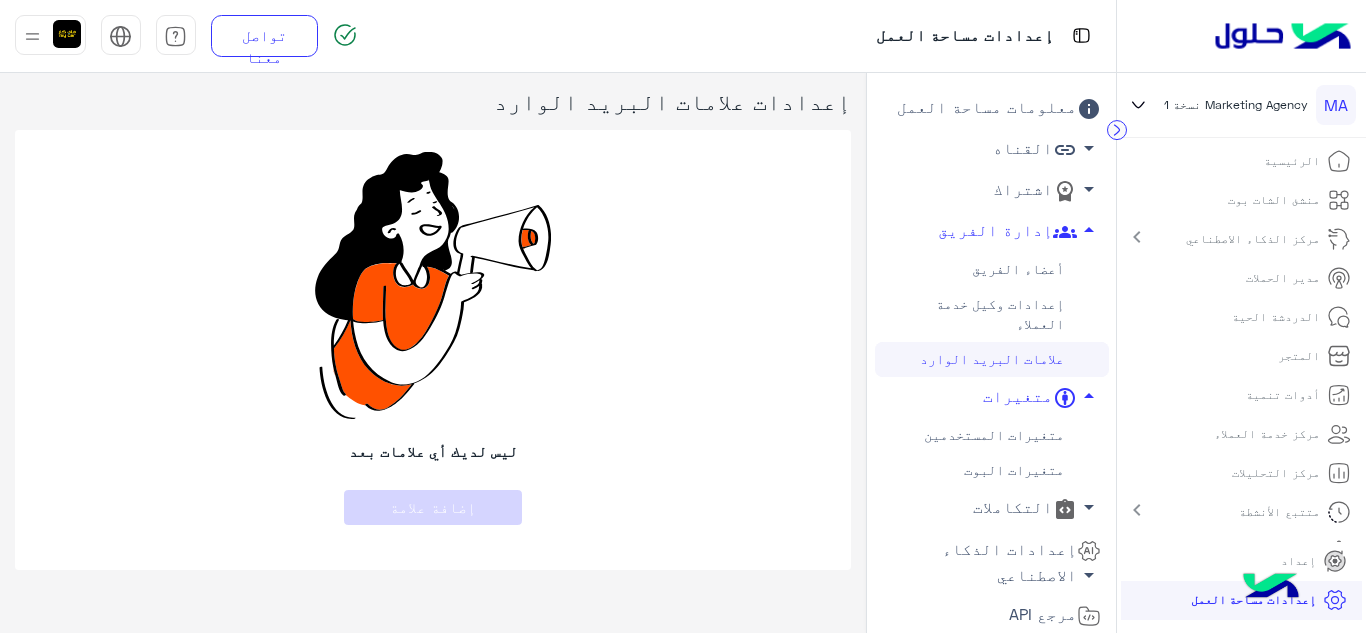 click on "متغيرات المستخدمين" 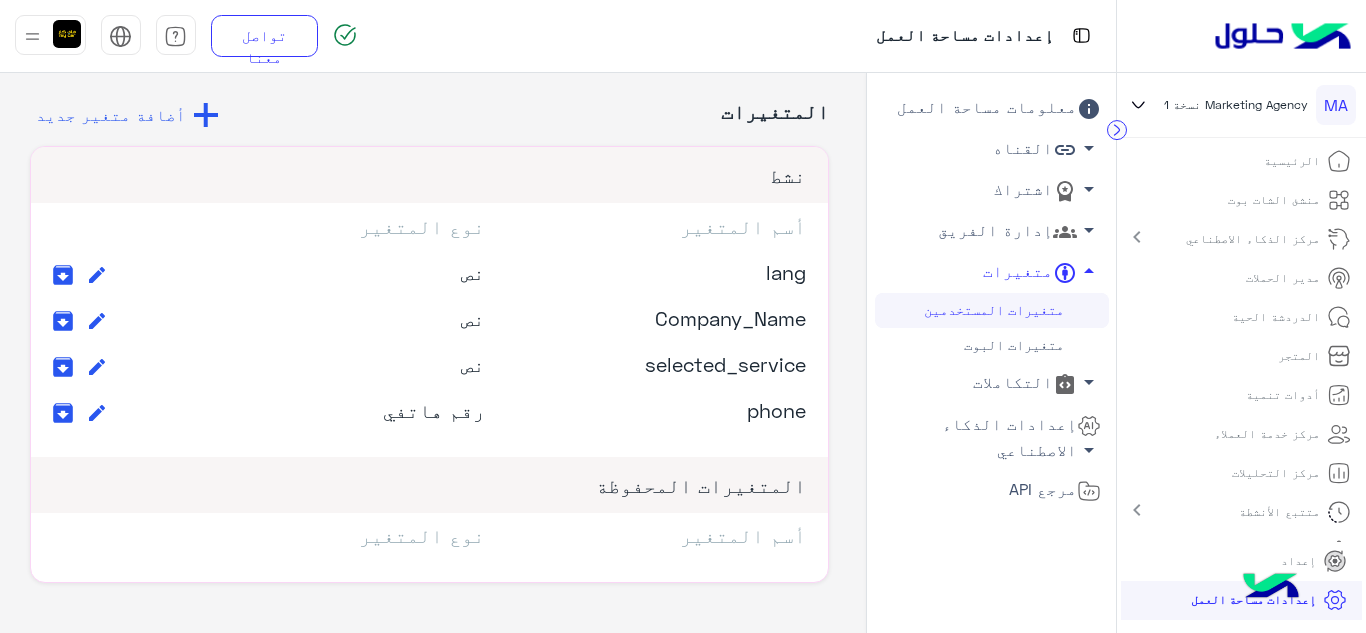 scroll, scrollTop: 24, scrollLeft: 0, axis: vertical 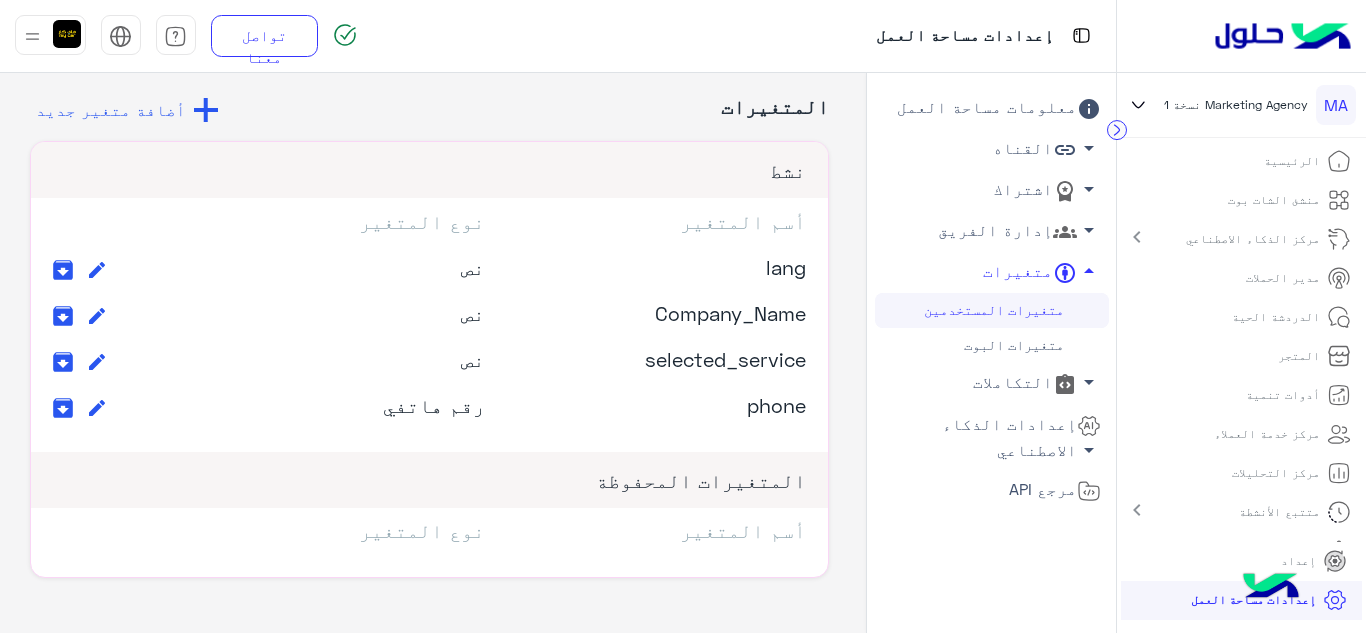 click on "متغيرات البوت" 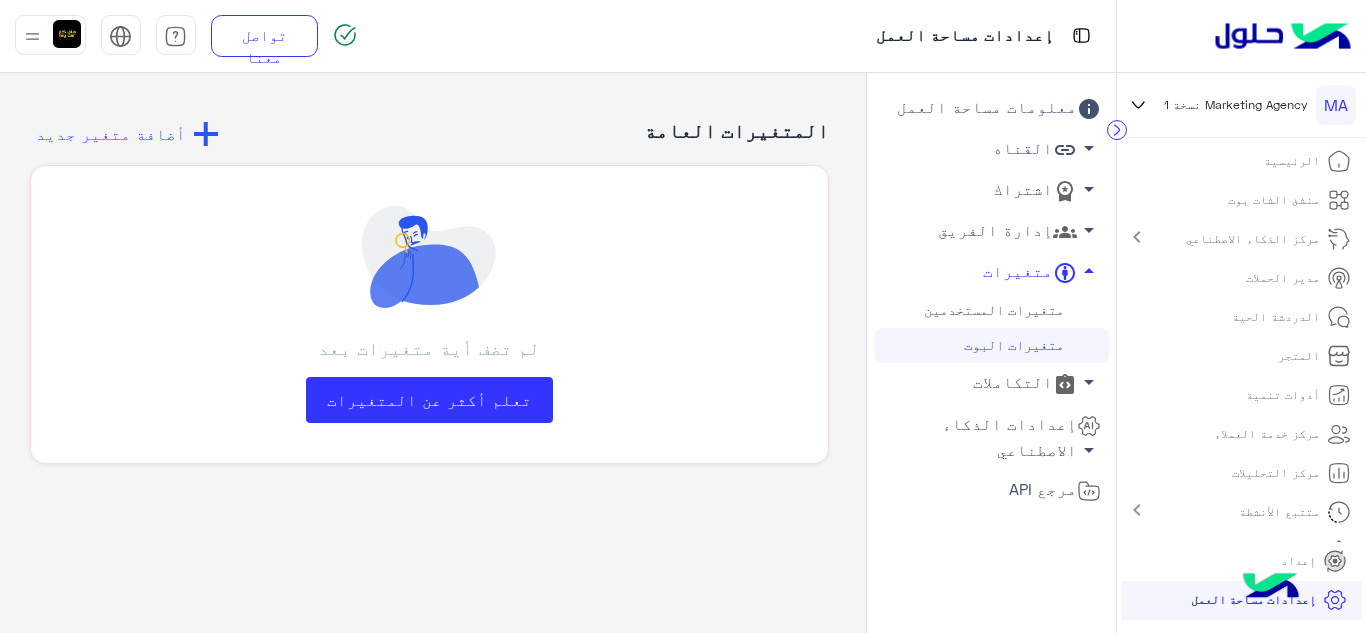scroll, scrollTop: 0, scrollLeft: 0, axis: both 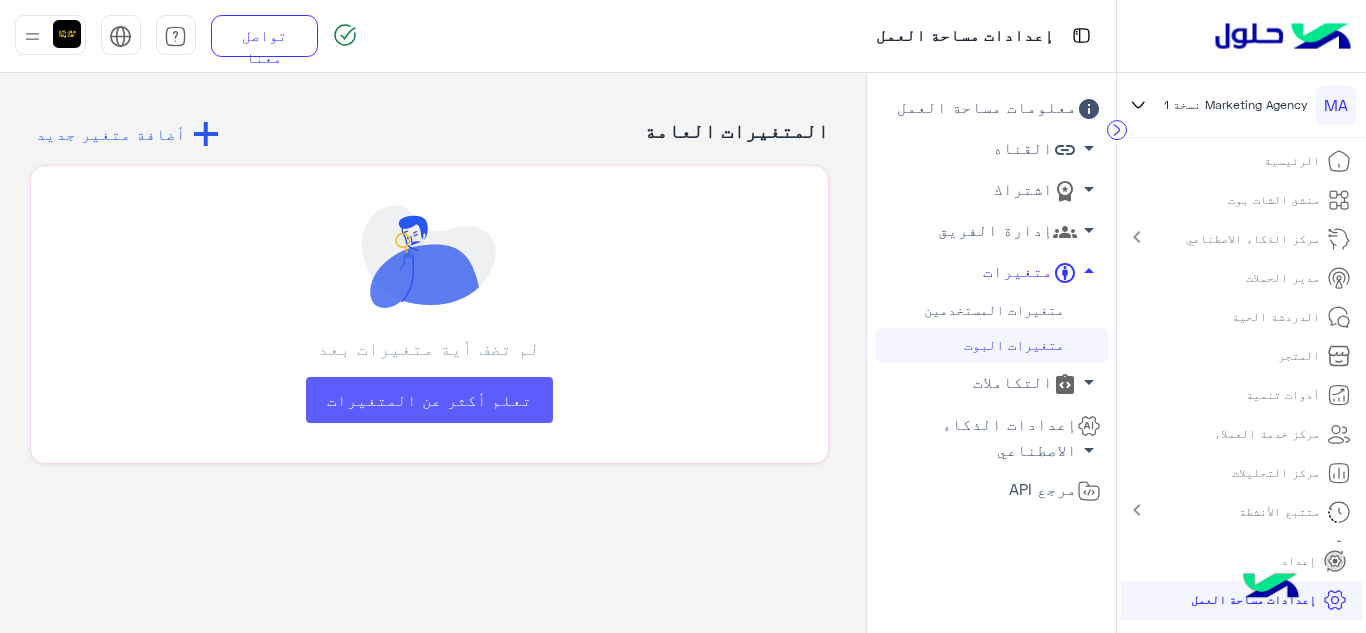 click on "تعلم أكثر عن المتغيرات" 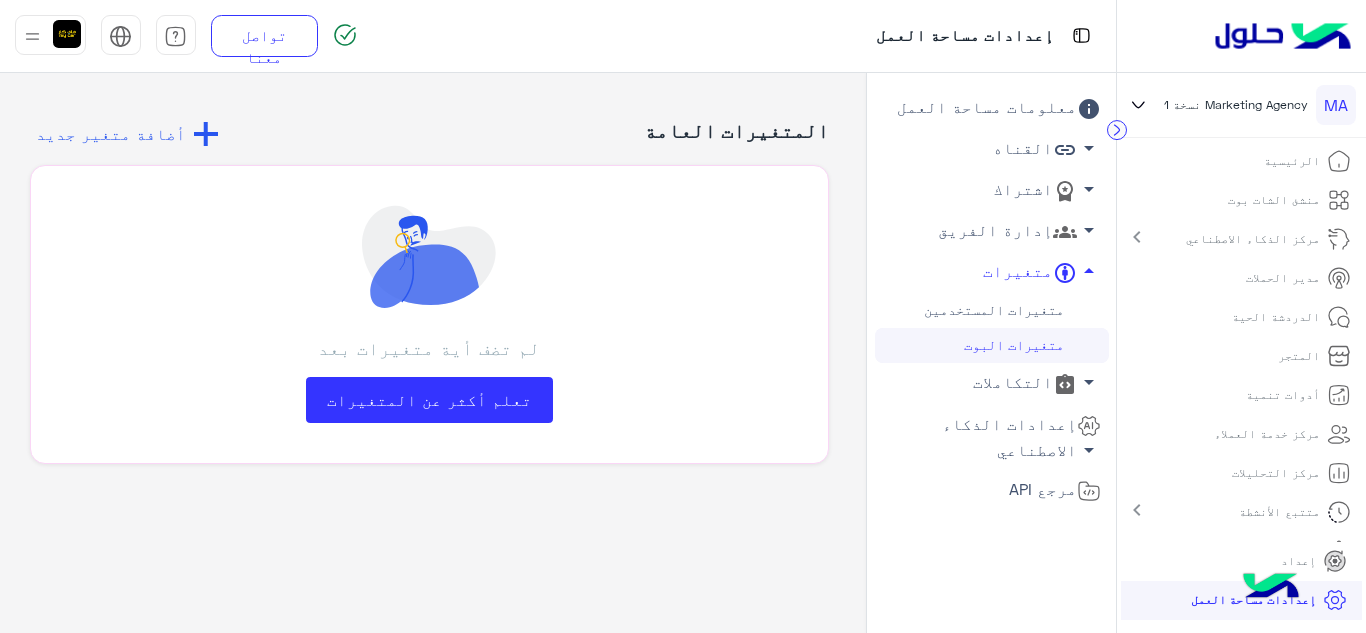 click on "التكاملات   arrow_drop_down" 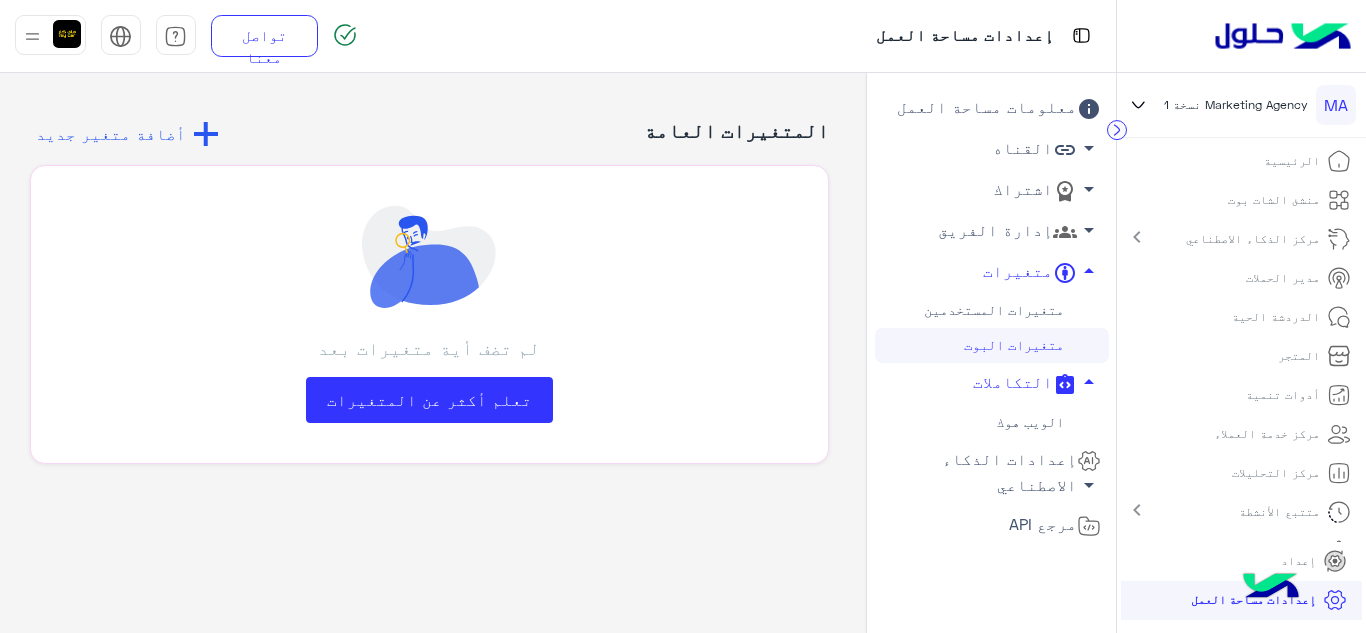 click on "الويب هوك" 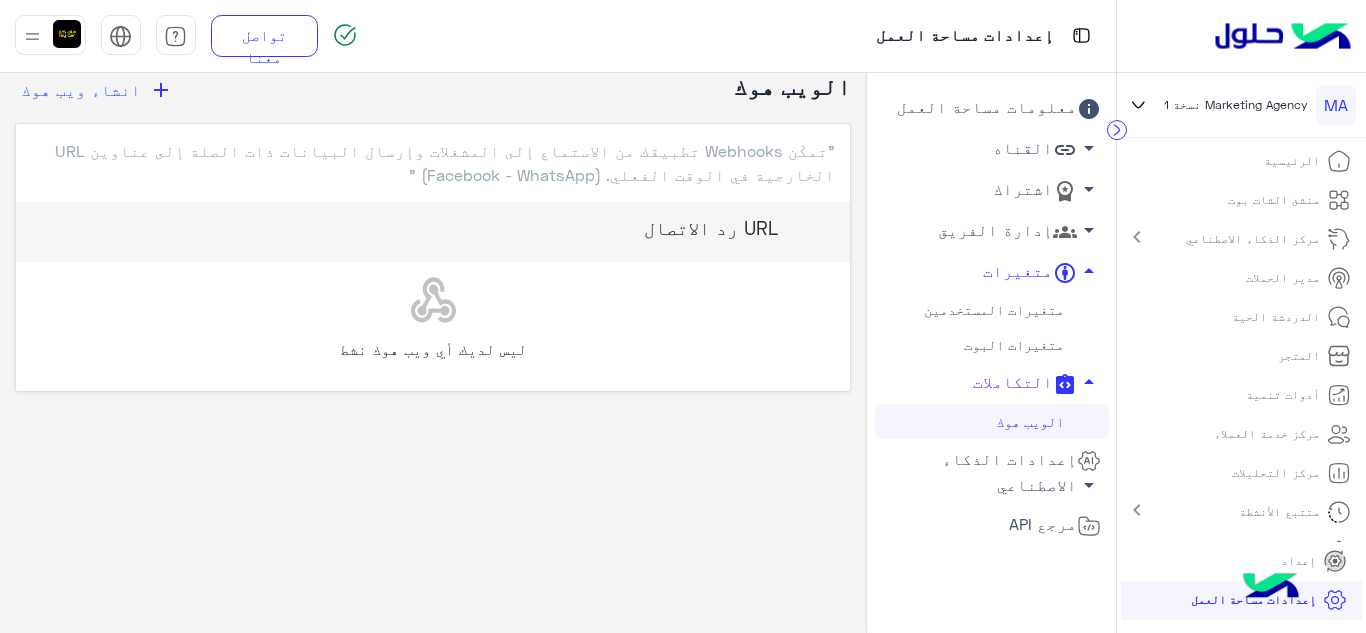 click on "إعدادات الذكاء الاصطناعي   arrow_drop_down" 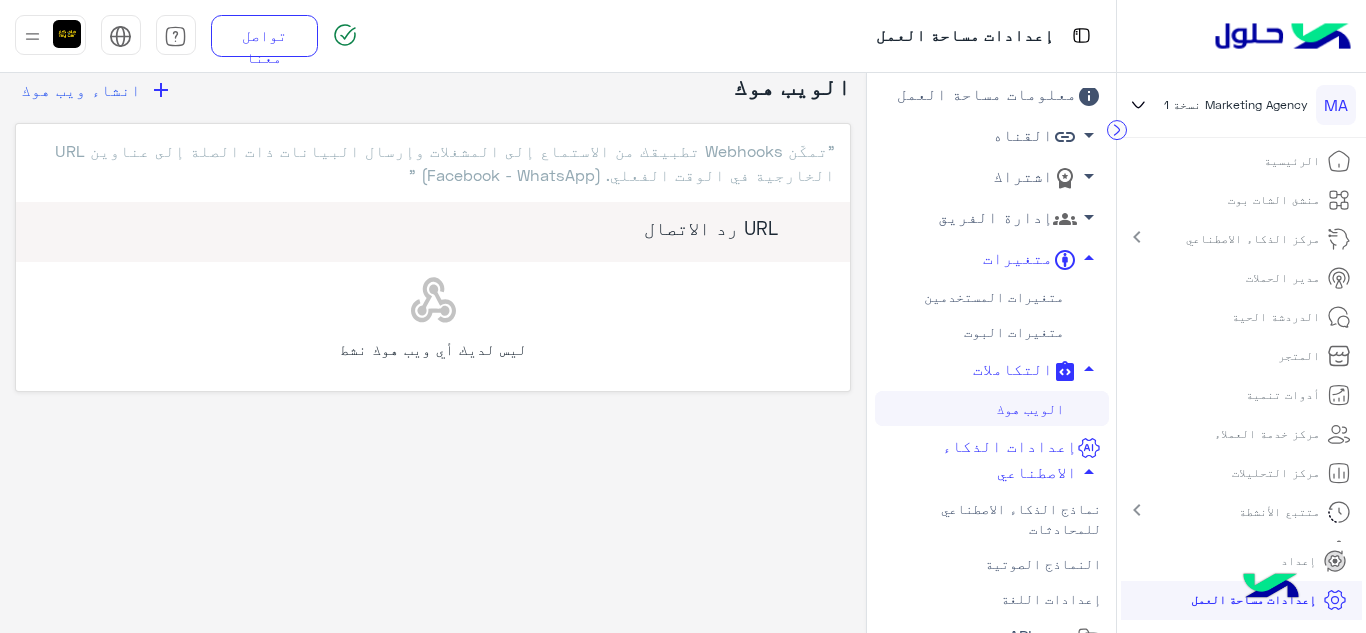 scroll, scrollTop: 15, scrollLeft: 0, axis: vertical 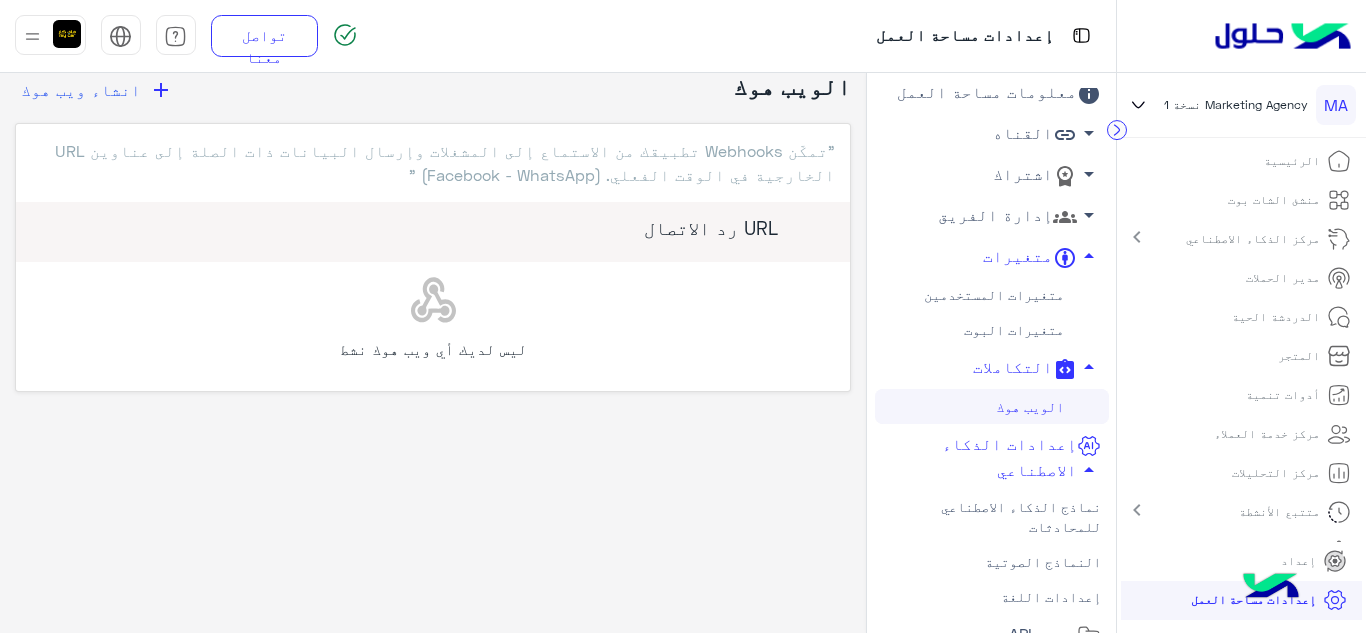 click on "النماذج الصوتية" 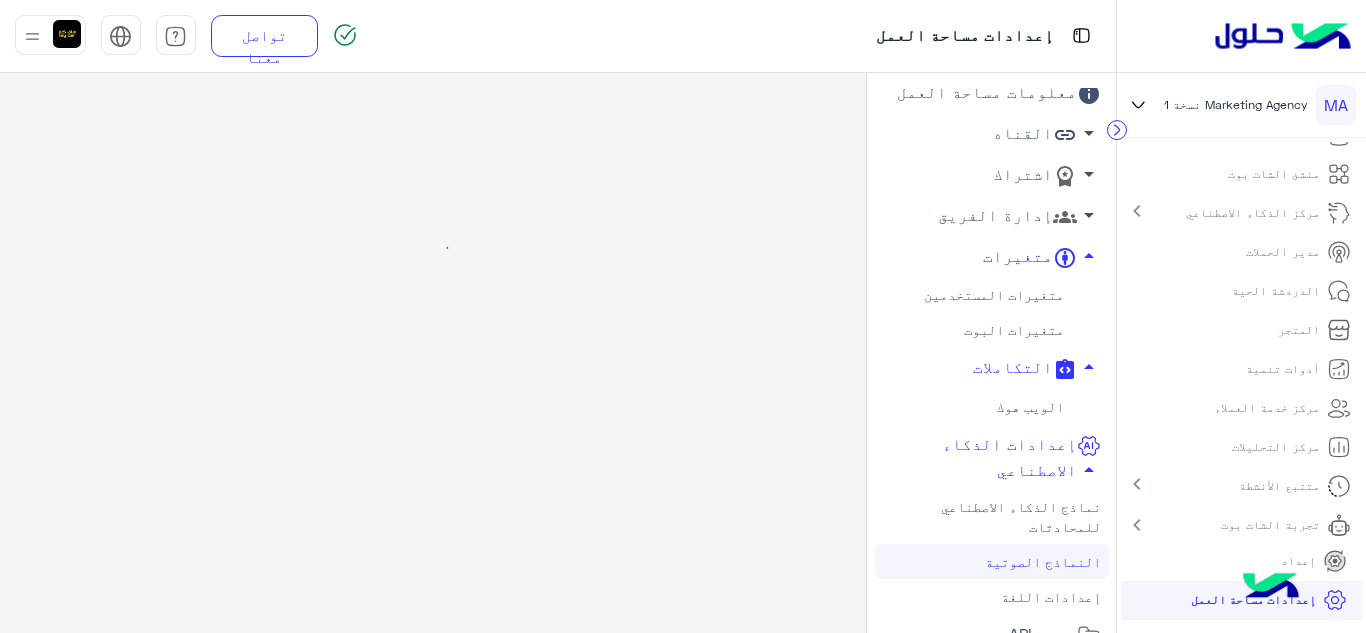 scroll, scrollTop: 33, scrollLeft: 0, axis: vertical 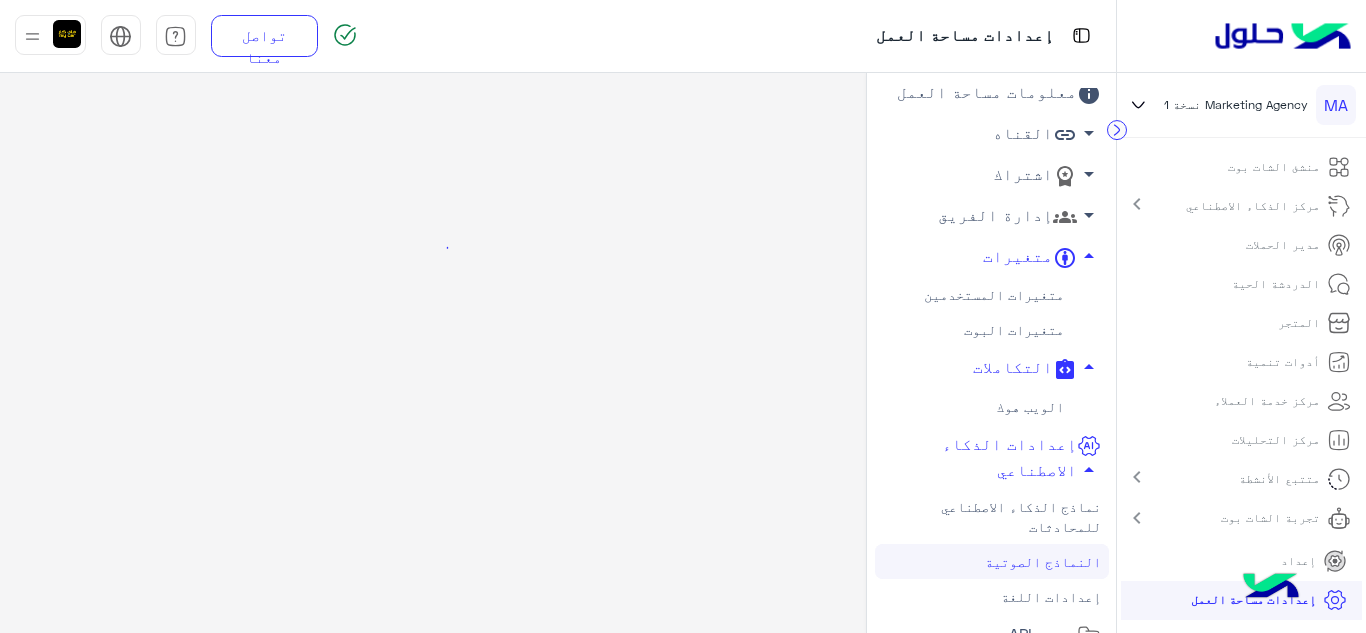 click on "مرجع API" 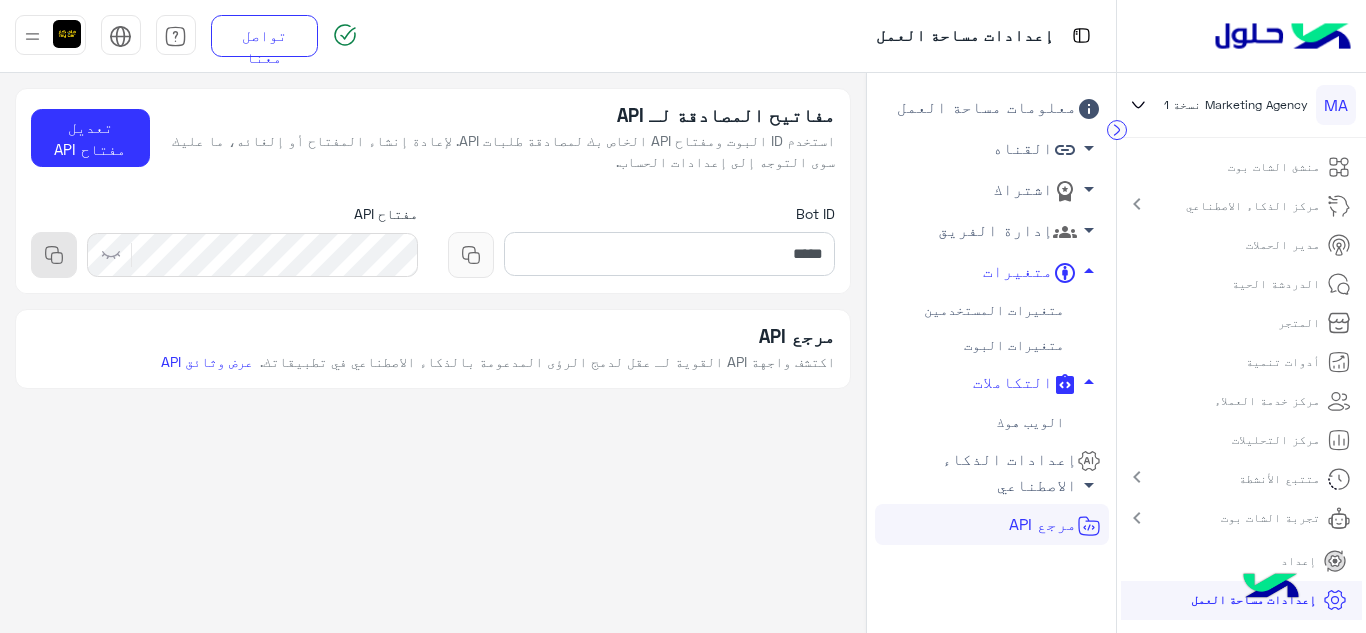 click on "إعدادات الذكاء الاصطناعي   arrow_drop_down" 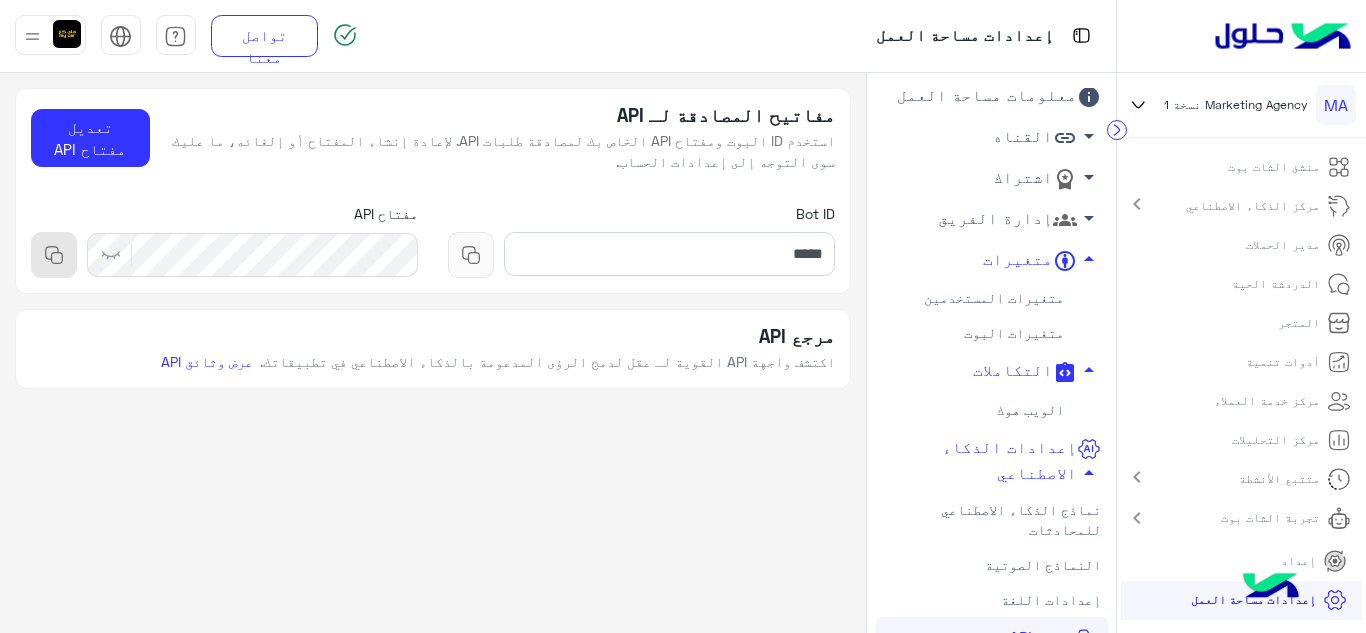 scroll, scrollTop: 15, scrollLeft: 0, axis: vertical 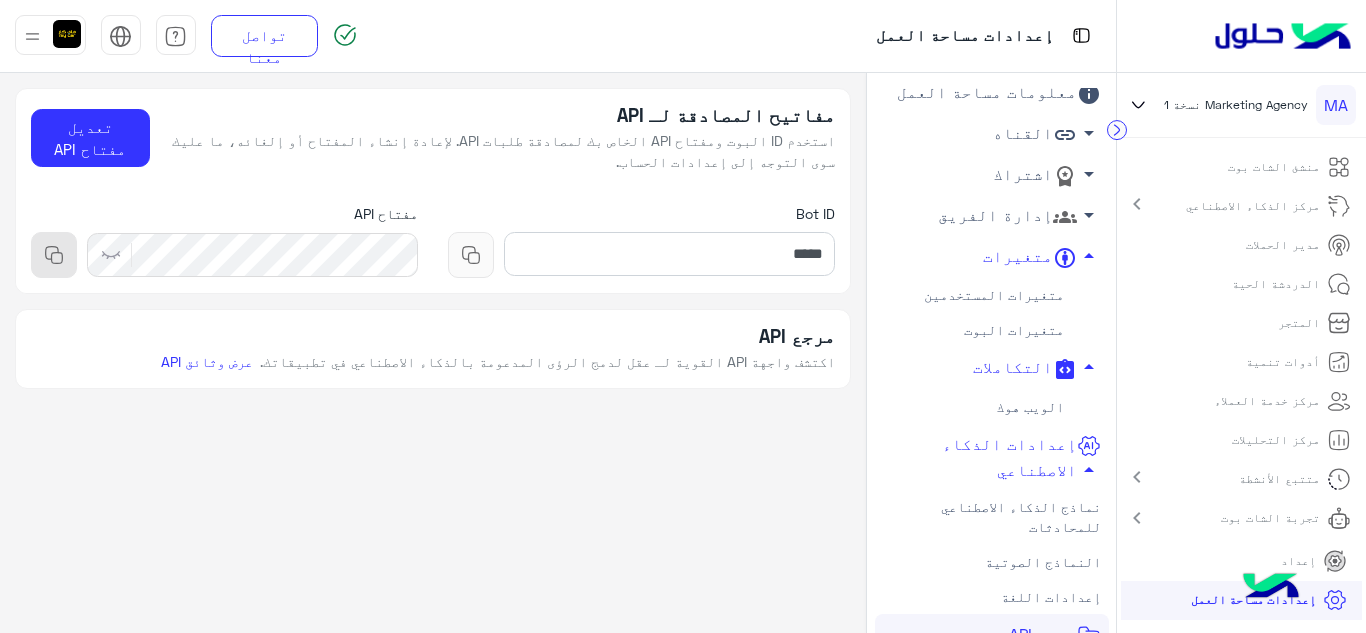 click on "النماذج الصوتية" 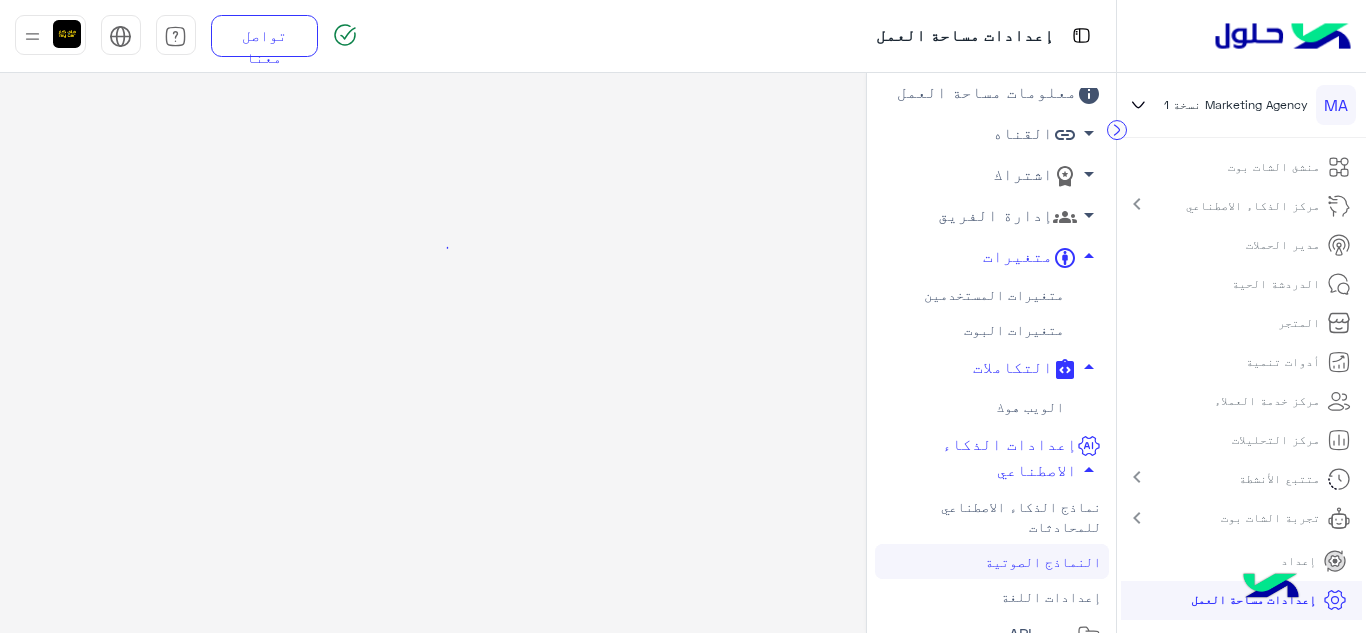 click on "إعدادات اللغة" 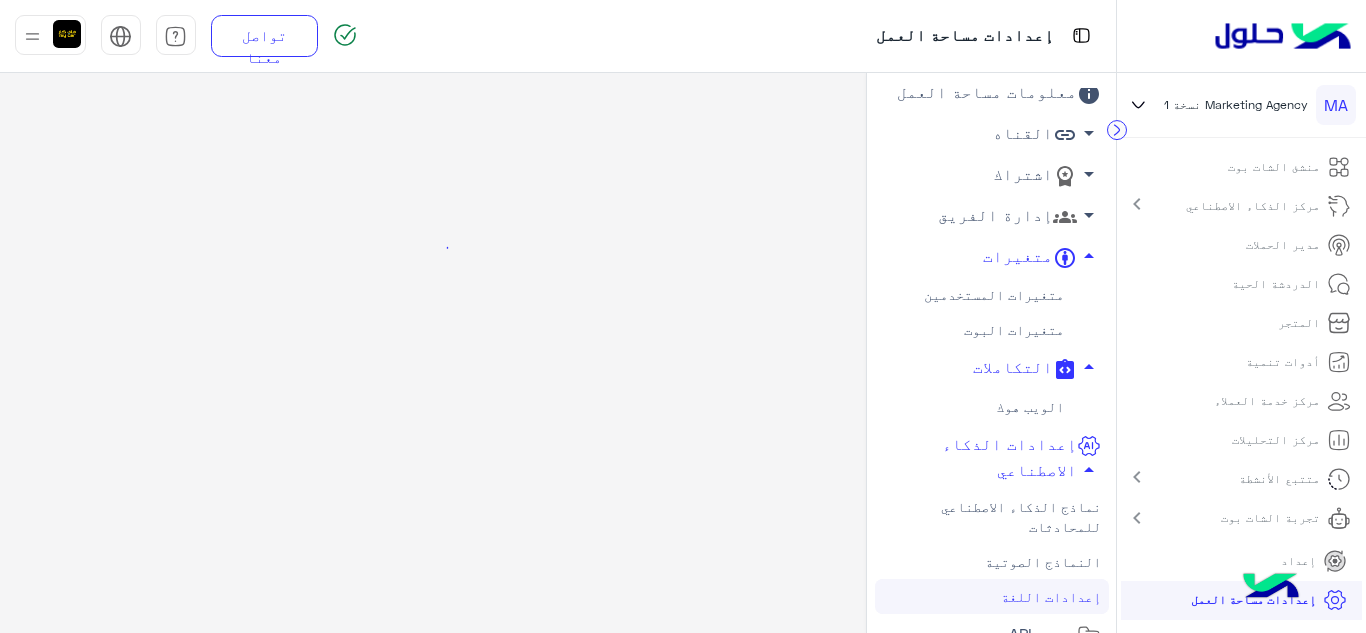 click on "النماذج الصوتية" 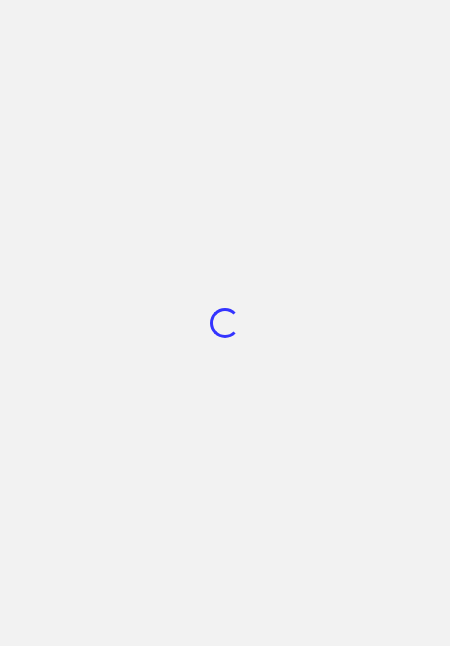 scroll, scrollTop: 0, scrollLeft: 0, axis: both 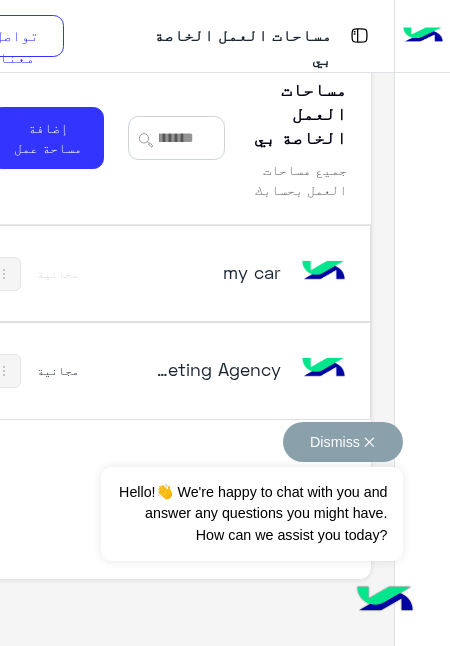 click on "Dismiss ✕" at bounding box center [343, 442] 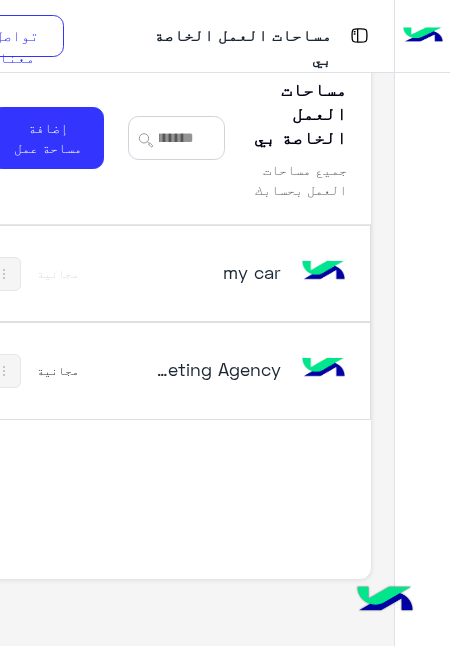 scroll, scrollTop: 0, scrollLeft: 0, axis: both 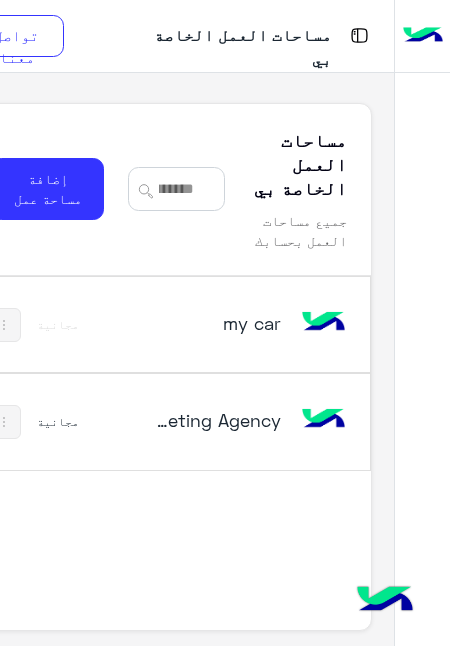 click on "my car" at bounding box center (215, 323) 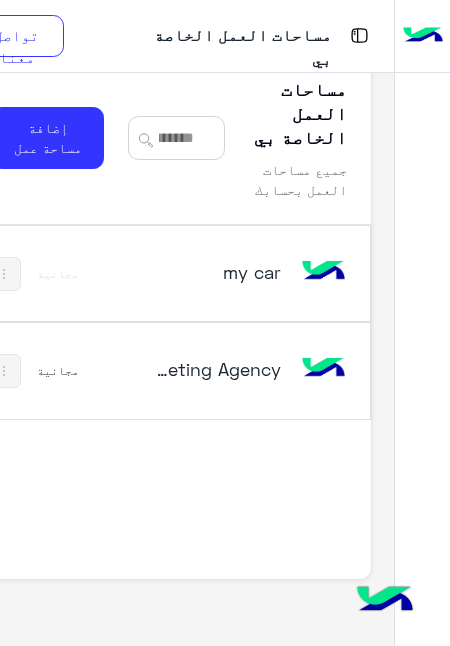 scroll, scrollTop: 0, scrollLeft: 0, axis: both 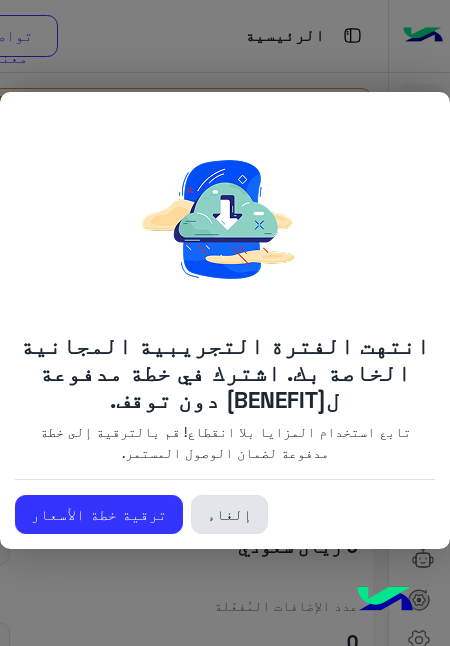 click on "إلغاء" 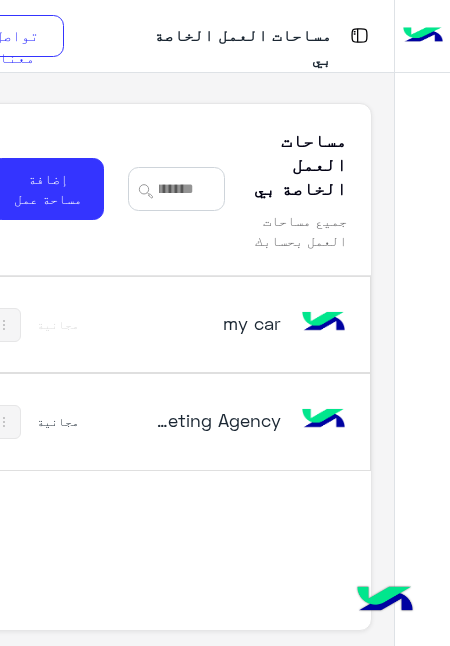 click on "مجانية" at bounding box center [58, 422] 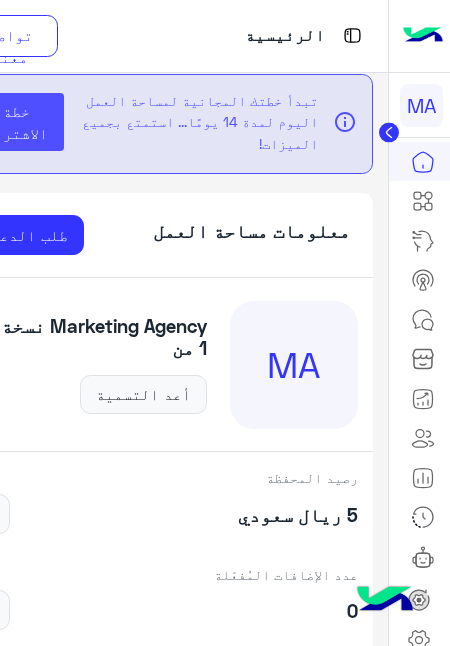 scroll, scrollTop: 0, scrollLeft: 0, axis: both 